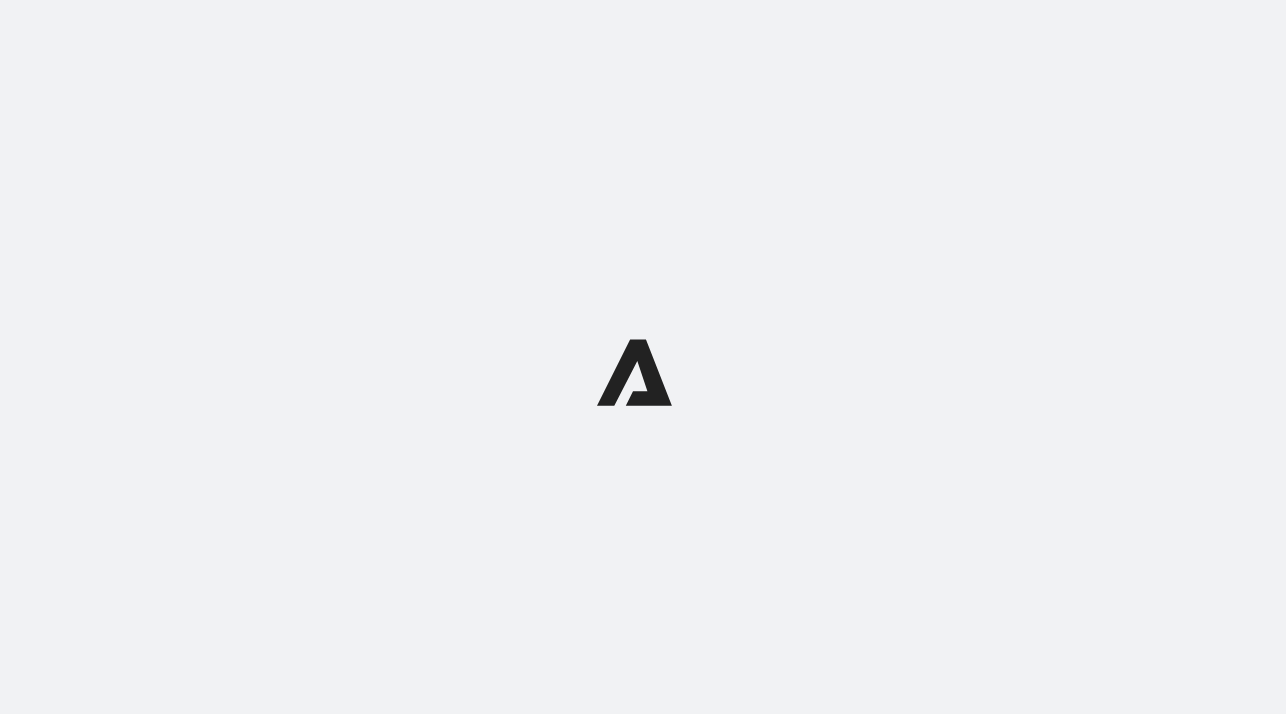 scroll, scrollTop: 0, scrollLeft: 0, axis: both 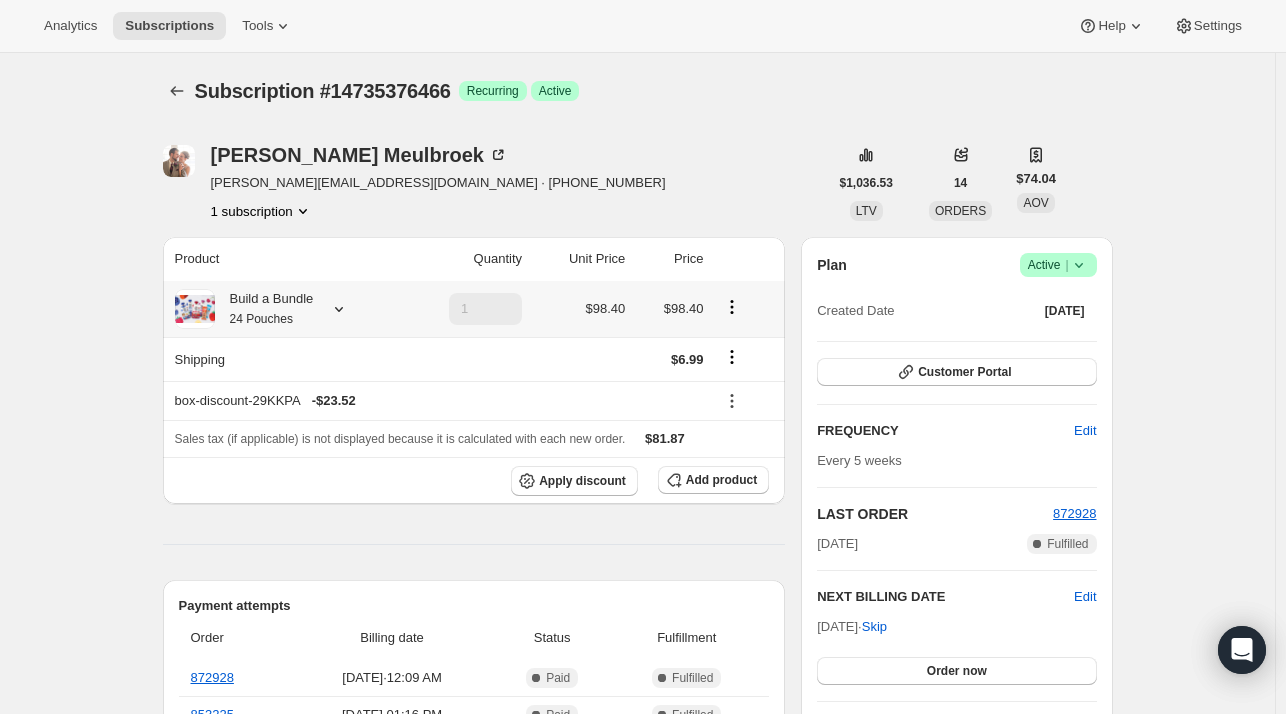 click 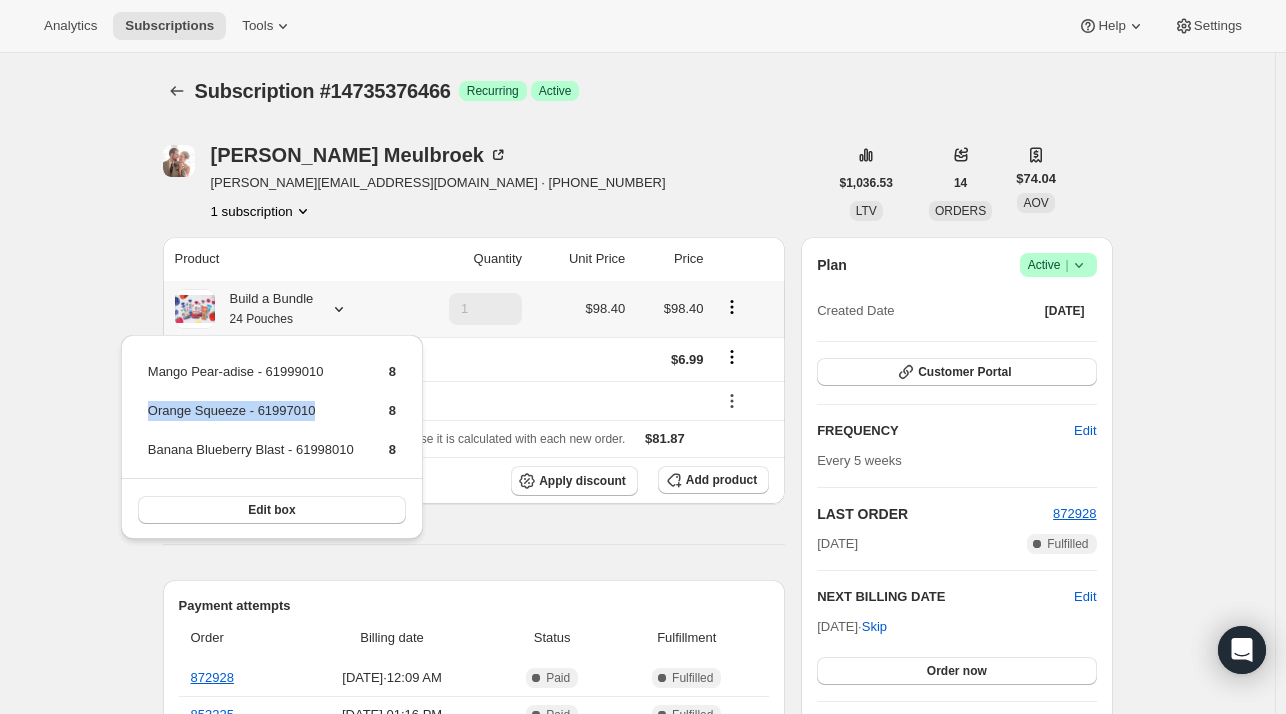 drag, startPoint x: 326, startPoint y: 413, endPoint x: 146, endPoint y: 413, distance: 180 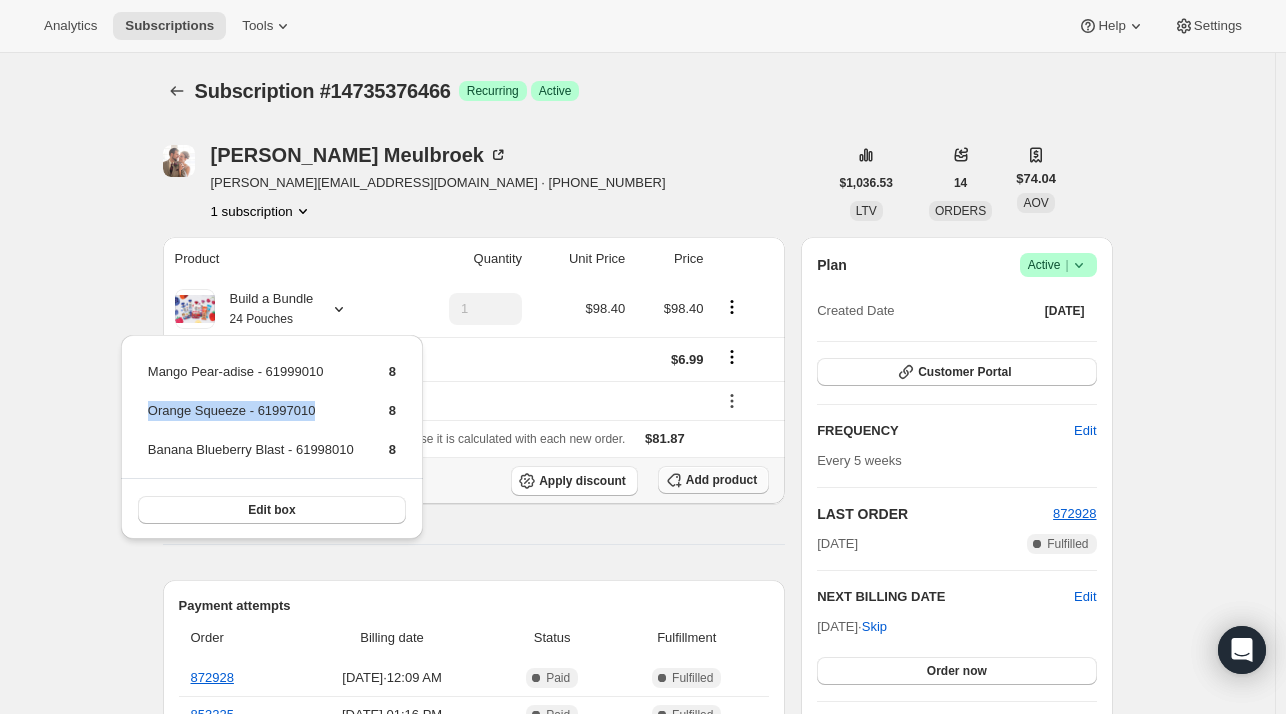 click on "Add product" at bounding box center [721, 480] 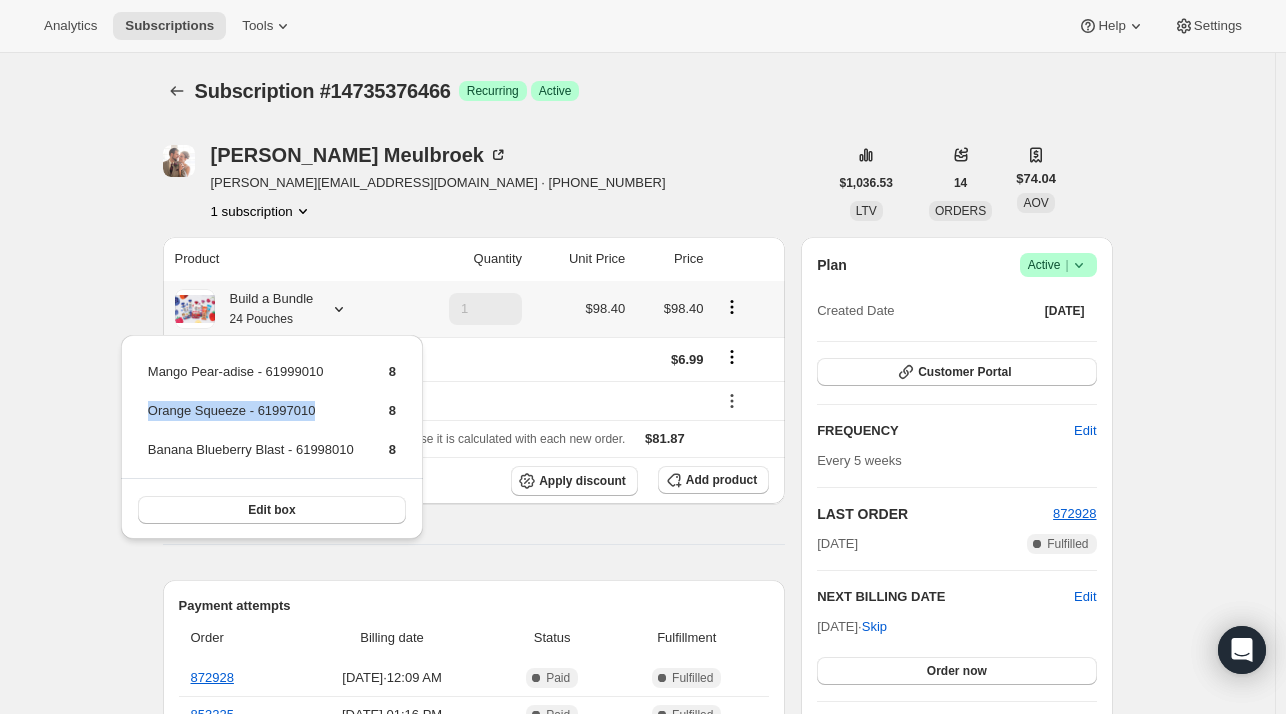 drag, startPoint x: 323, startPoint y: 406, endPoint x: 146, endPoint y: 409, distance: 177.02542 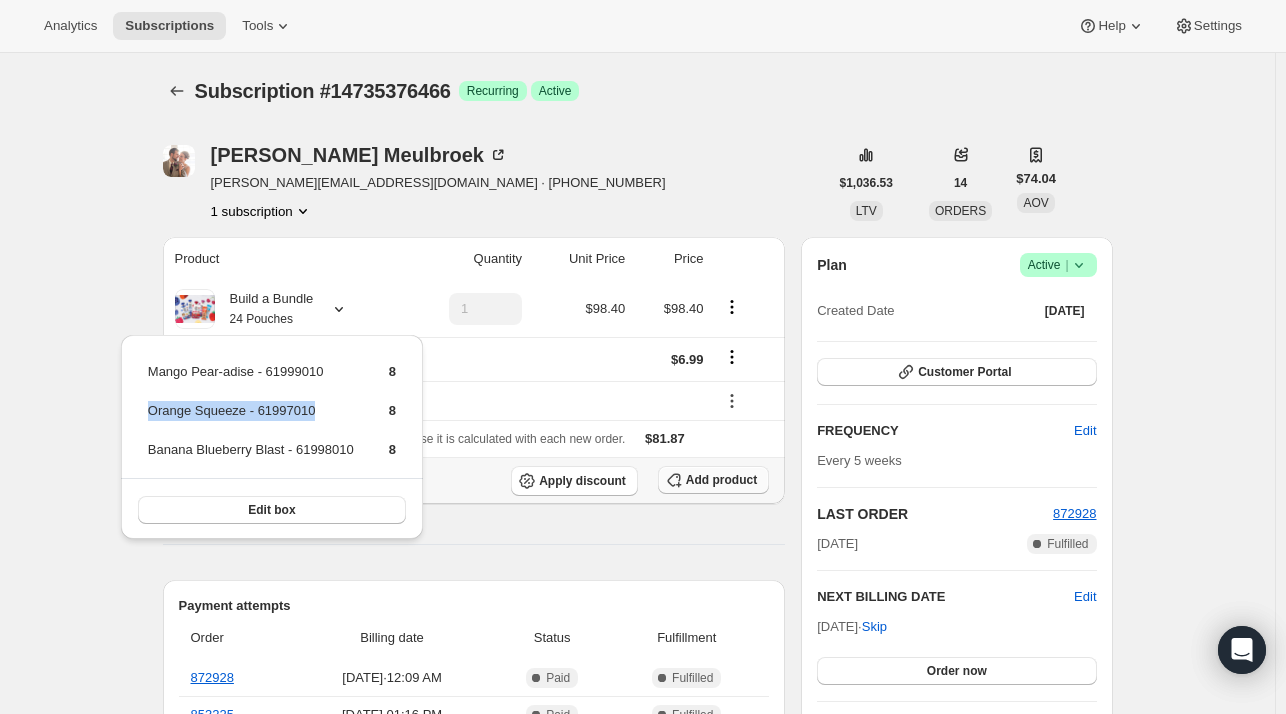 click on "Add product" at bounding box center [713, 480] 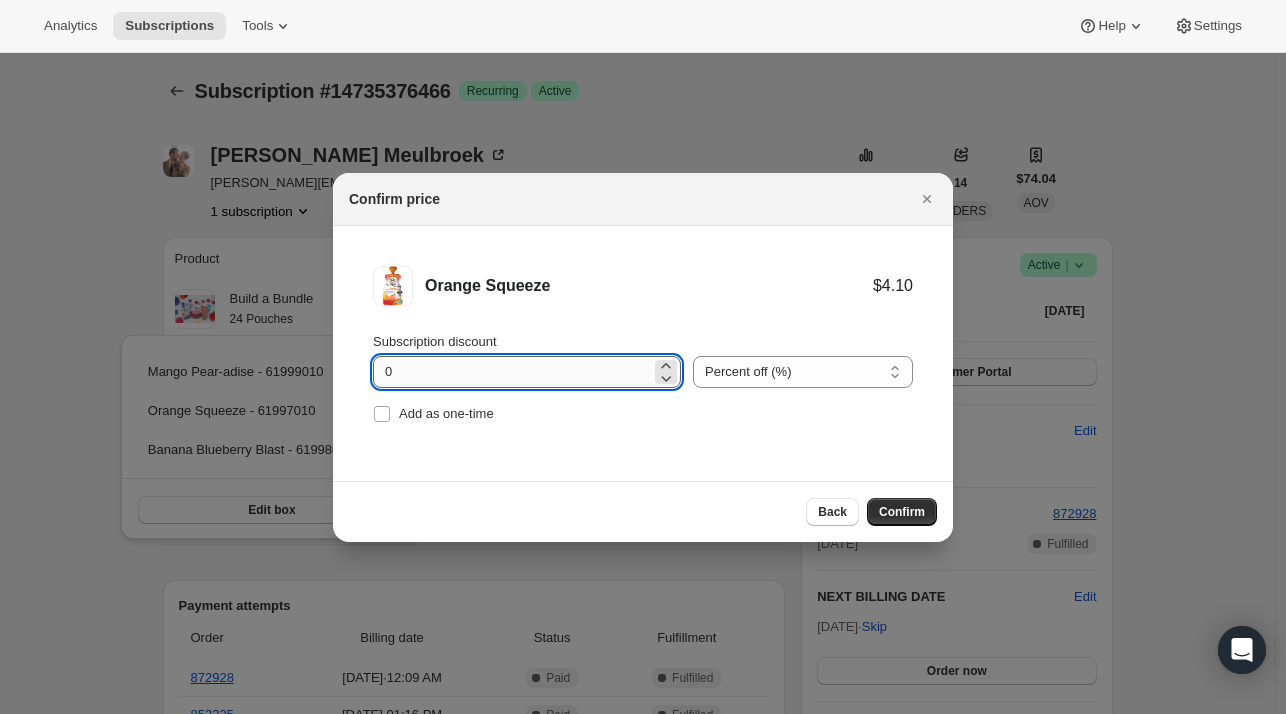 click on "0" at bounding box center (512, 372) 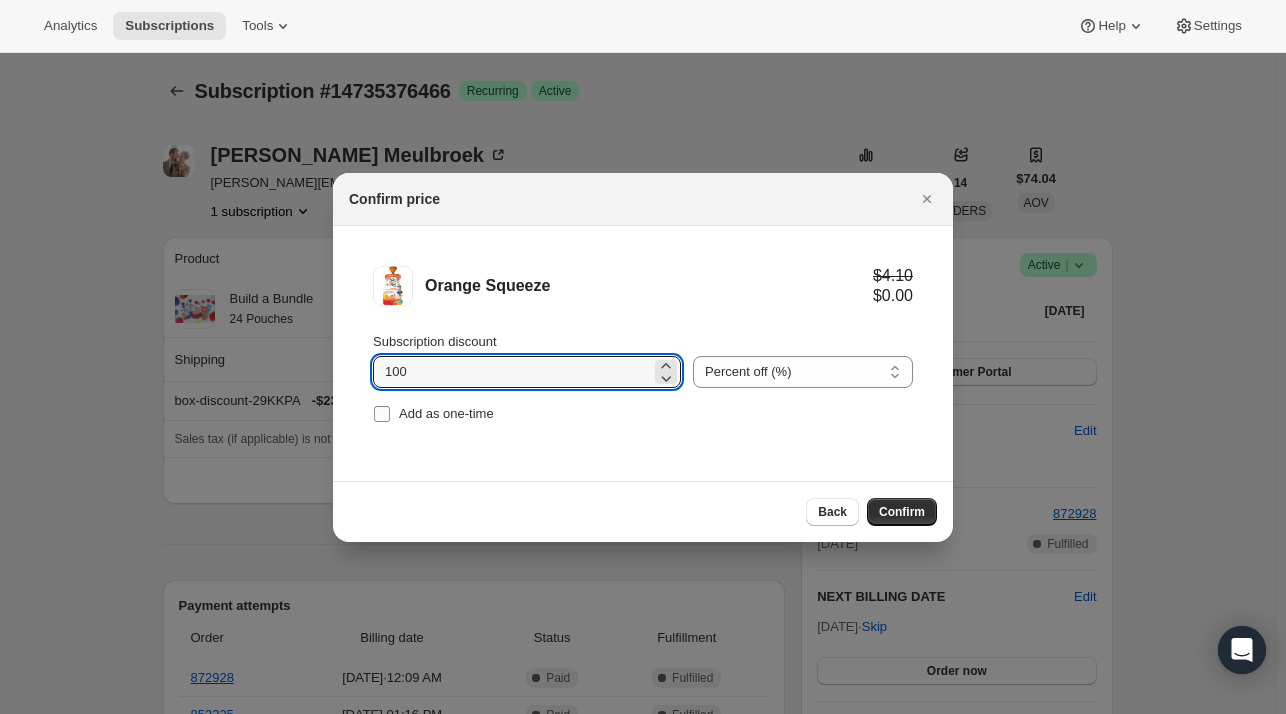 type on "100" 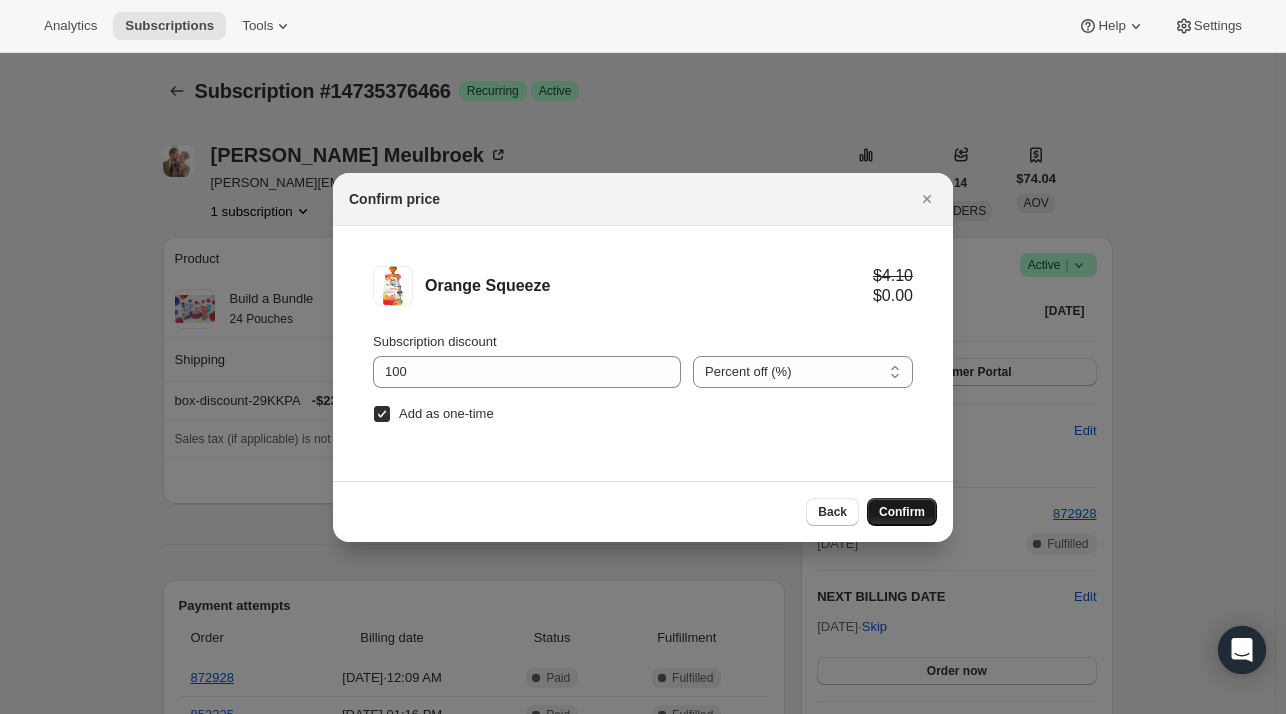 click on "Confirm" at bounding box center [902, 512] 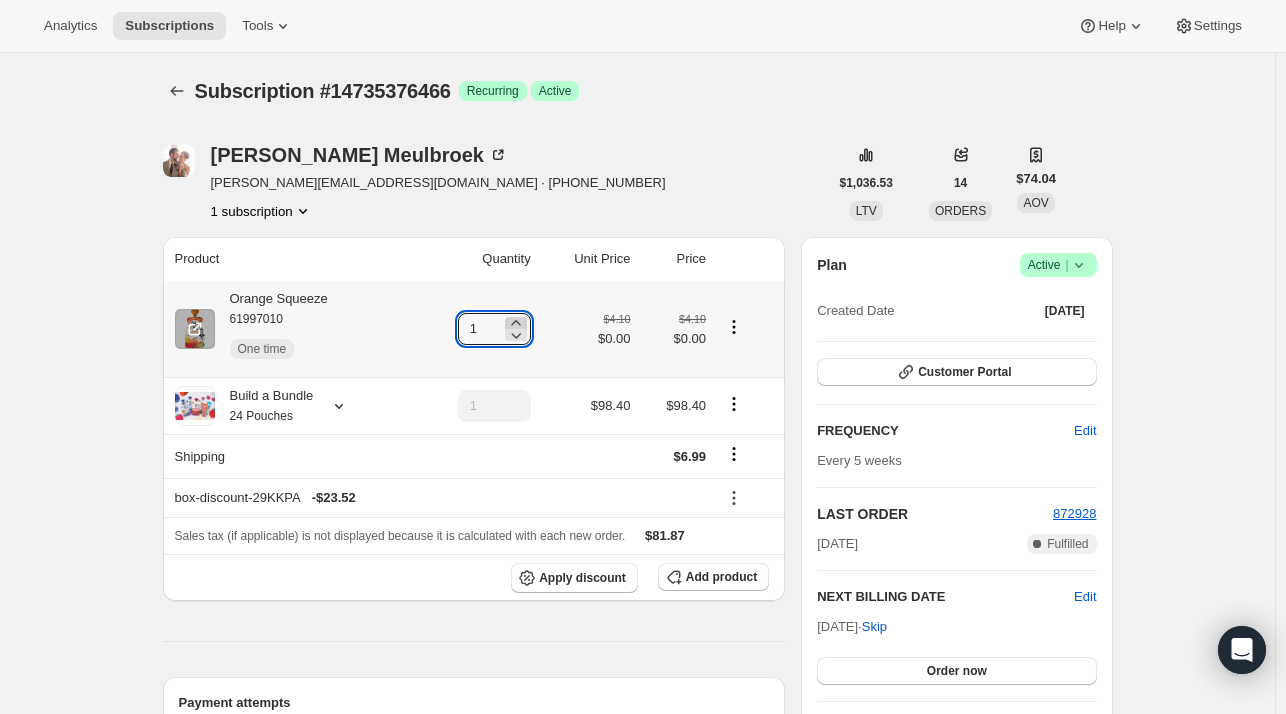 click 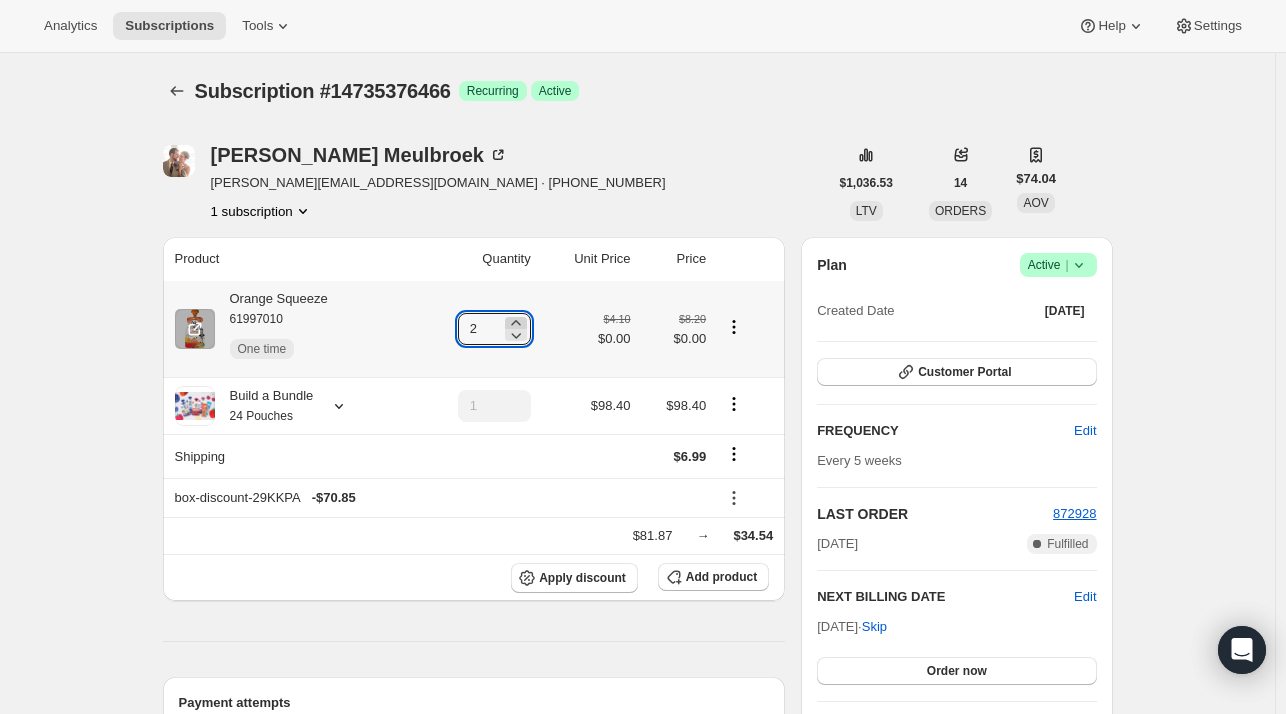 click 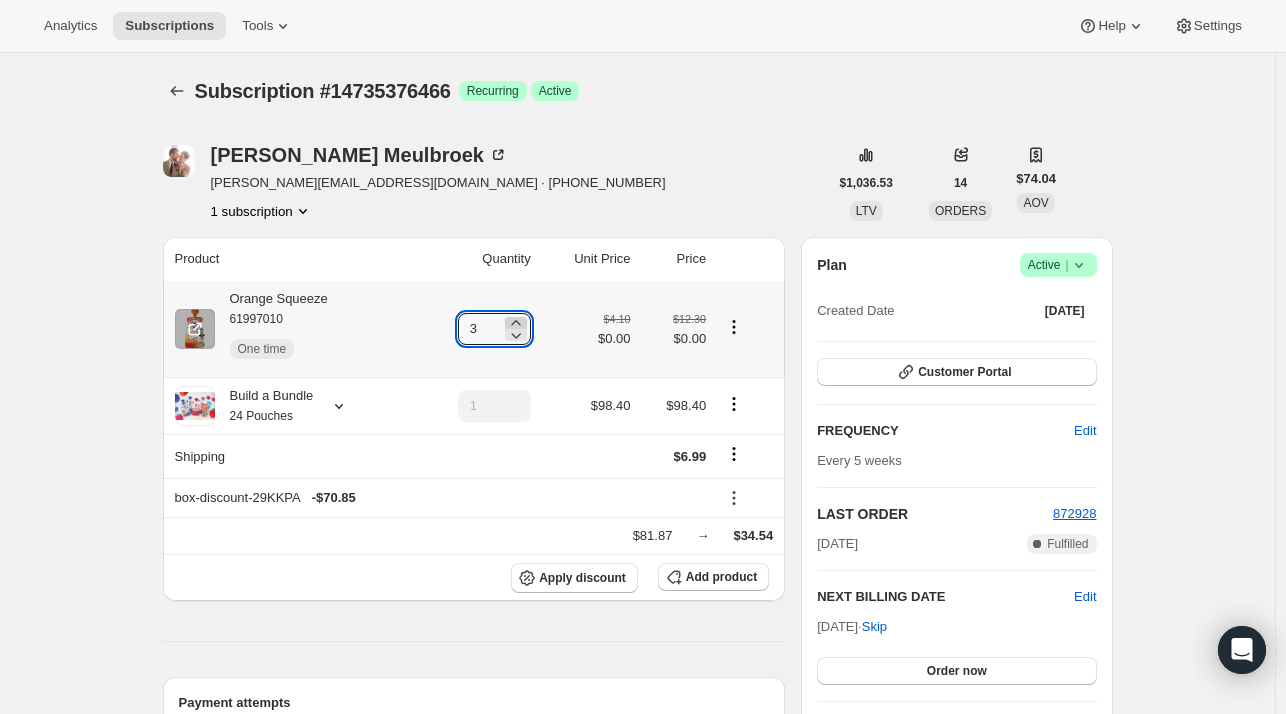click 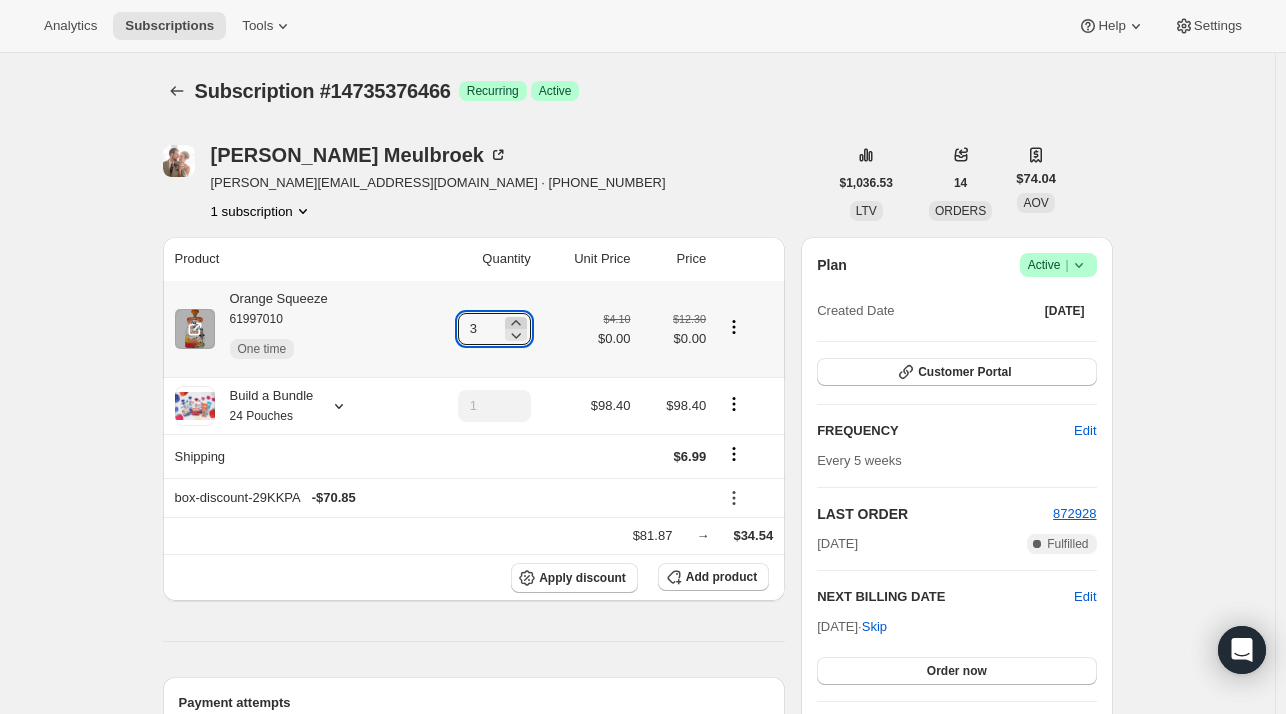 type on "4" 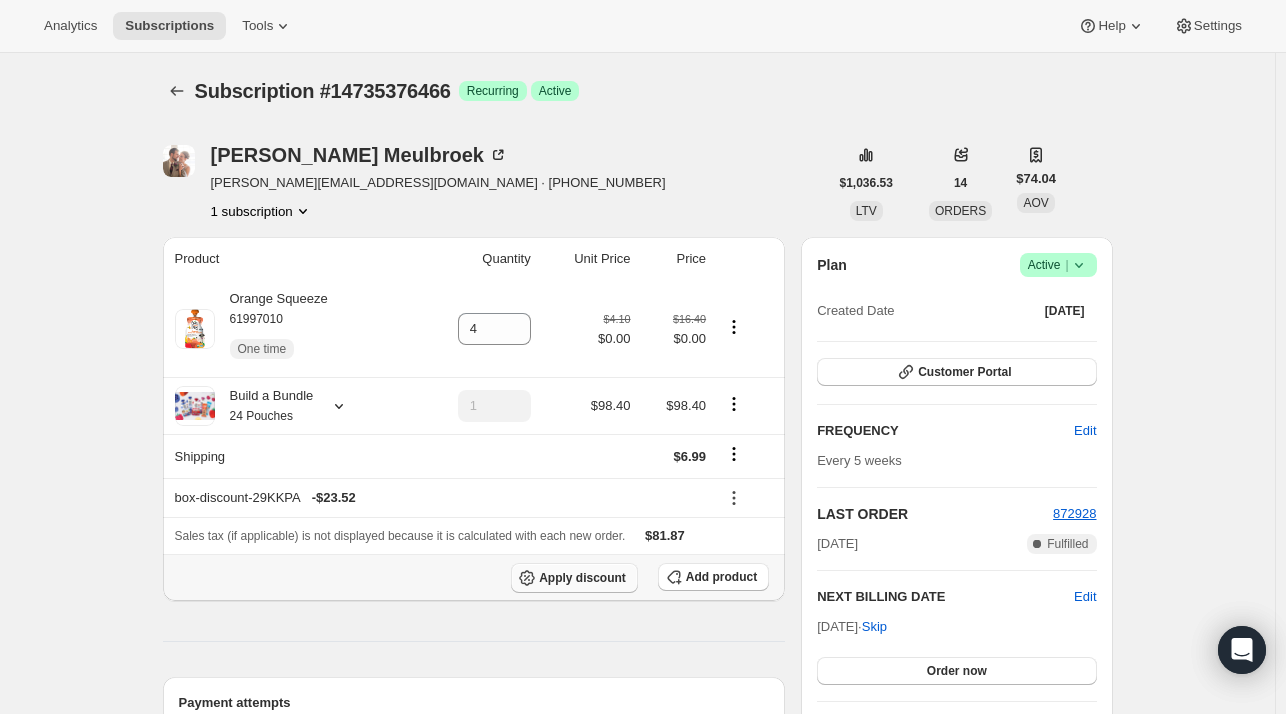 click on "Apply discount" at bounding box center (582, 578) 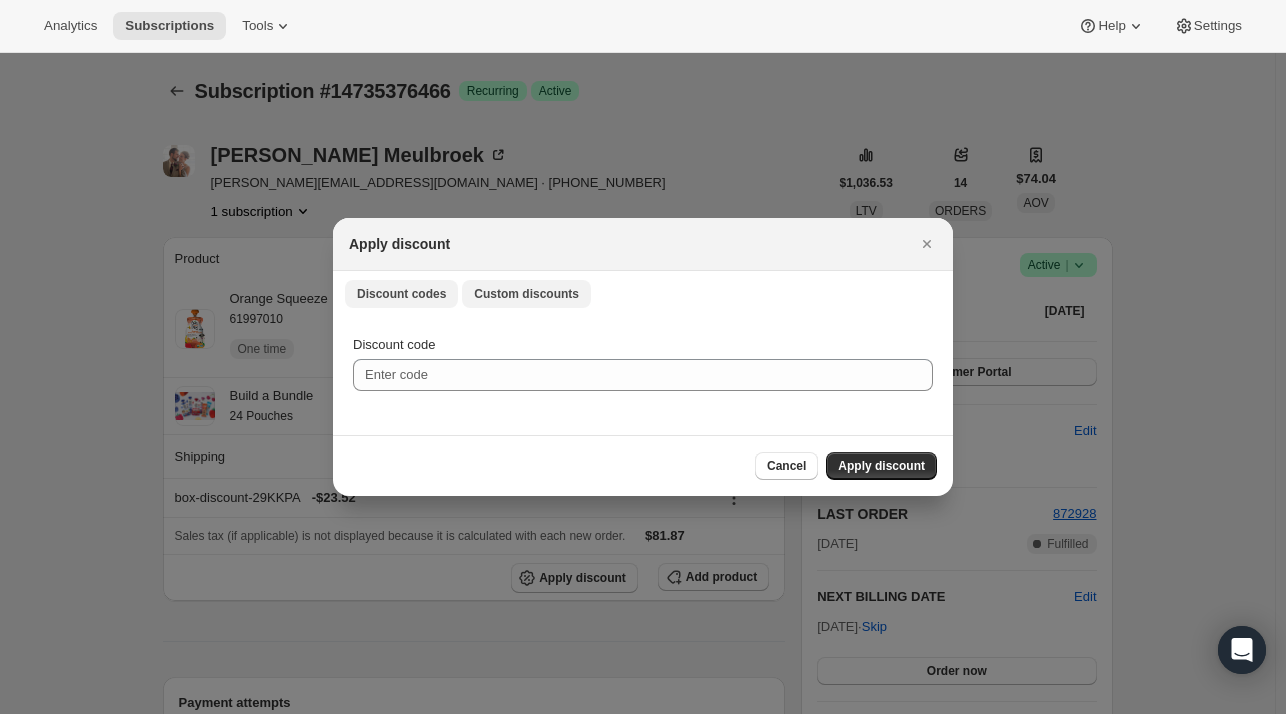 click on "Custom discounts" at bounding box center (526, 294) 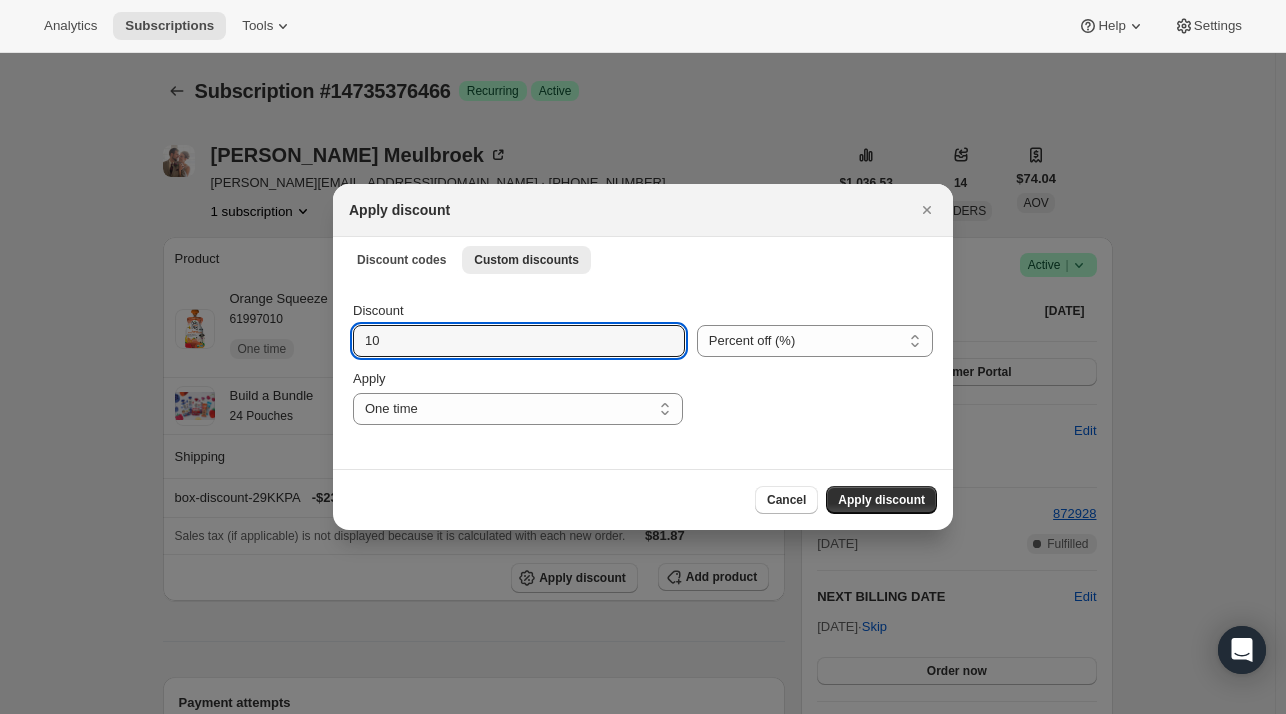 drag, startPoint x: 495, startPoint y: 339, endPoint x: 535, endPoint y: 360, distance: 45.17743 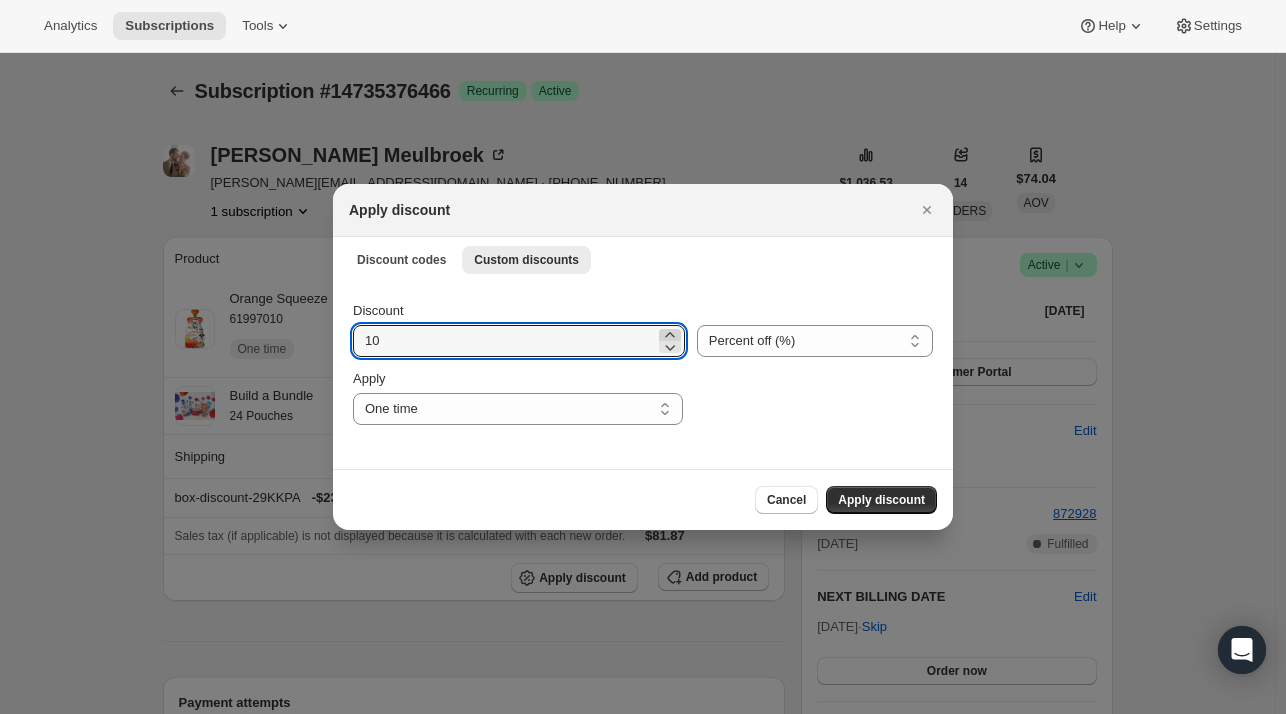 click 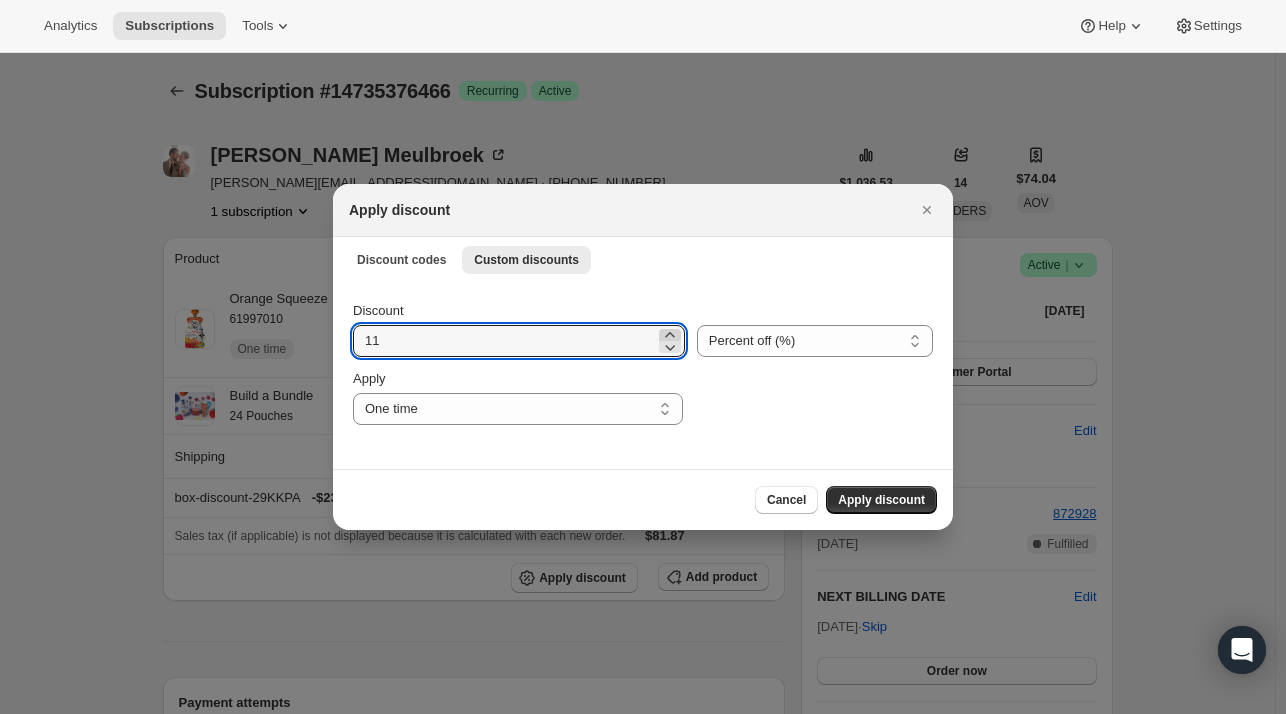 click 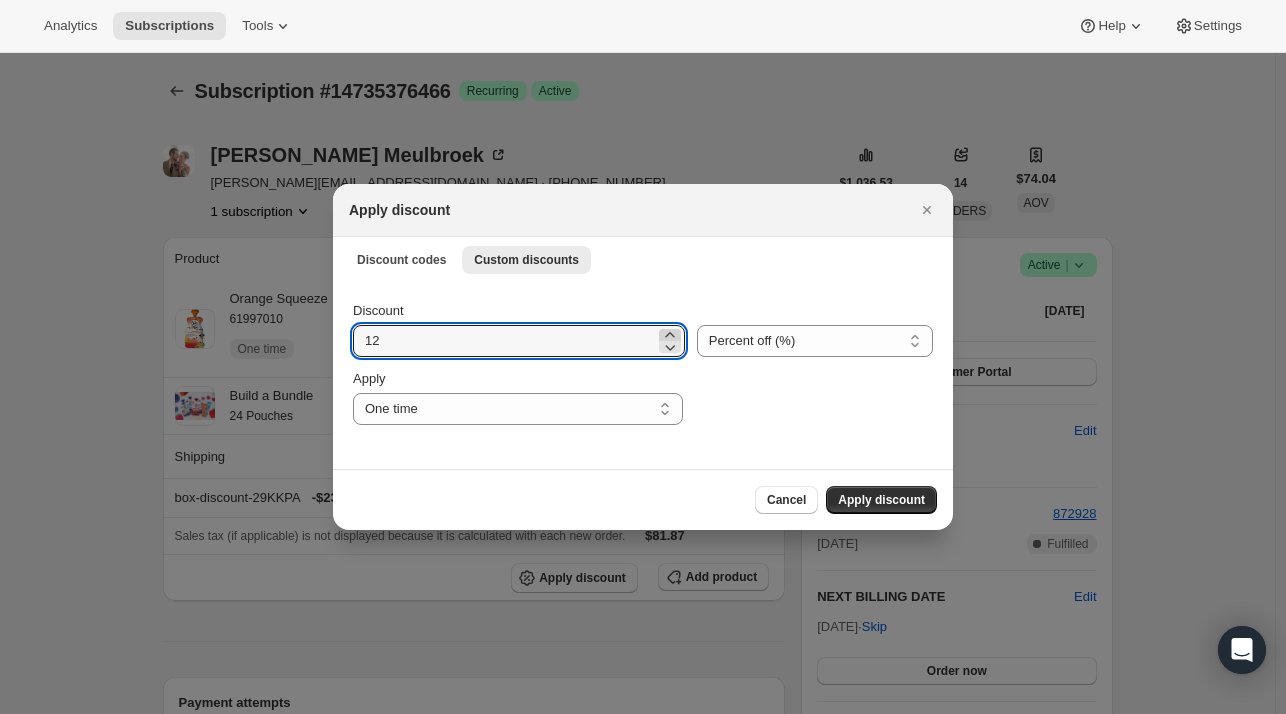 click 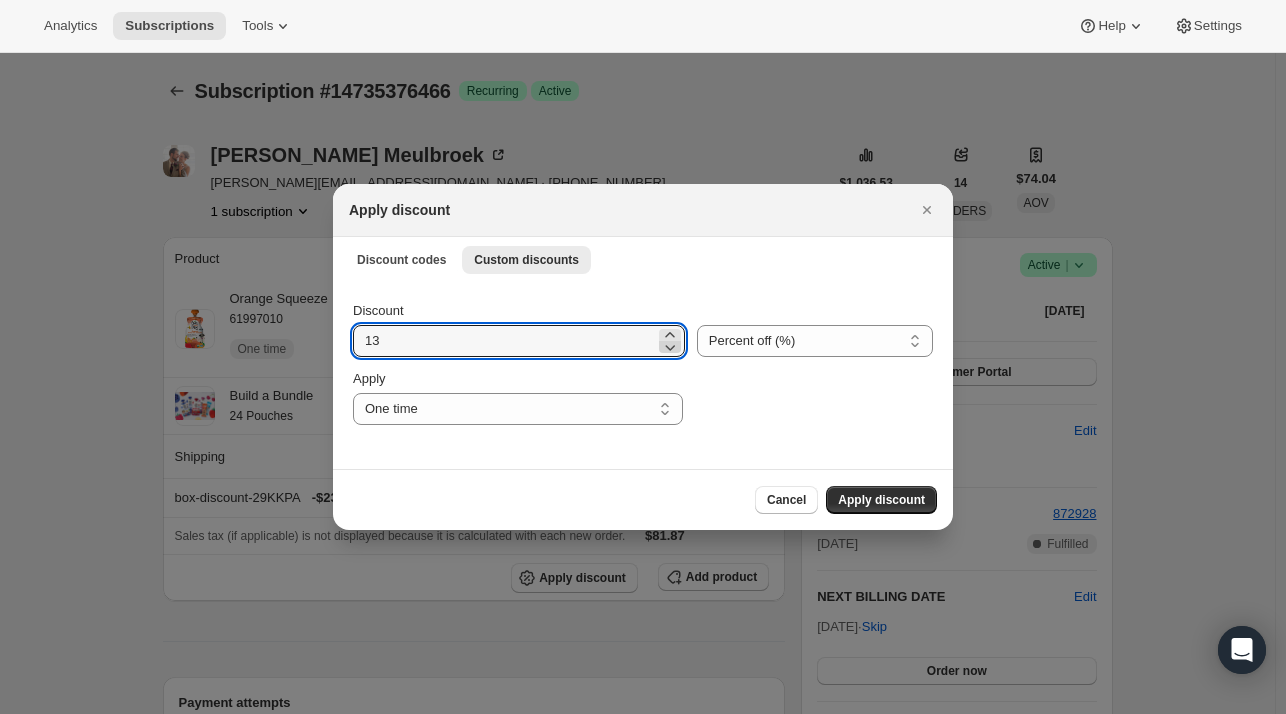 click 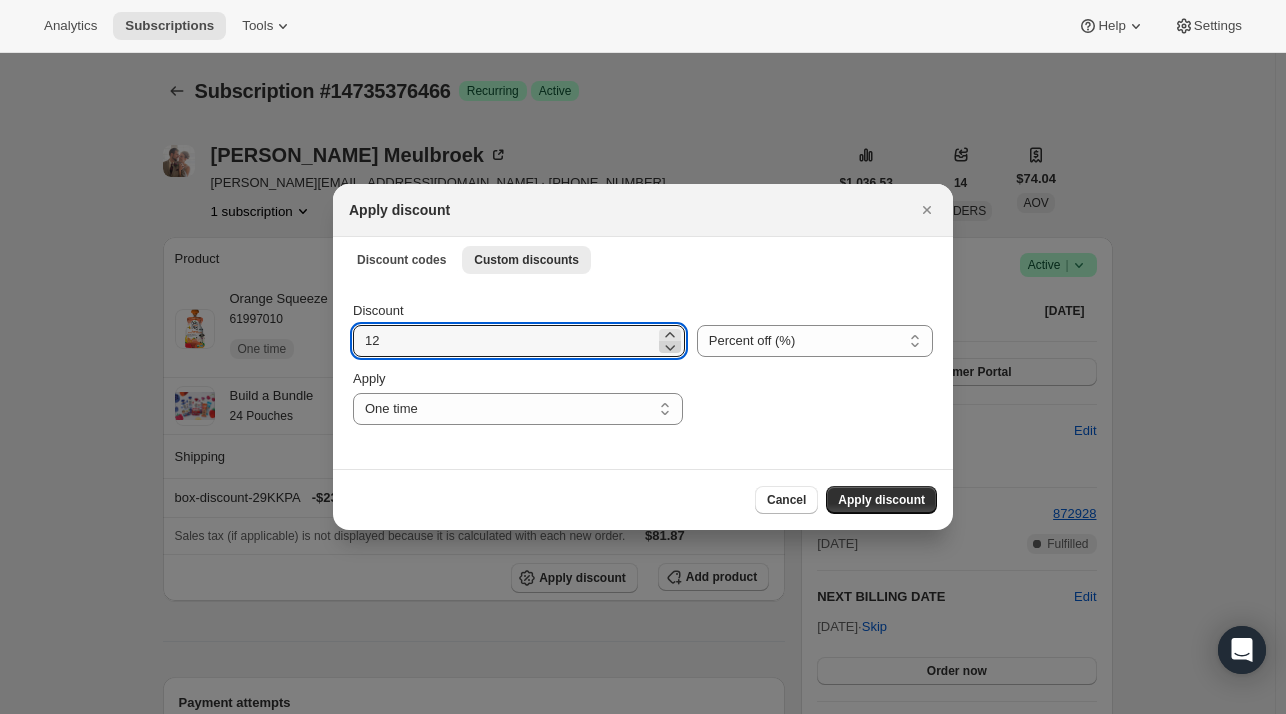 click 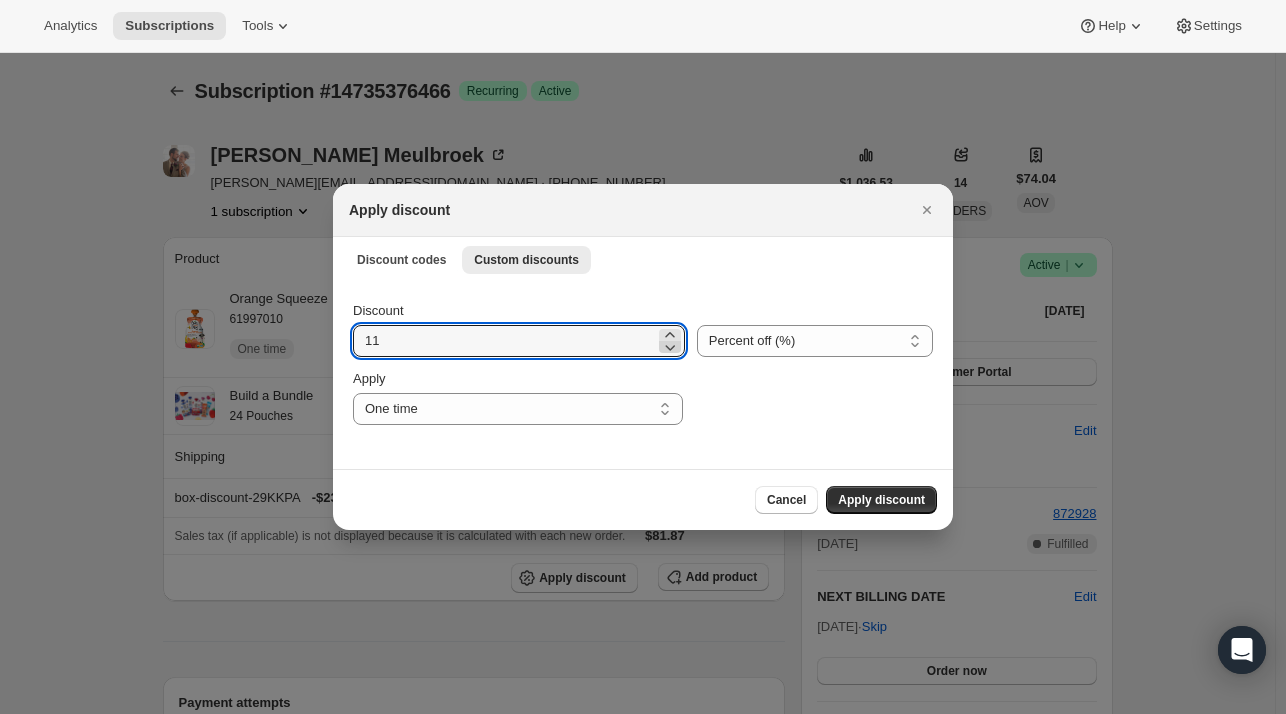 click 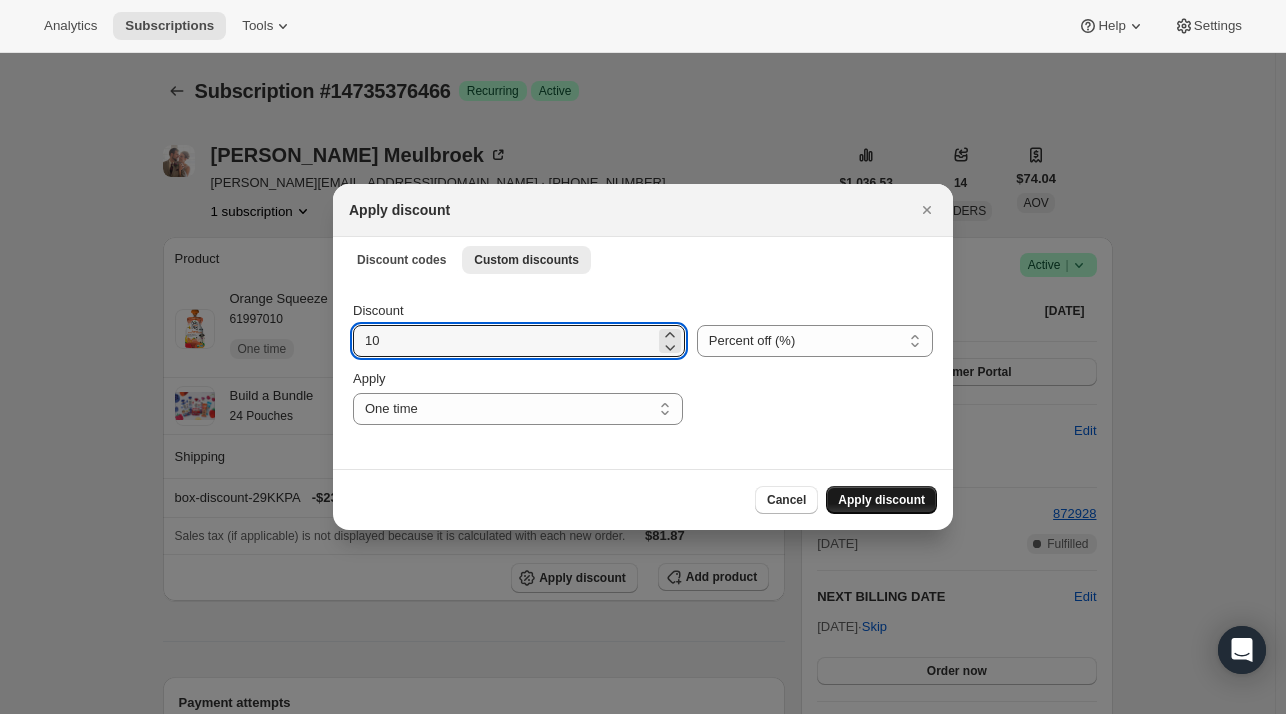 click on "Apply discount" at bounding box center [881, 500] 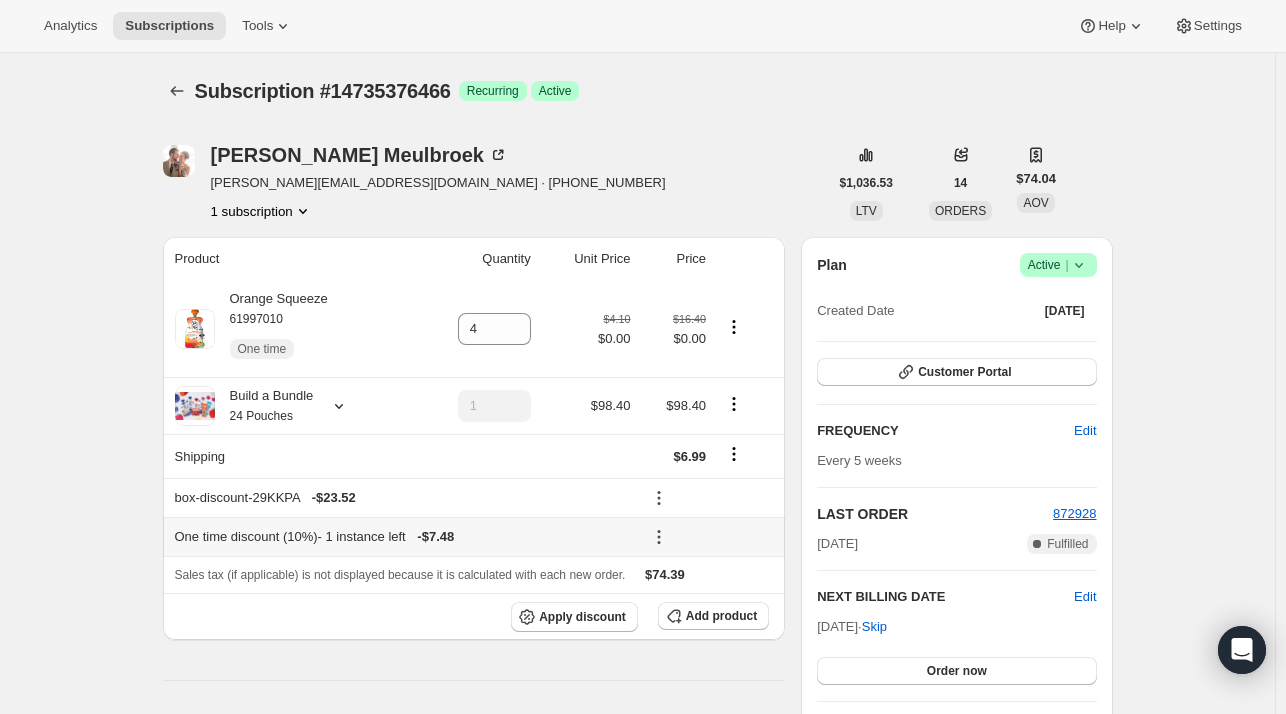 click 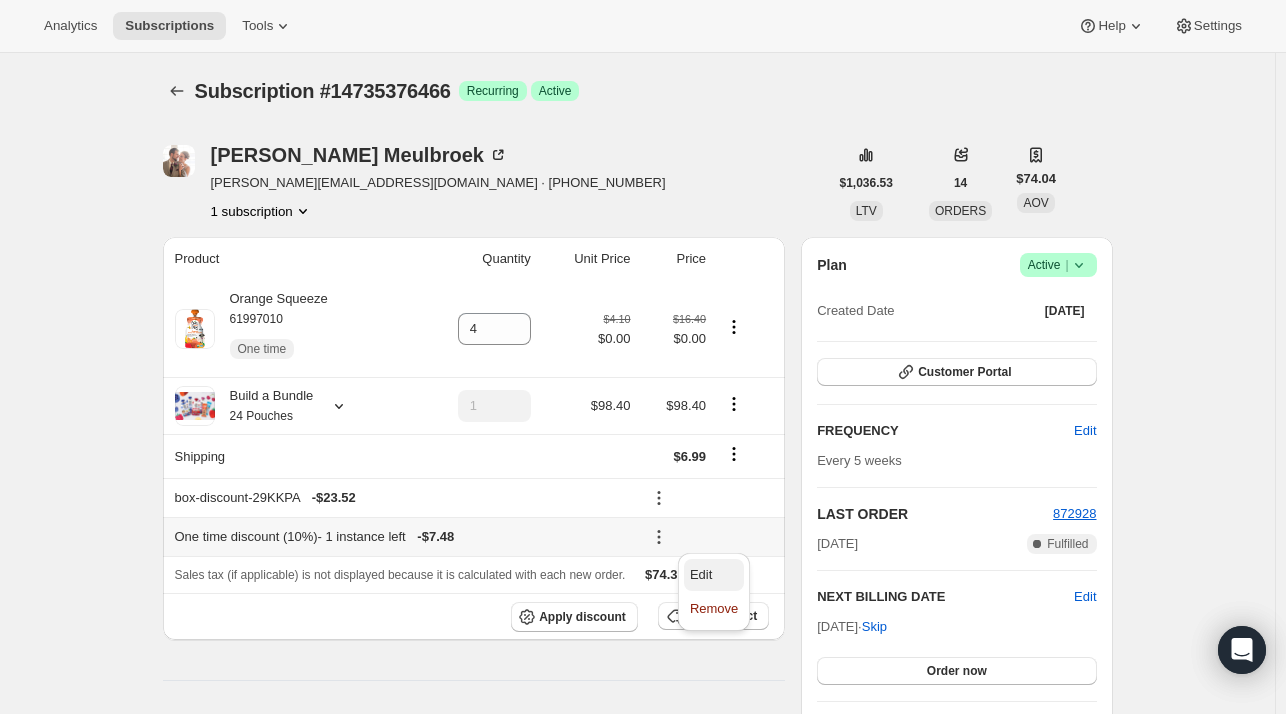 click on "Edit" at bounding box center (714, 575) 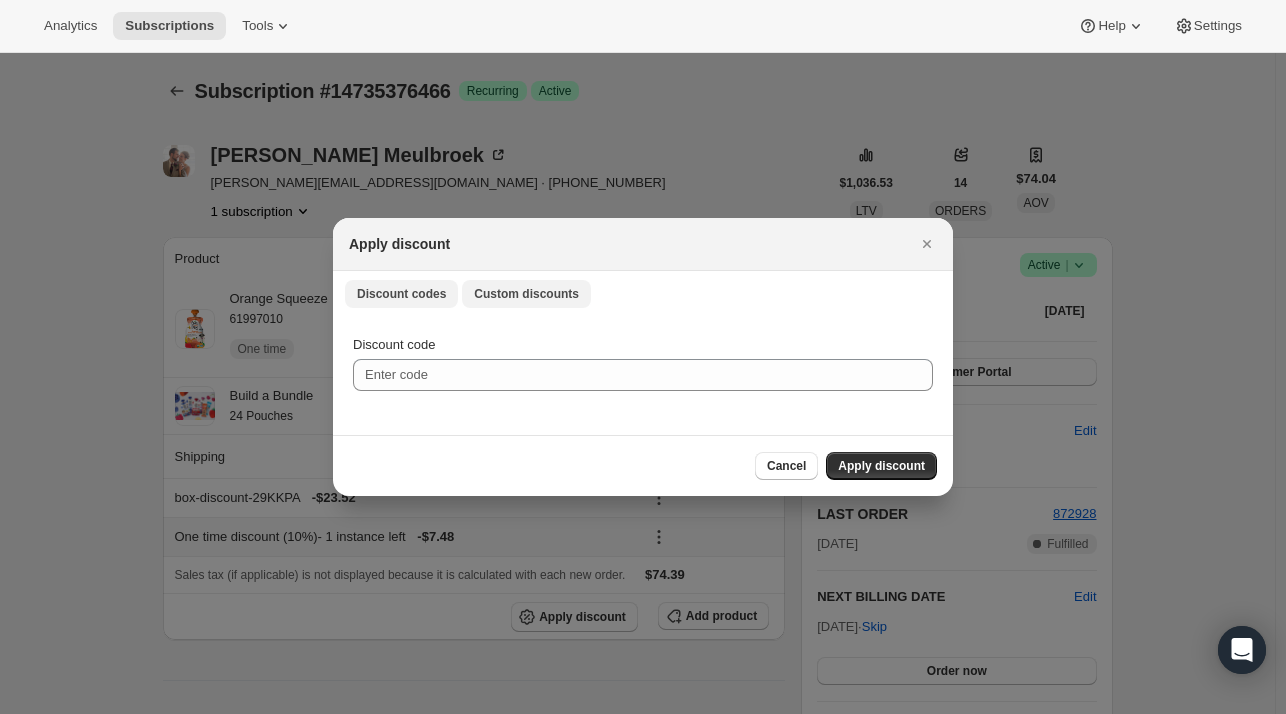 click on "Custom discounts" at bounding box center [526, 294] 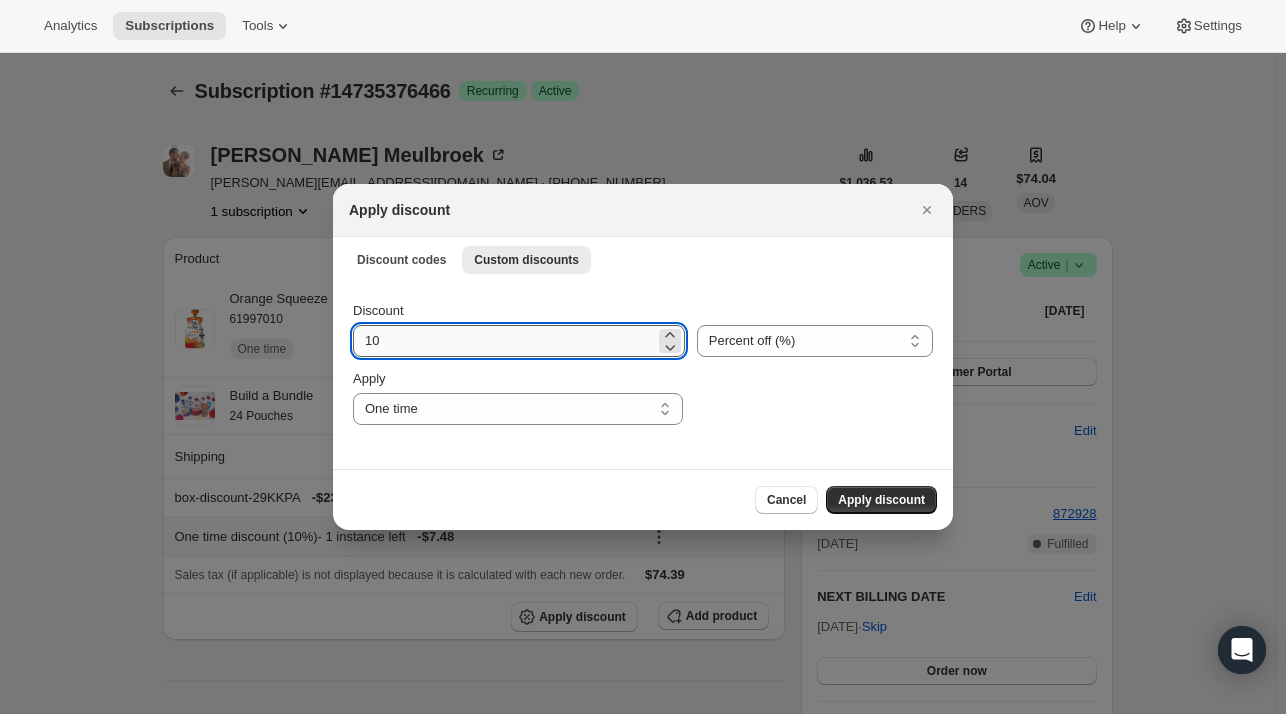 click on "10" at bounding box center (504, 341) 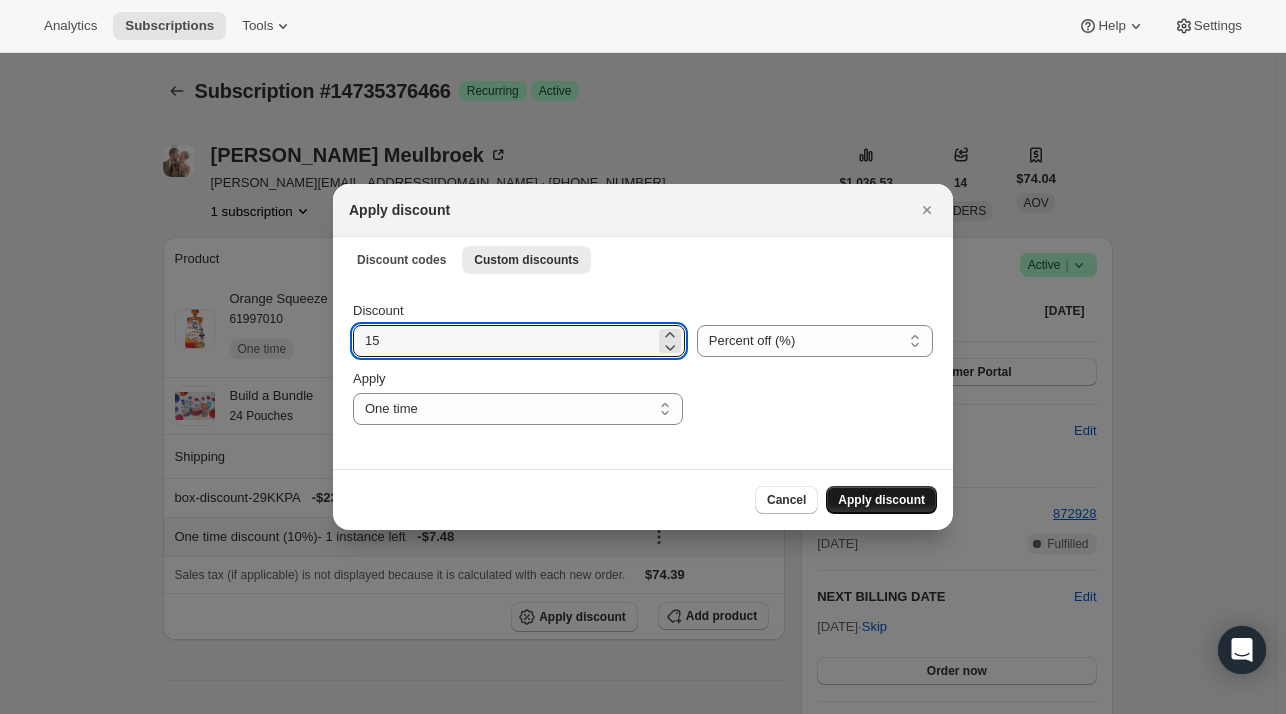 type on "15" 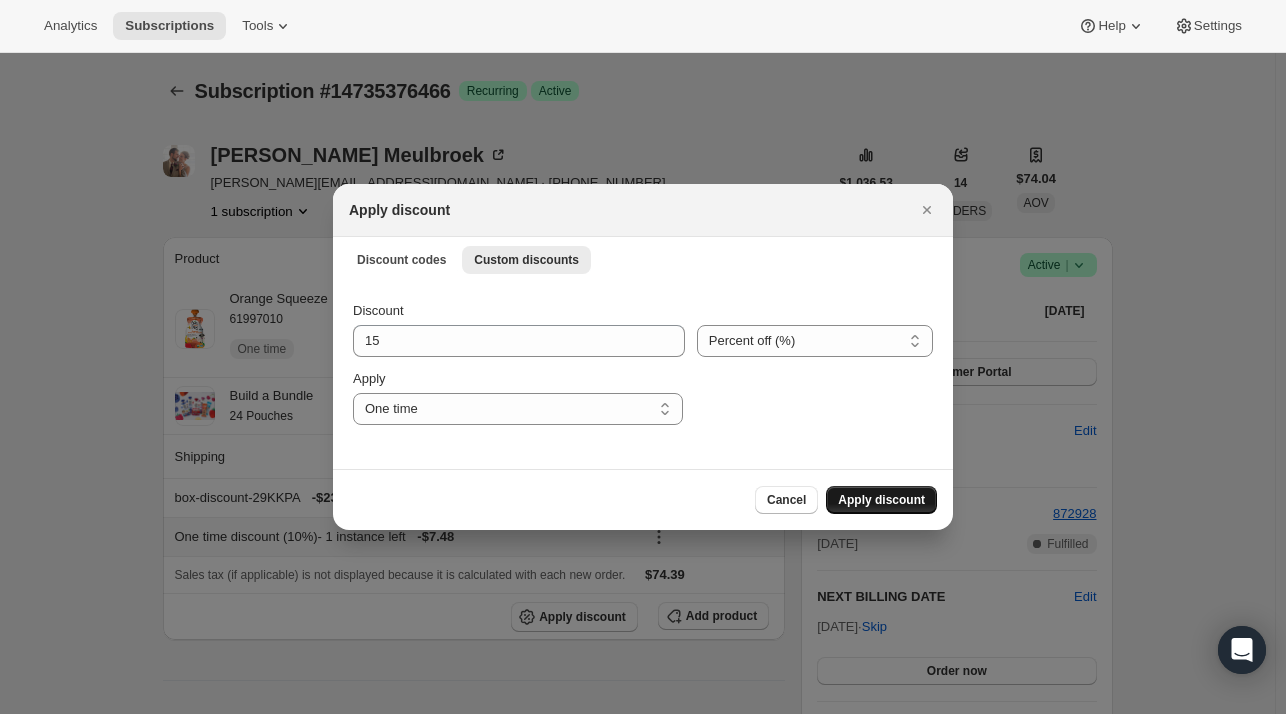 click on "Apply discount" at bounding box center [881, 500] 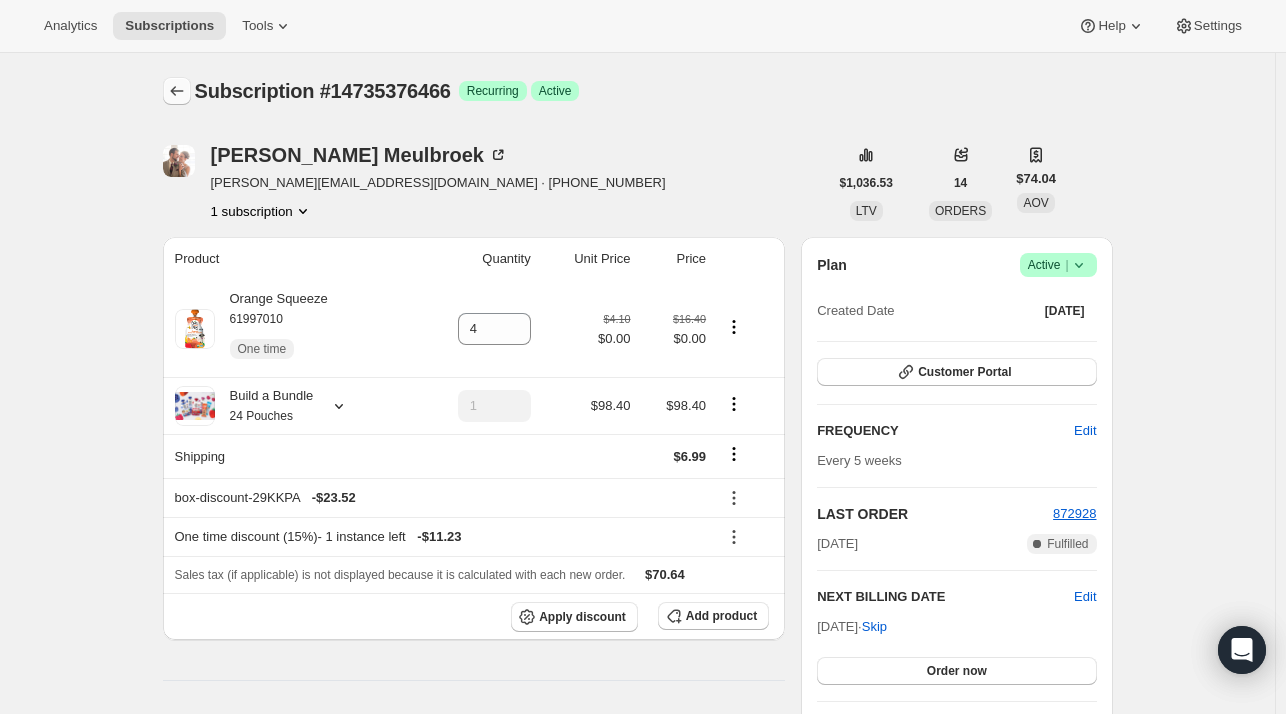 click 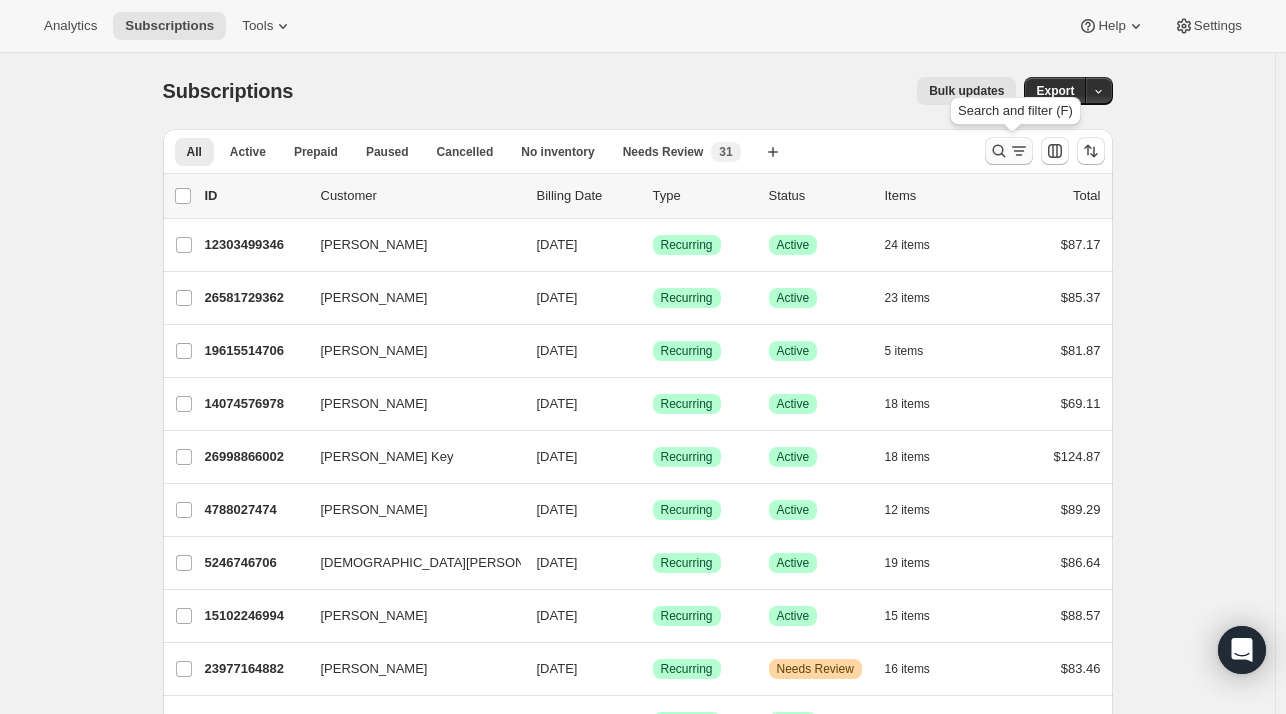 click 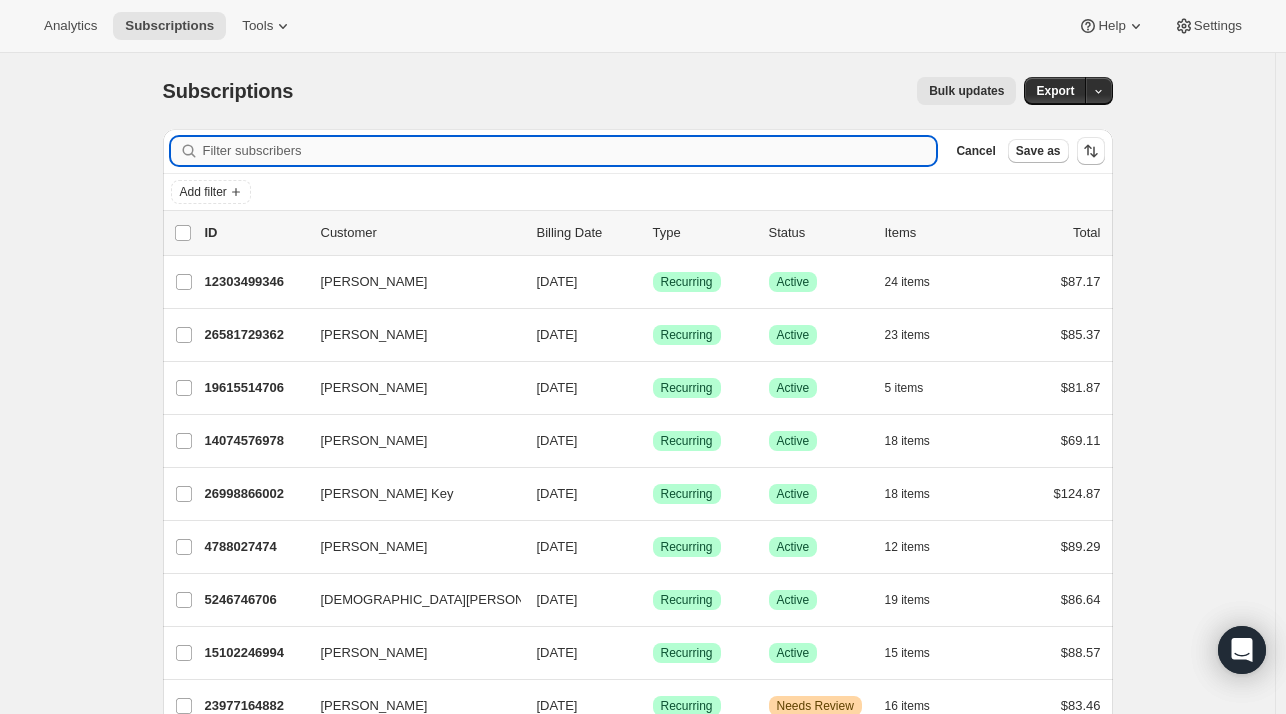 click on "Filter subscribers" at bounding box center (570, 151) 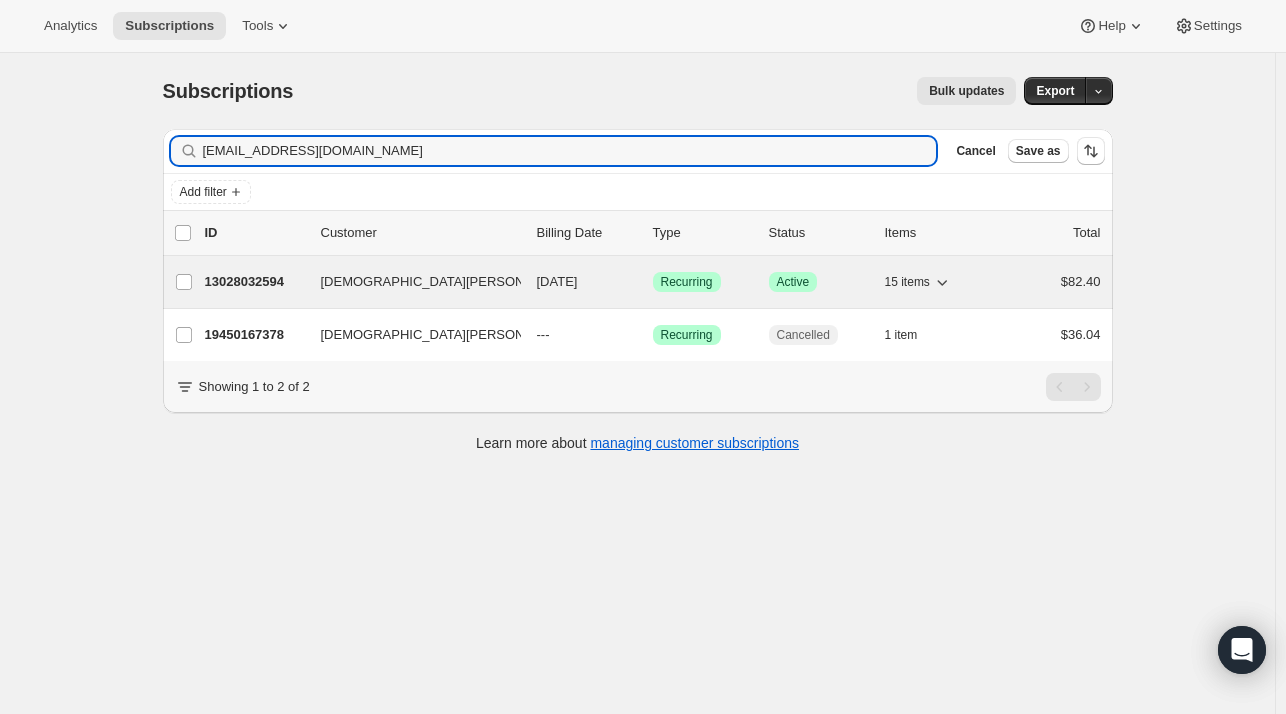 type on "kpegher413@yahoo.com" 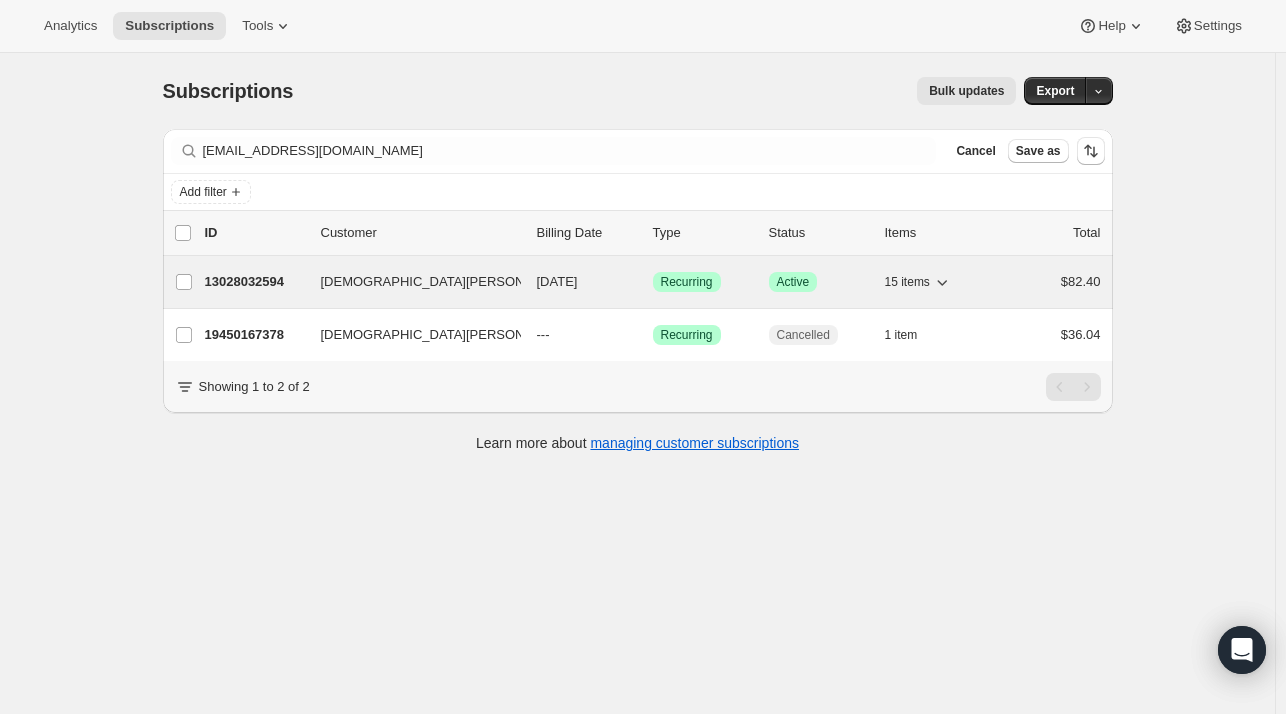 click on "13028032594" at bounding box center [255, 282] 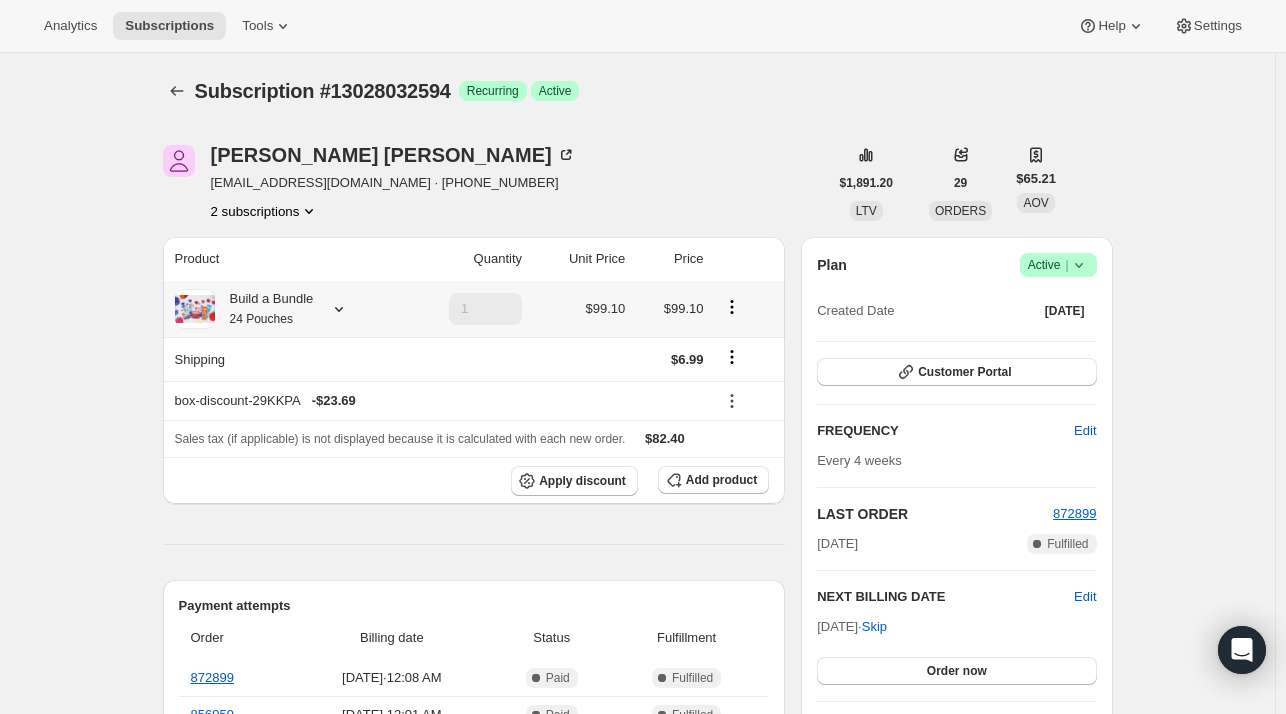 click at bounding box center (335, 309) 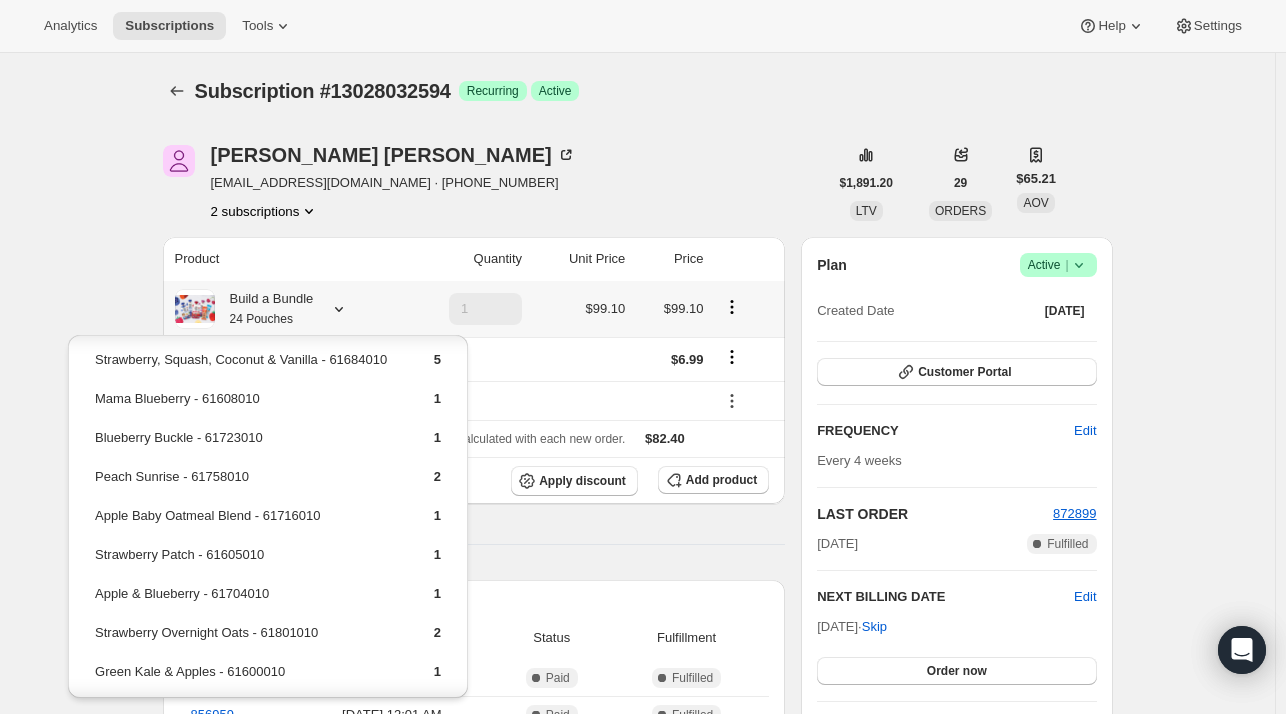 scroll, scrollTop: 324, scrollLeft: 0, axis: vertical 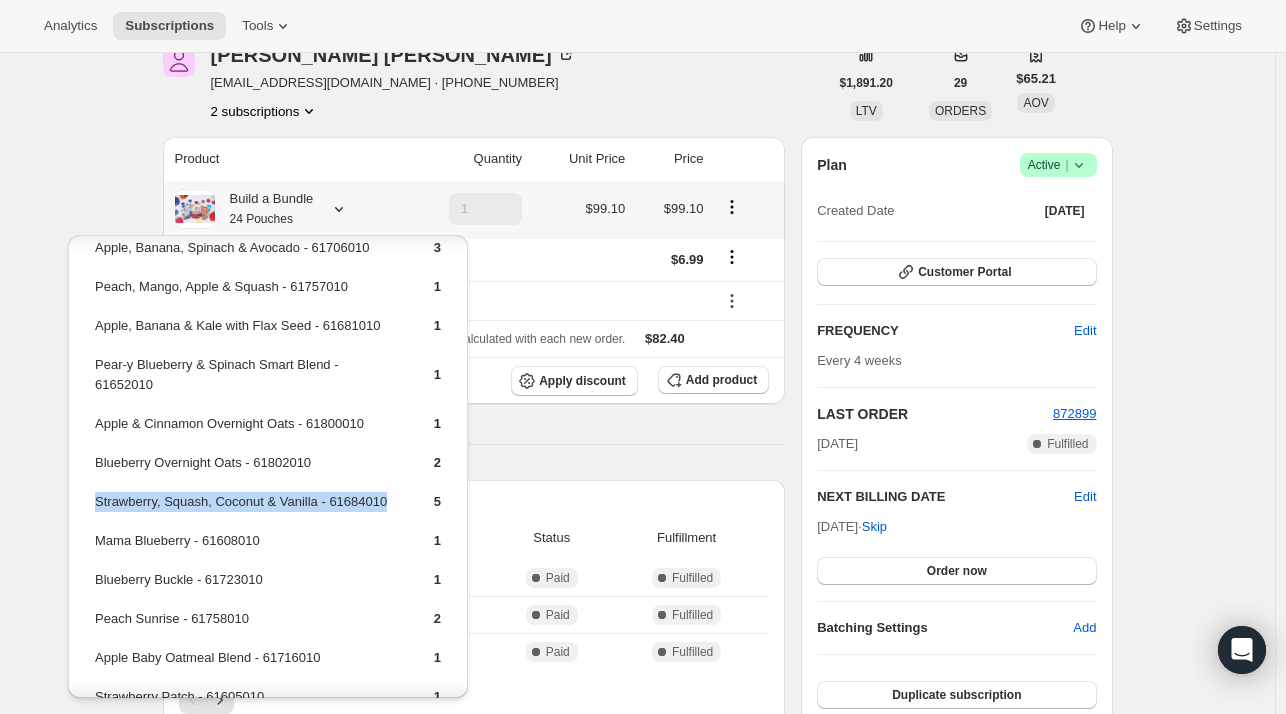 drag, startPoint x: 393, startPoint y: 499, endPoint x: 93, endPoint y: 499, distance: 300 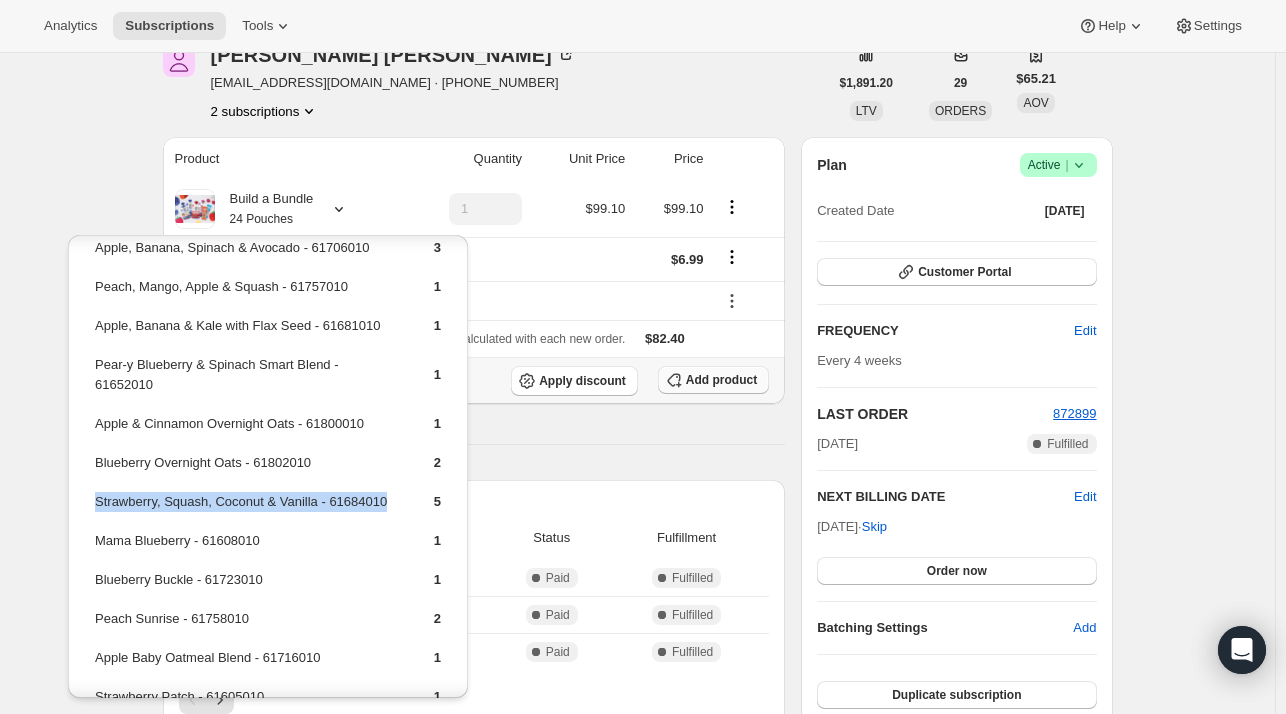 click on "Add product" at bounding box center [721, 380] 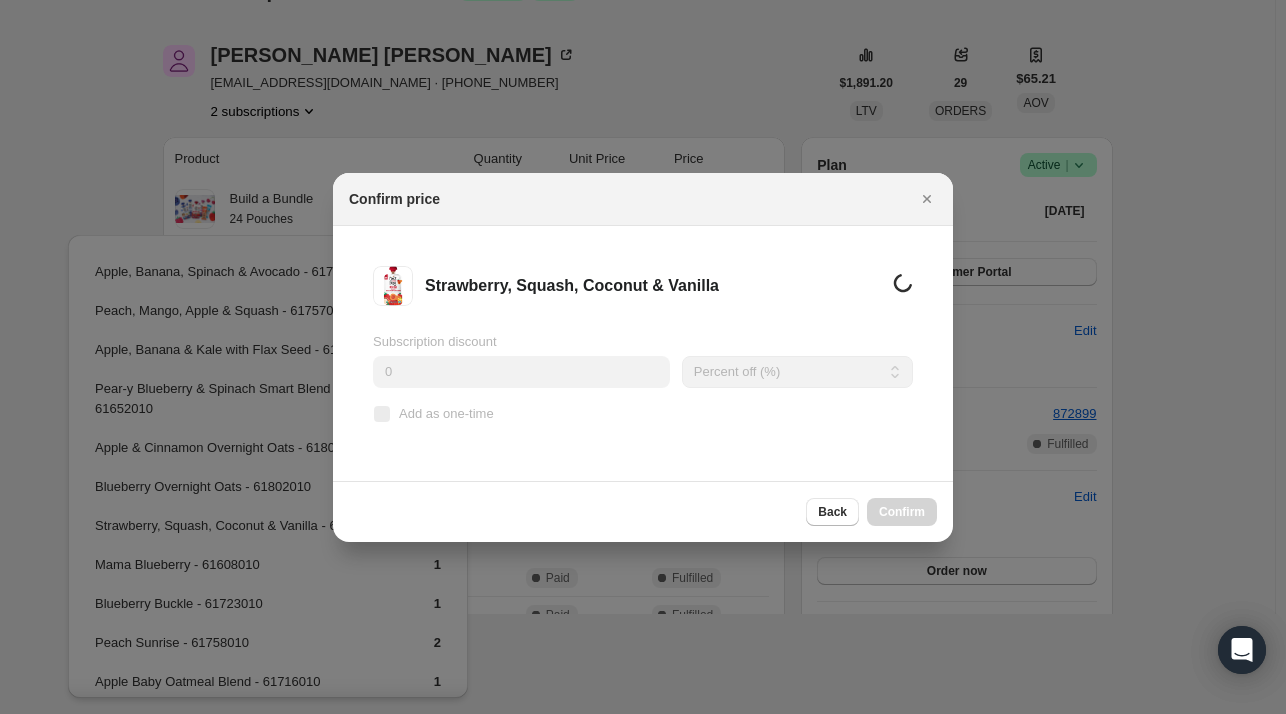 scroll, scrollTop: 100, scrollLeft: 0, axis: vertical 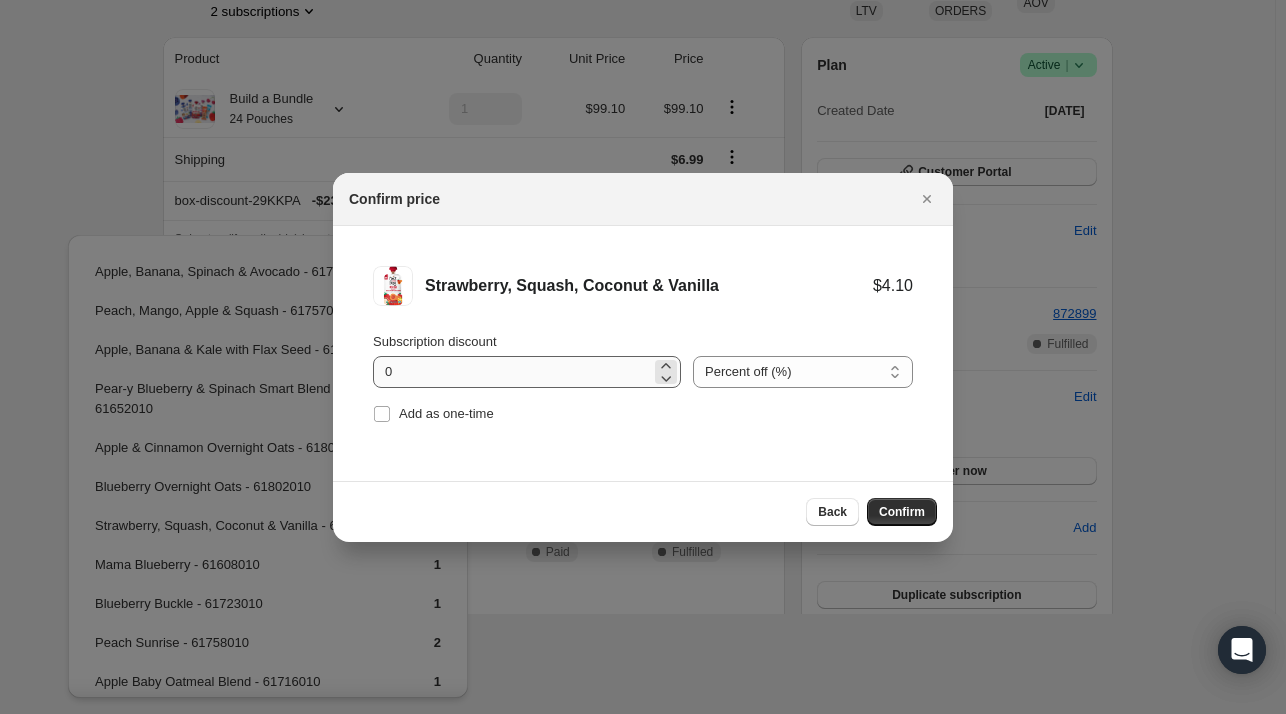 click on "0" at bounding box center [512, 372] 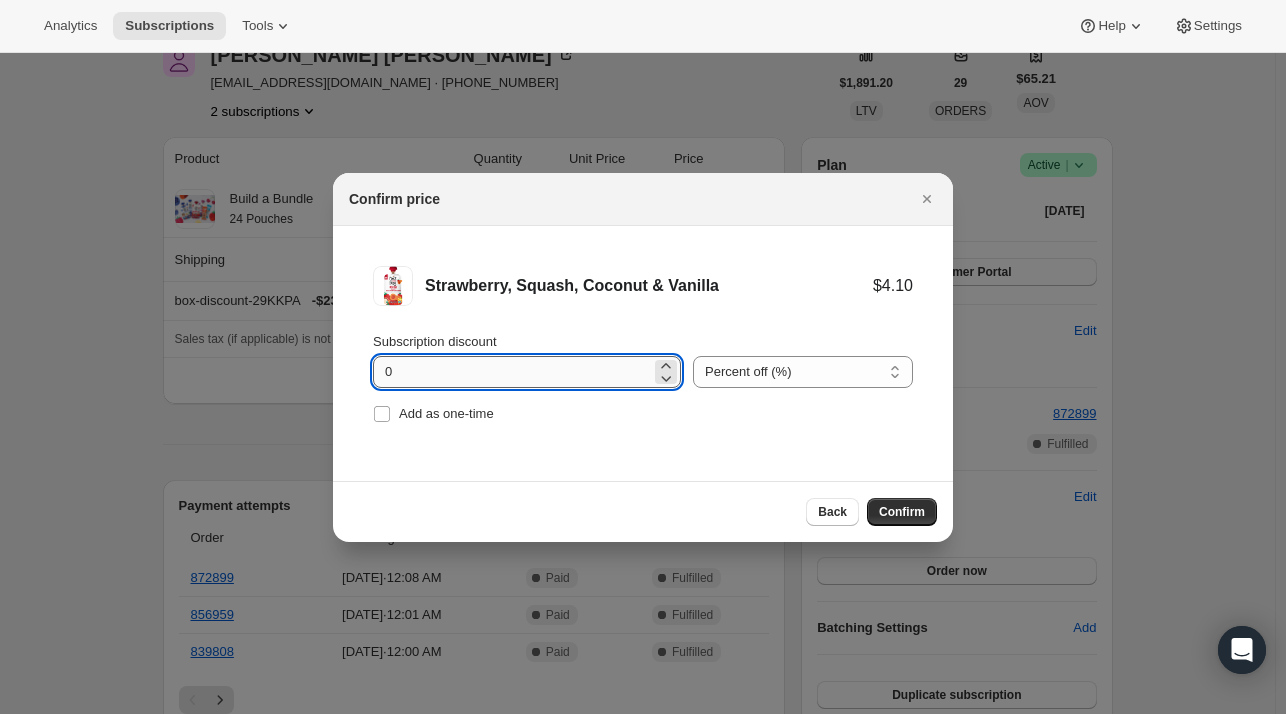click on "0" at bounding box center (512, 372) 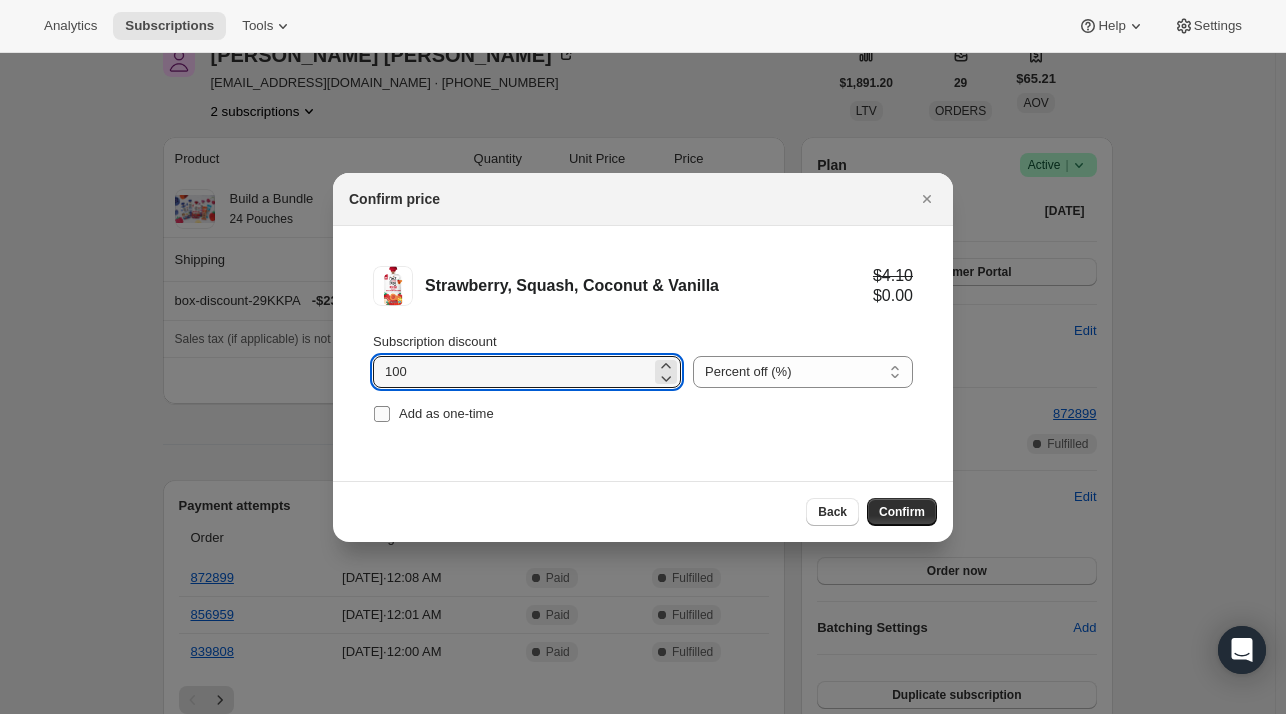 type on "100" 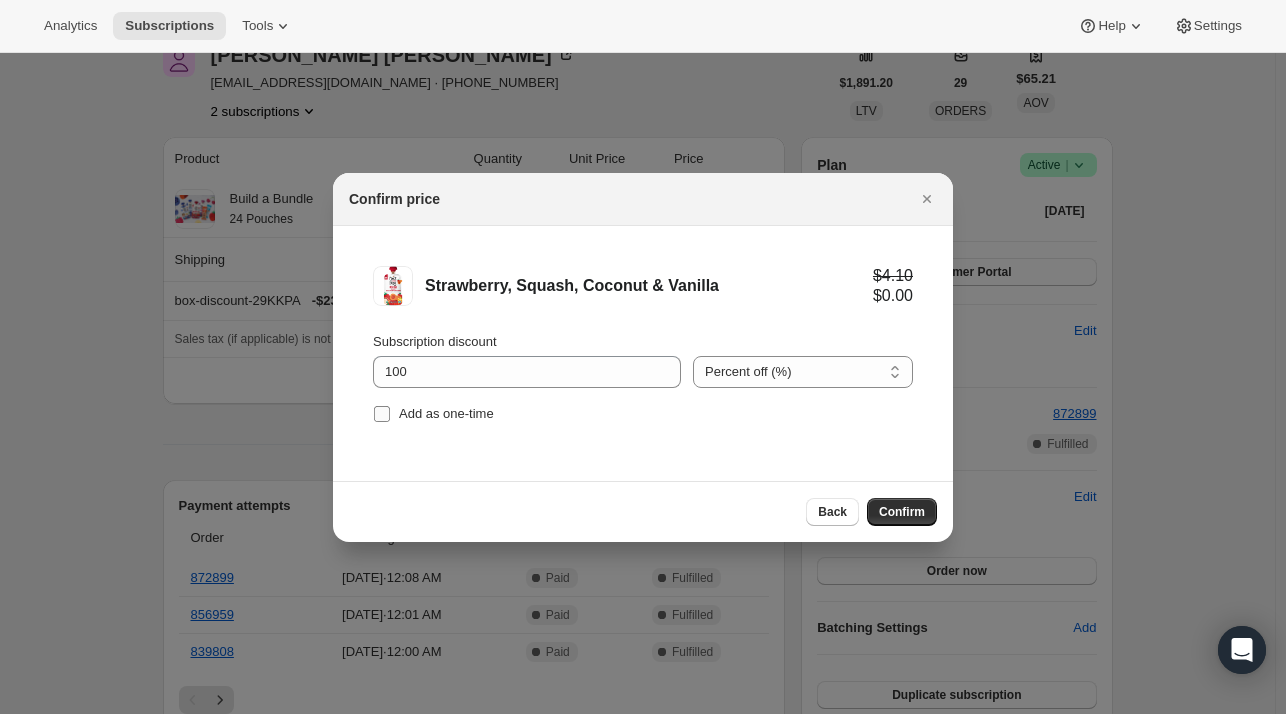click on "Add as one-time" at bounding box center [446, 413] 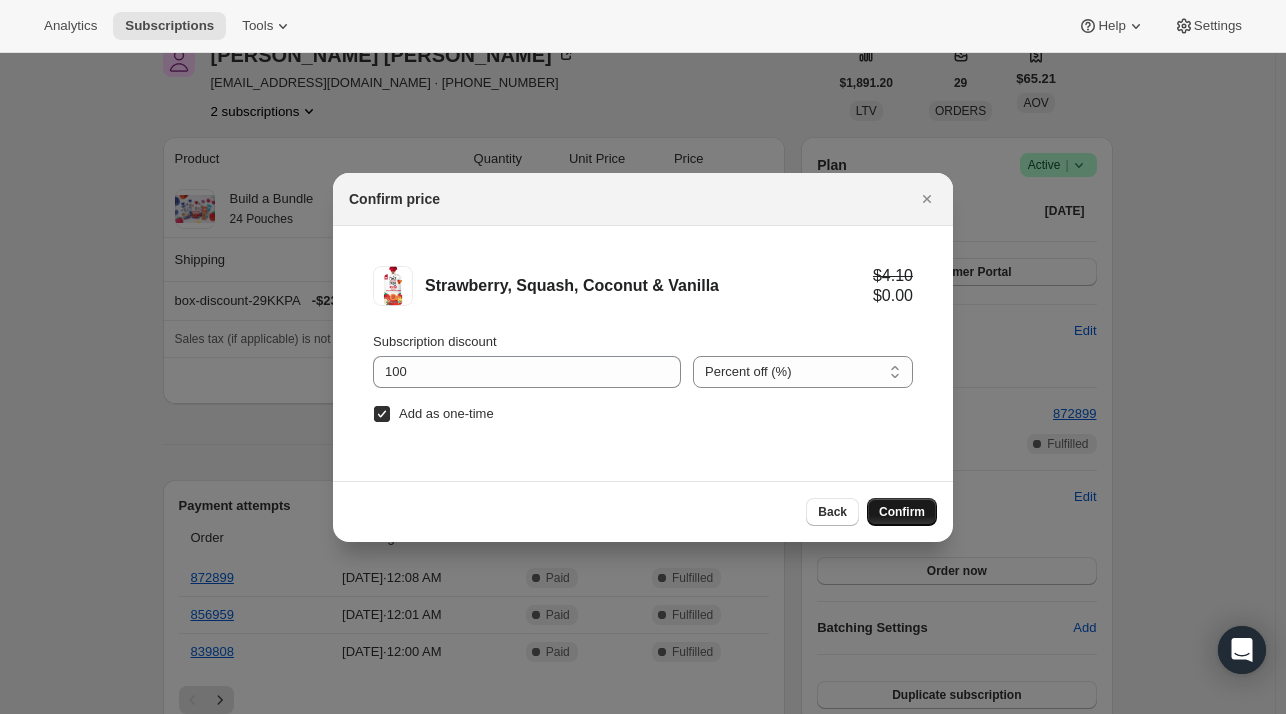 click on "Confirm" at bounding box center (902, 512) 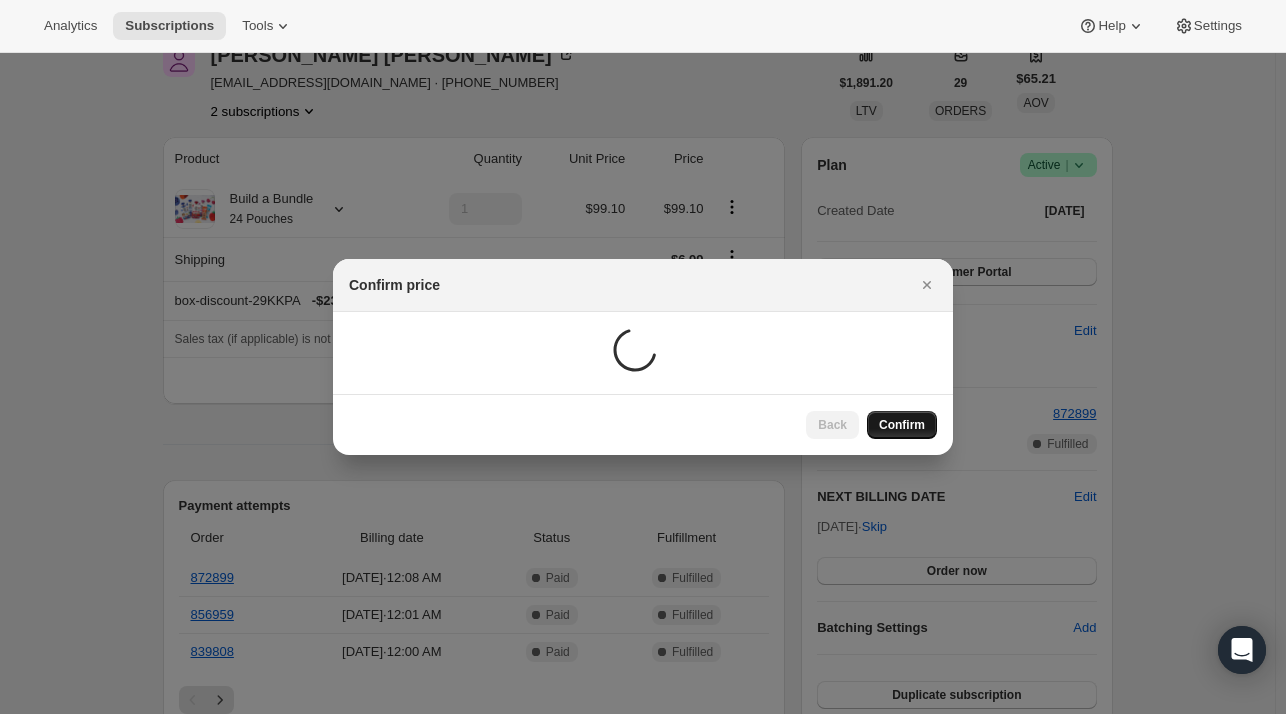 scroll, scrollTop: 100, scrollLeft: 0, axis: vertical 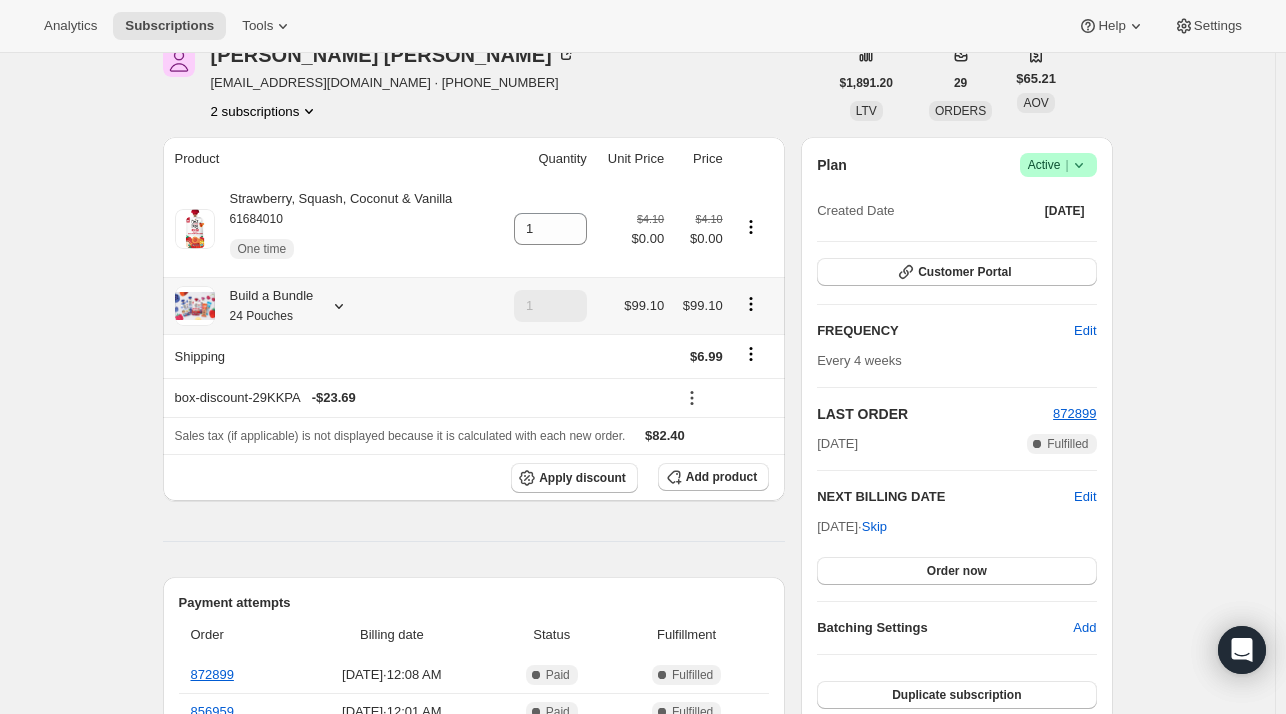 click 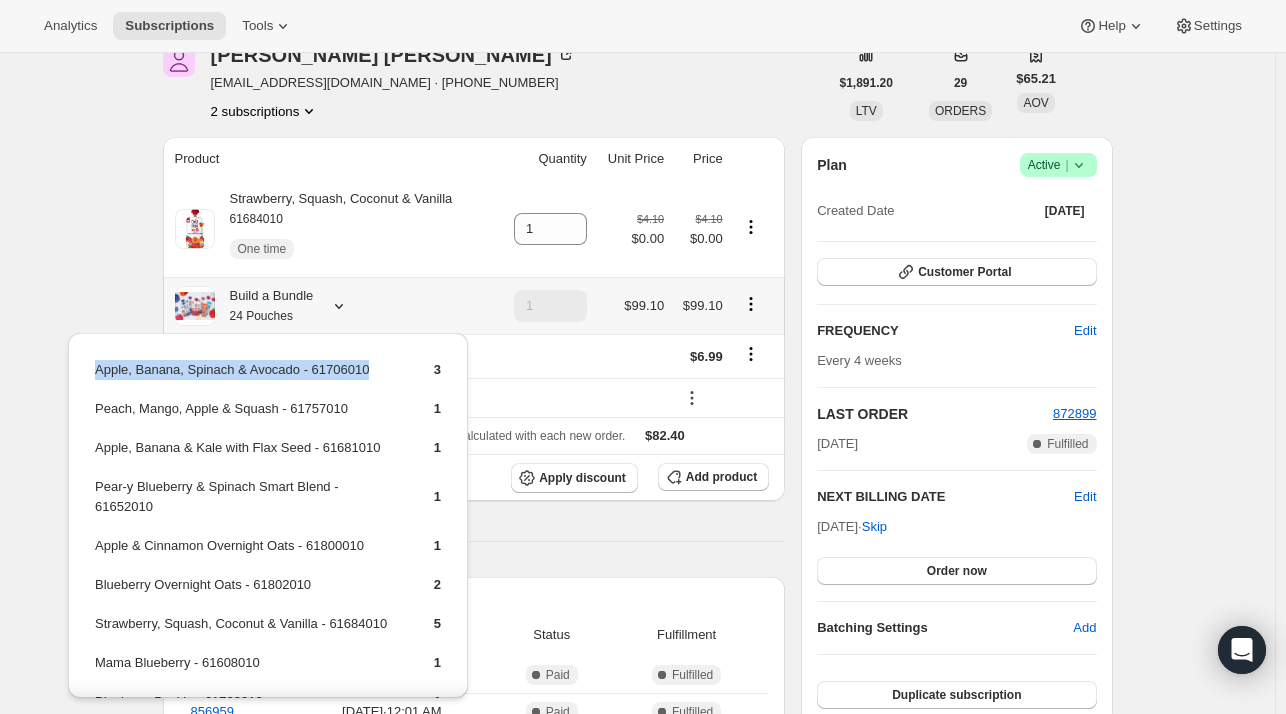 drag, startPoint x: 344, startPoint y: 372, endPoint x: 91, endPoint y: 373, distance: 253.00198 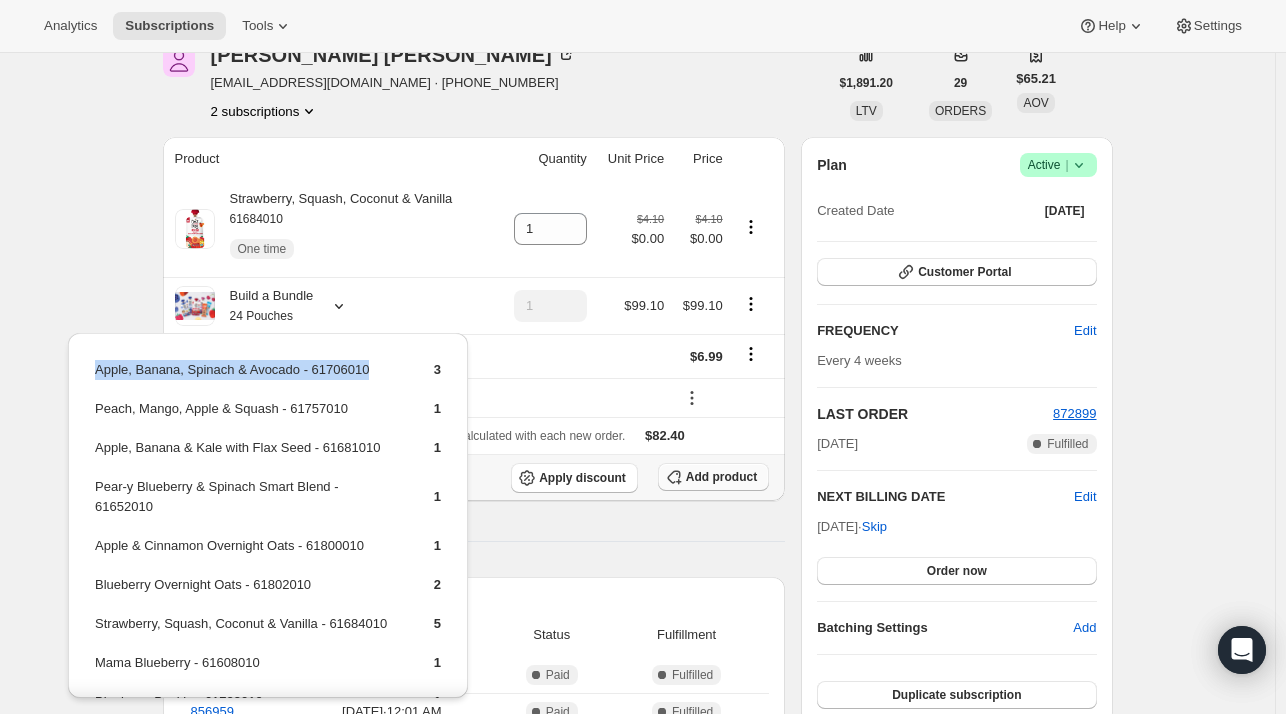 click on "Add product" at bounding box center [721, 477] 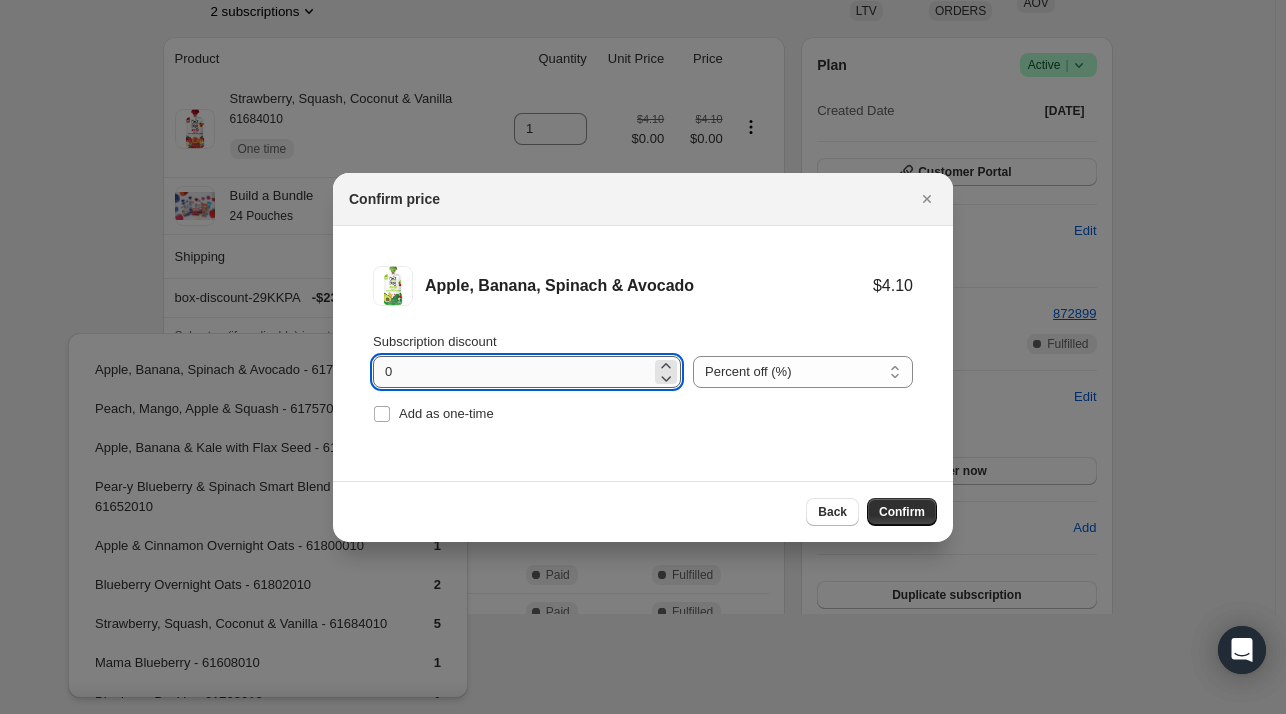 click on "0" at bounding box center [512, 372] 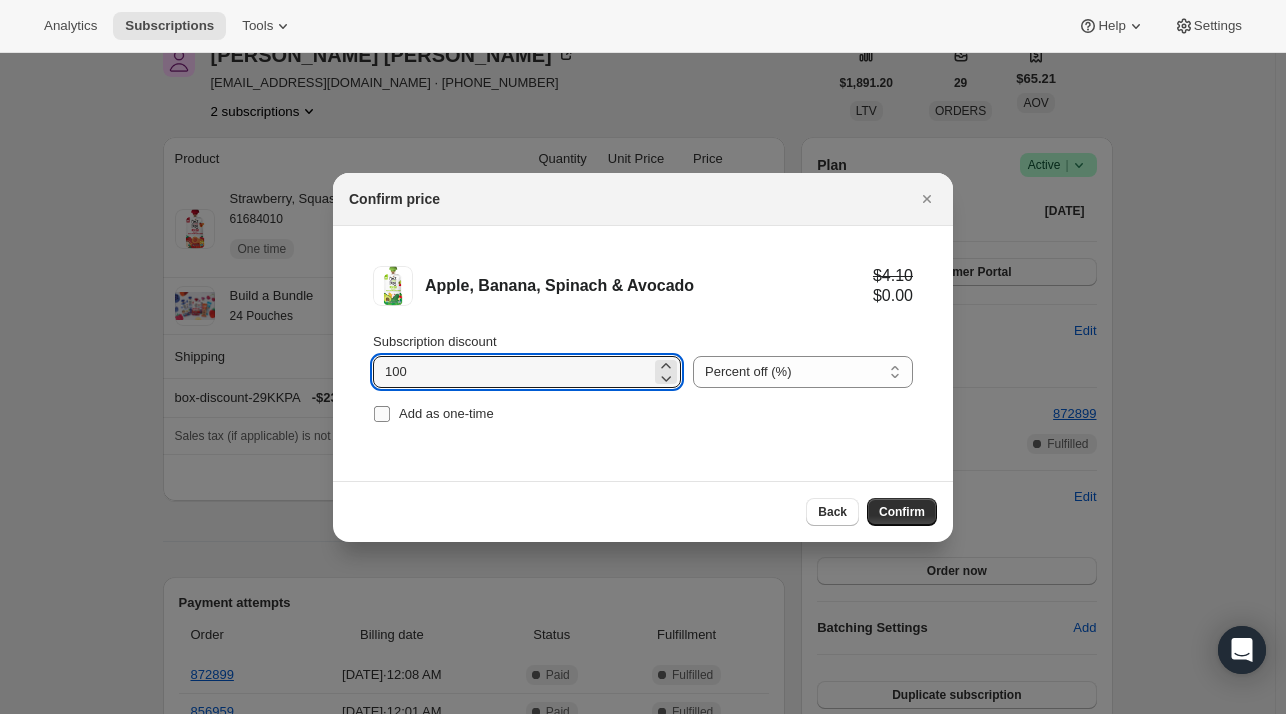 type on "100" 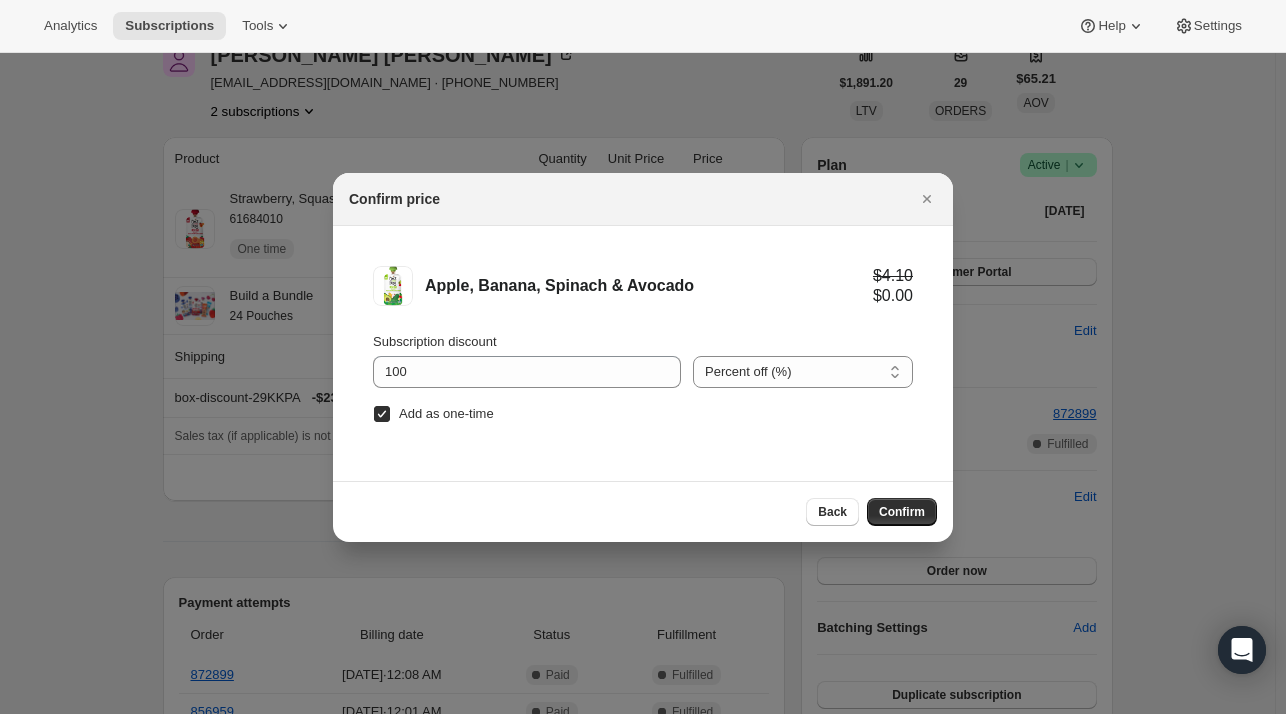 click on "Confirm" at bounding box center [902, 512] 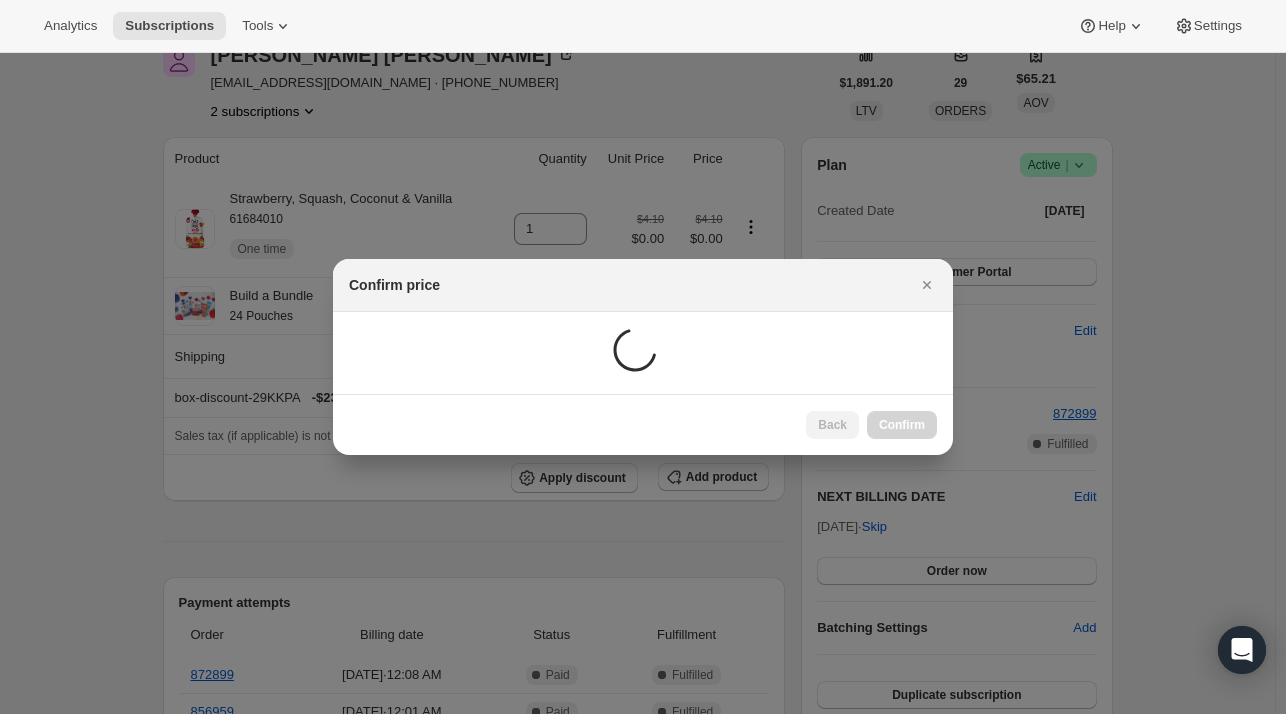 scroll, scrollTop: 100, scrollLeft: 0, axis: vertical 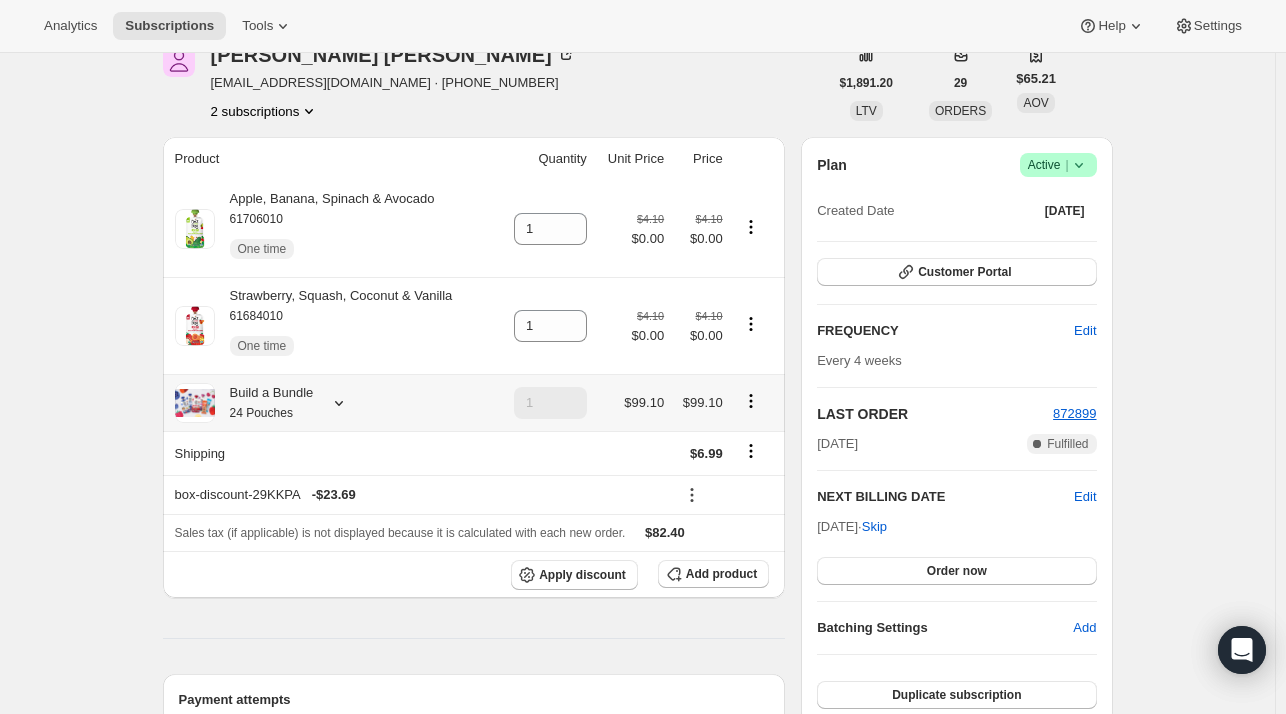 click 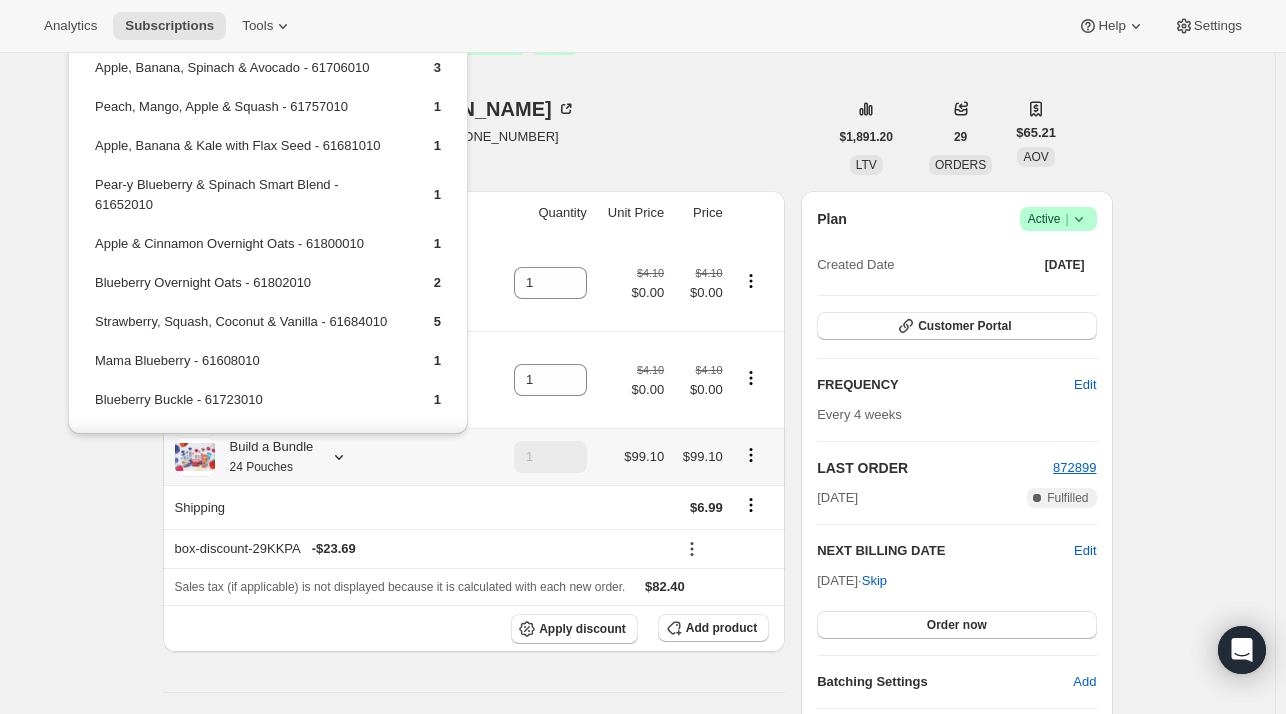 scroll, scrollTop: 0, scrollLeft: 0, axis: both 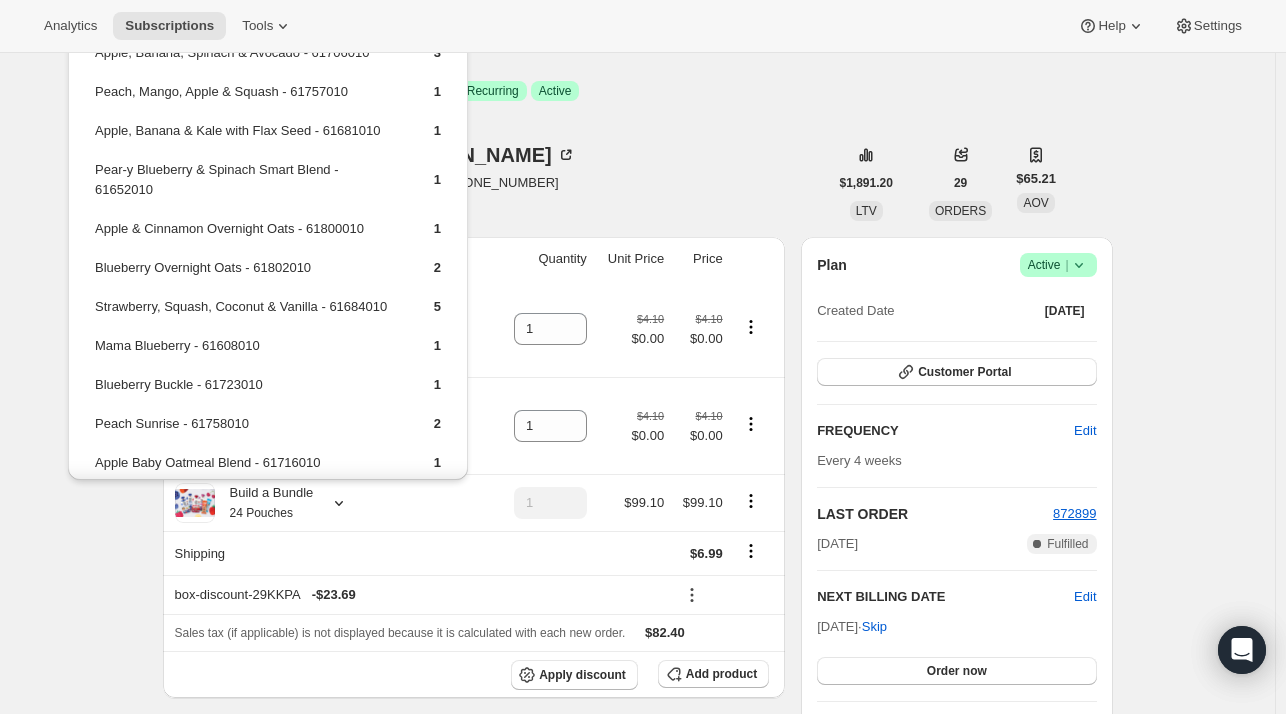 click on "Subscription #13028032594. This page is ready Subscription #13028032594 Success Recurring Success Active" at bounding box center (638, 91) 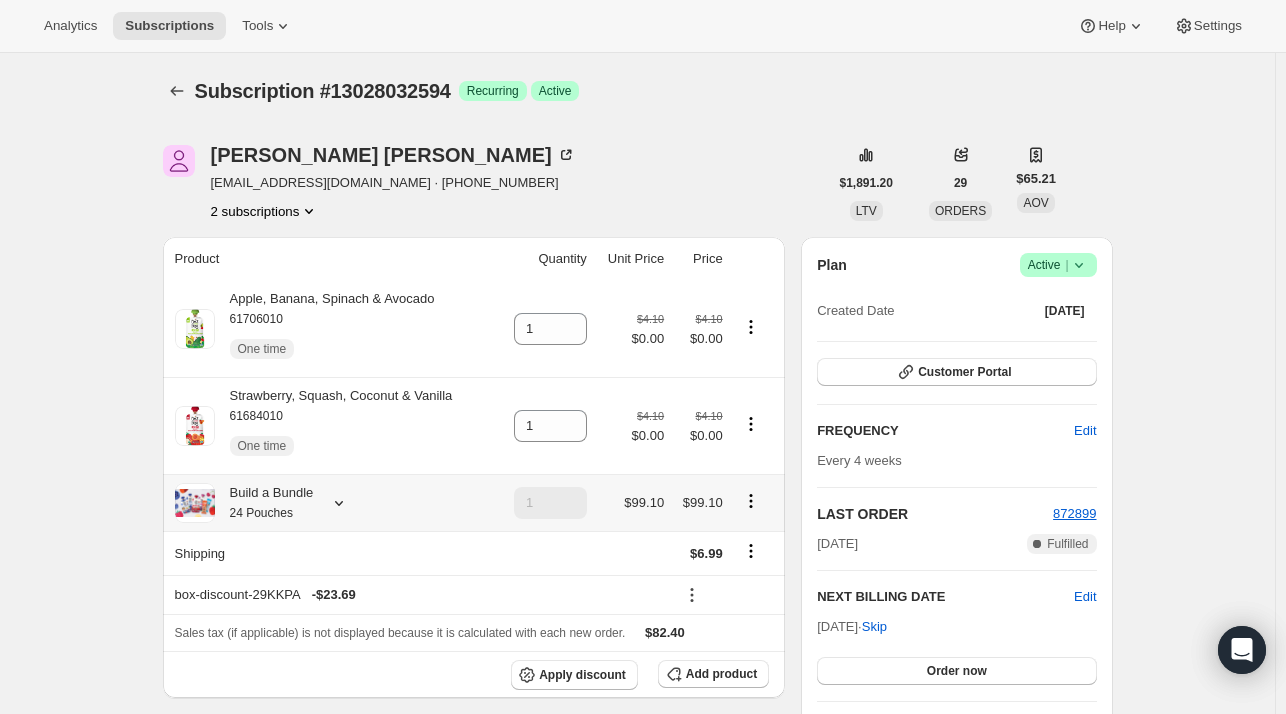 click 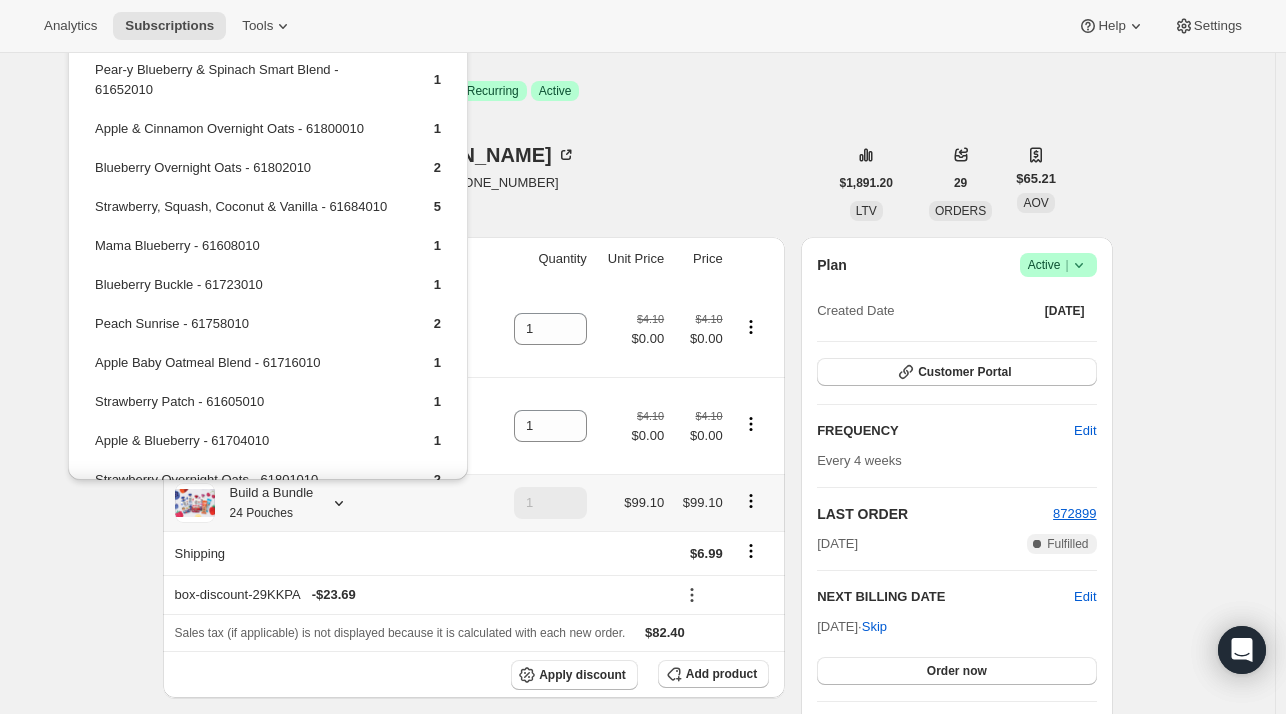 scroll, scrollTop: 200, scrollLeft: 0, axis: vertical 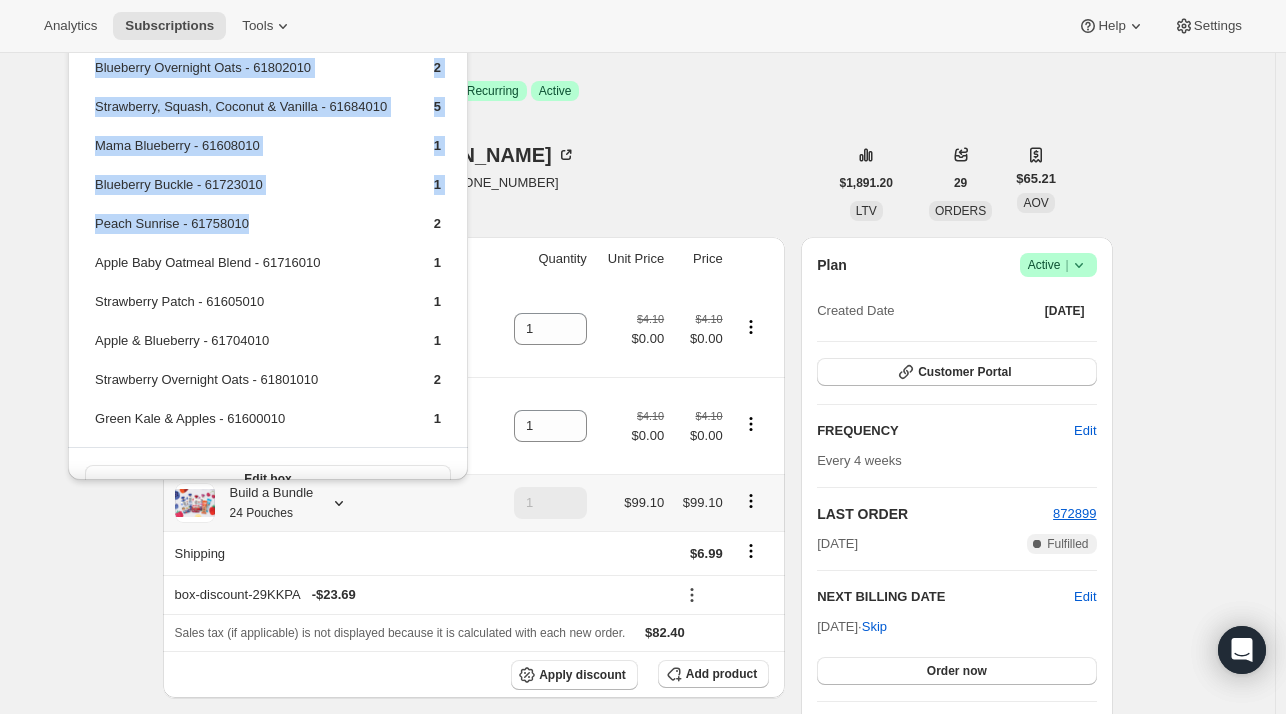 drag, startPoint x: 268, startPoint y: 217, endPoint x: 85, endPoint y: 237, distance: 184.08965 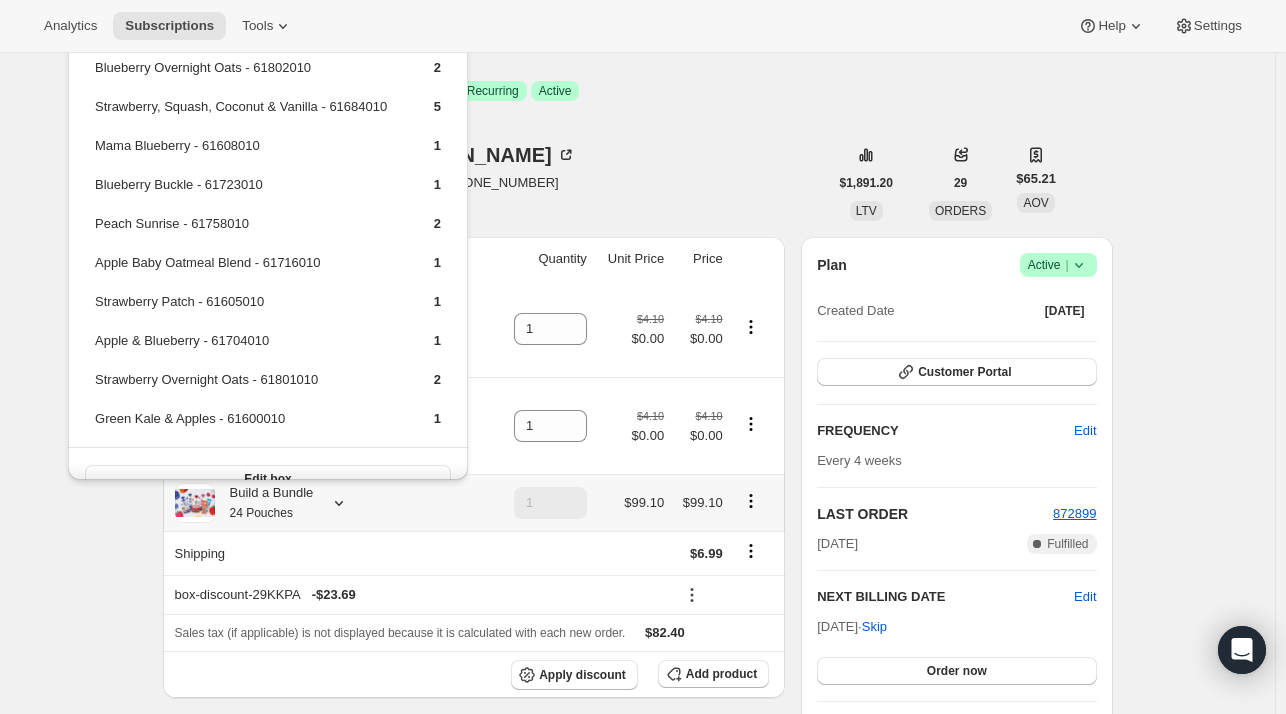 click on "1" at bounding box center (422, 309) 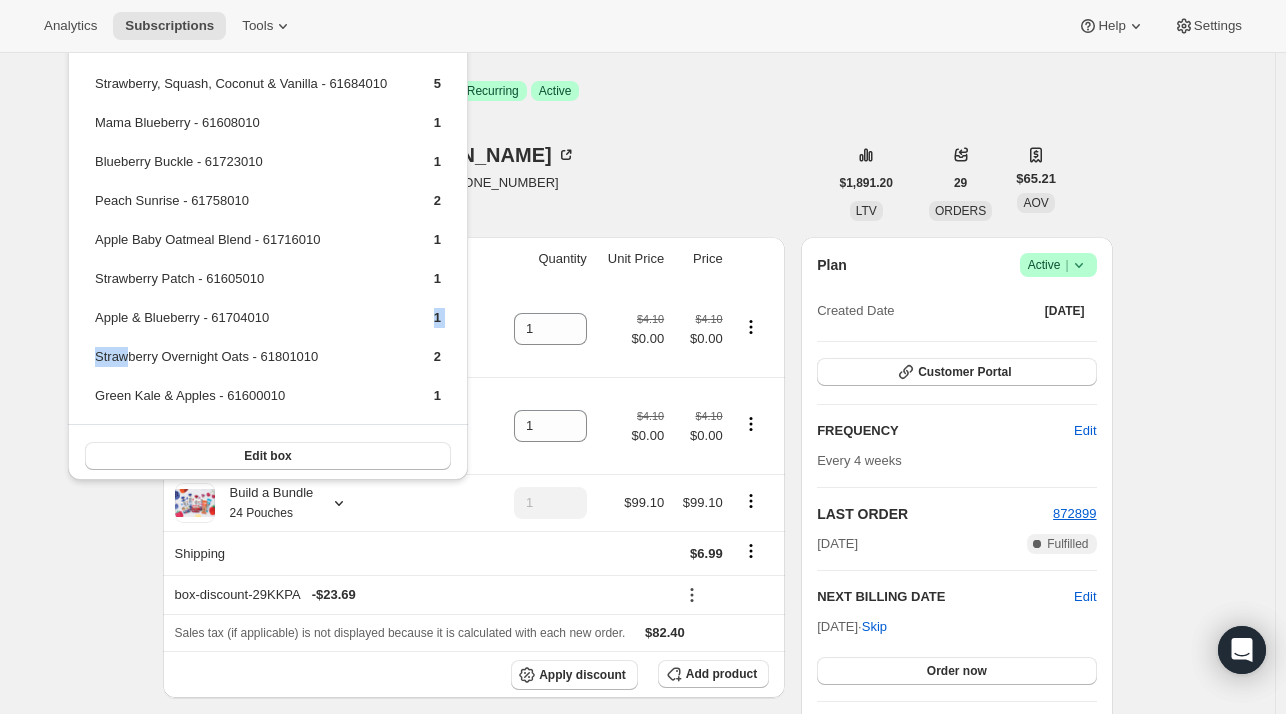 drag, startPoint x: 277, startPoint y: 318, endPoint x: 165, endPoint y: 368, distance: 122.653984 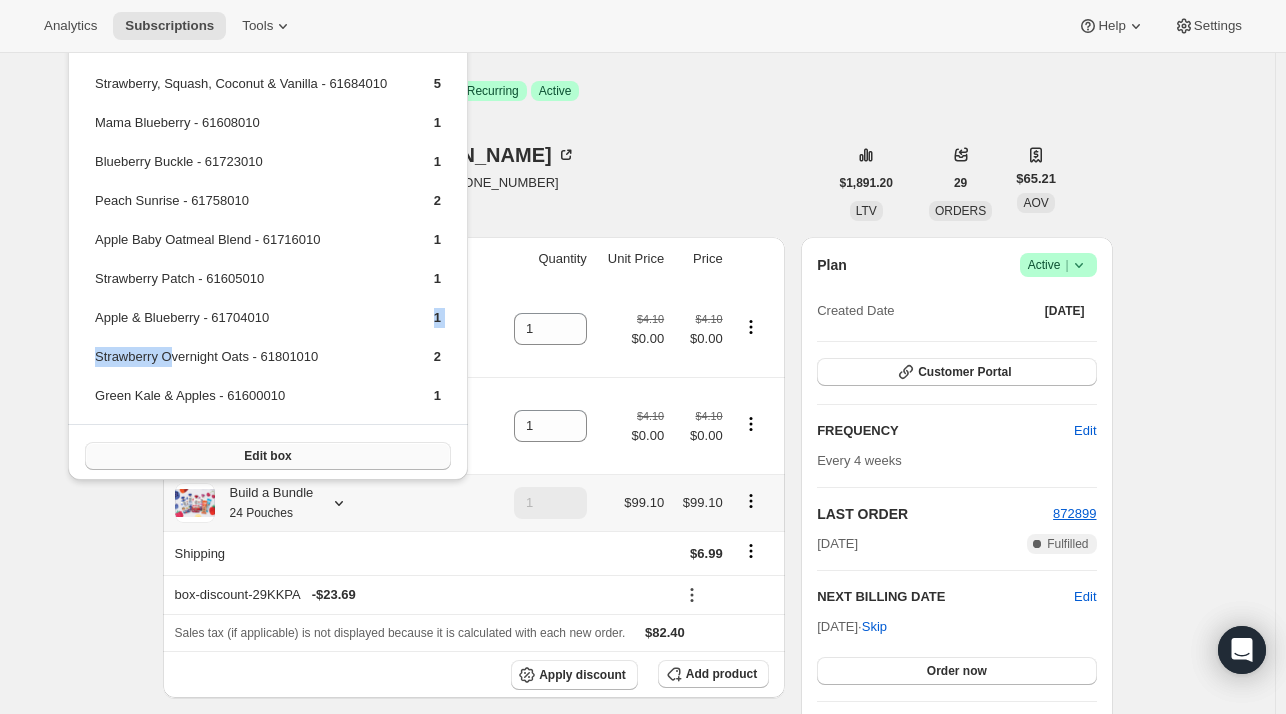 click on "Edit box" at bounding box center [268, 456] 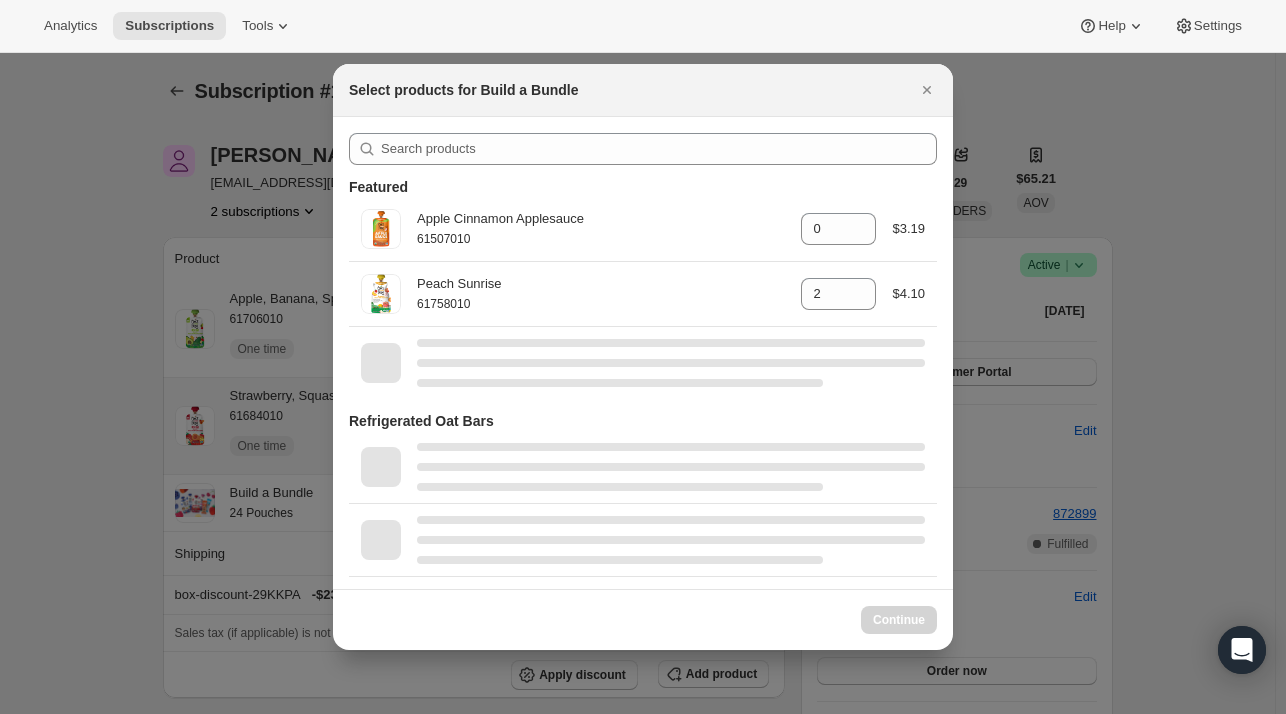drag, startPoint x: 928, startPoint y: 85, endPoint x: 765, endPoint y: 89, distance: 163.04907 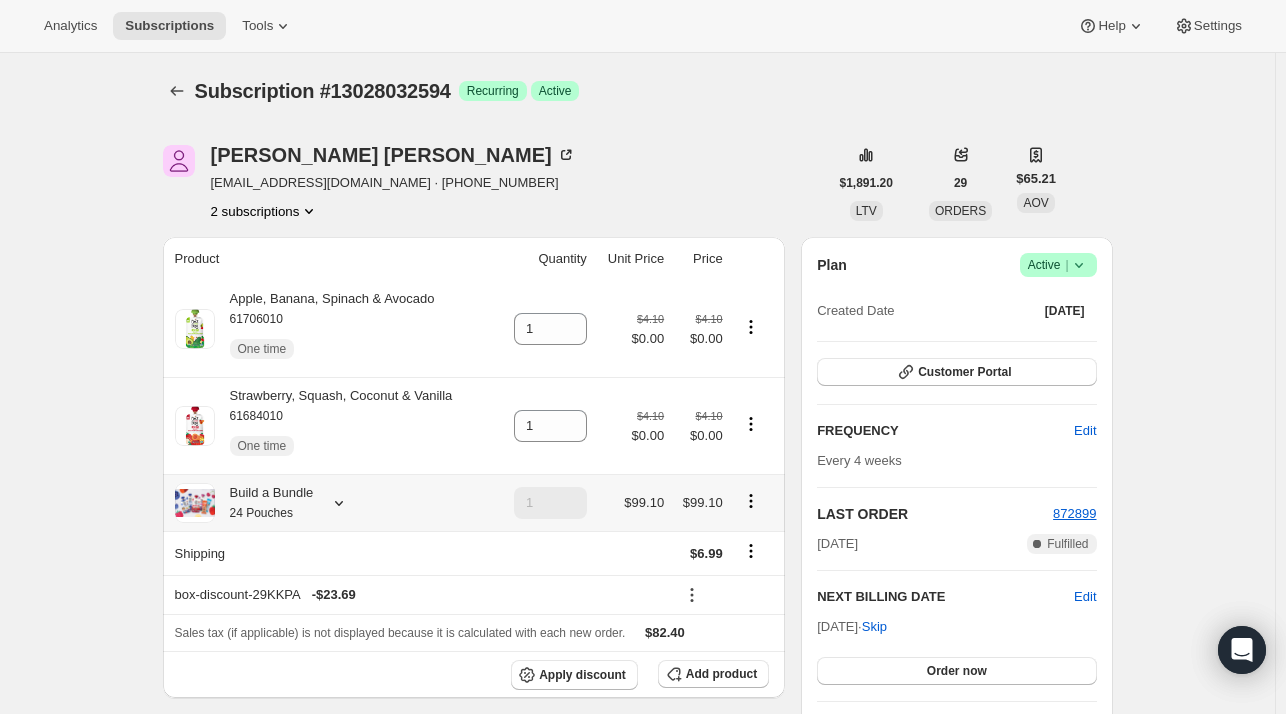 click 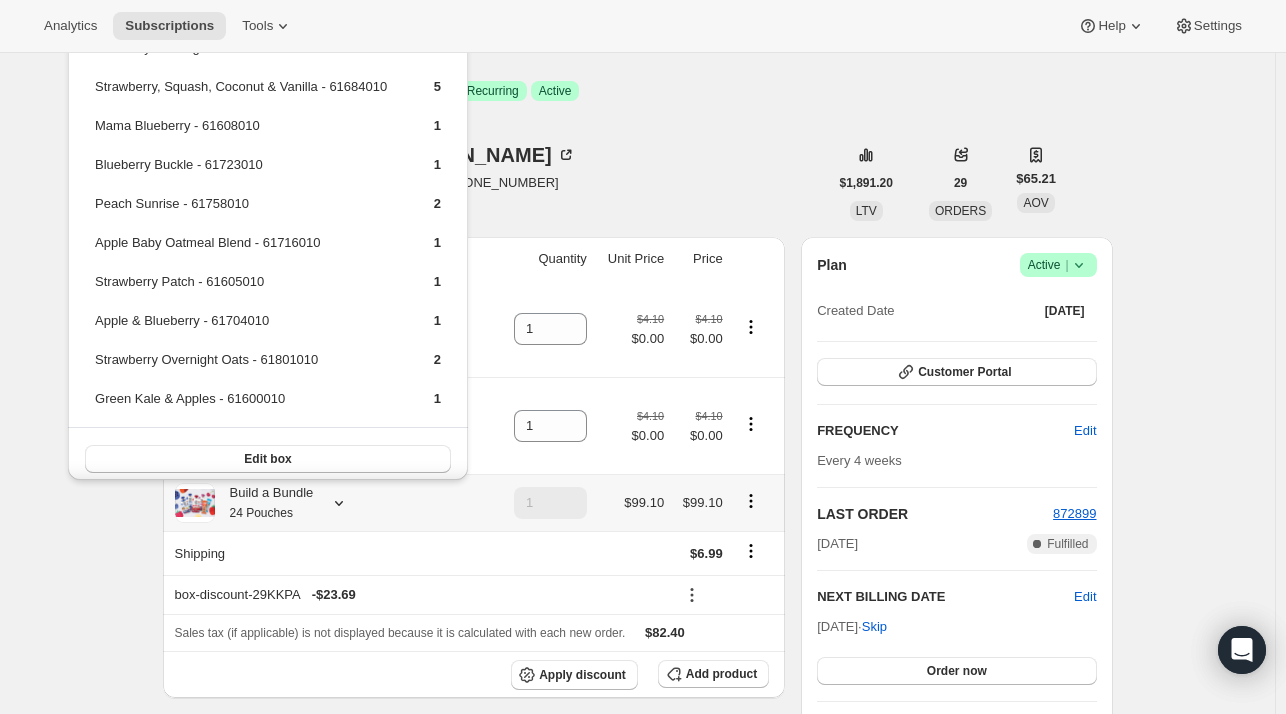 scroll, scrollTop: 223, scrollLeft: 0, axis: vertical 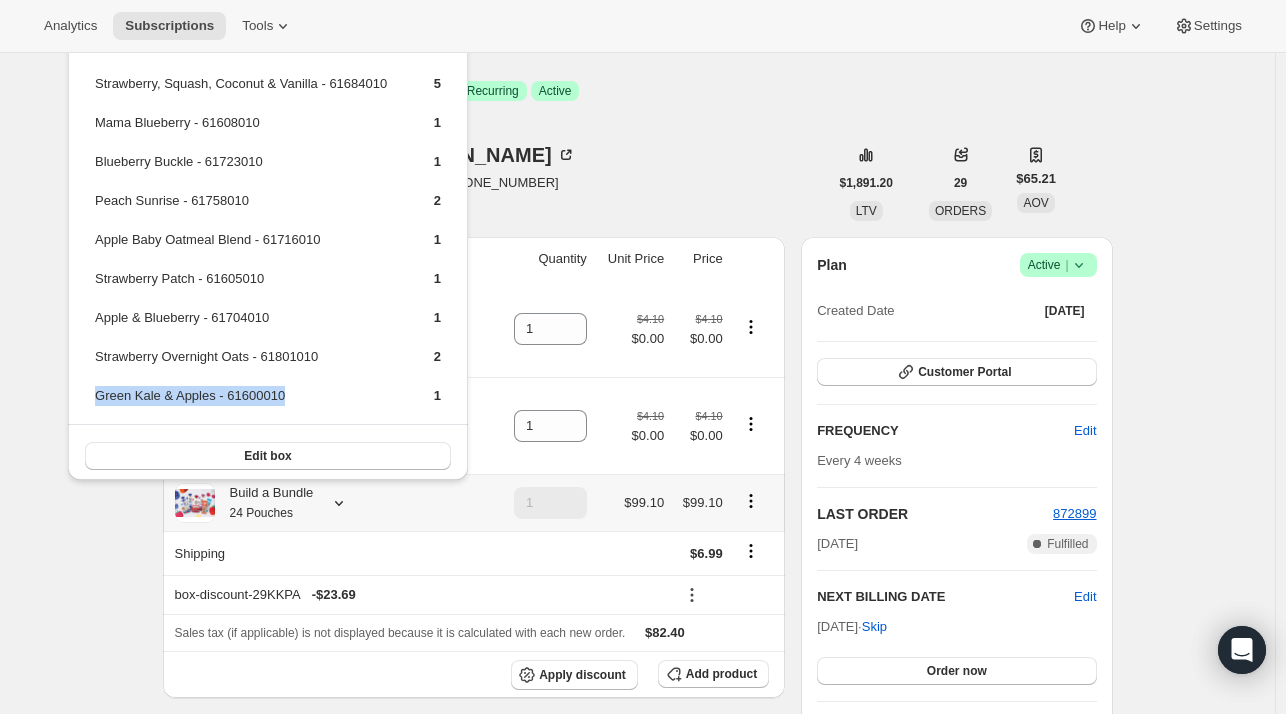 drag, startPoint x: 322, startPoint y: 392, endPoint x: 96, endPoint y: 395, distance: 226.01991 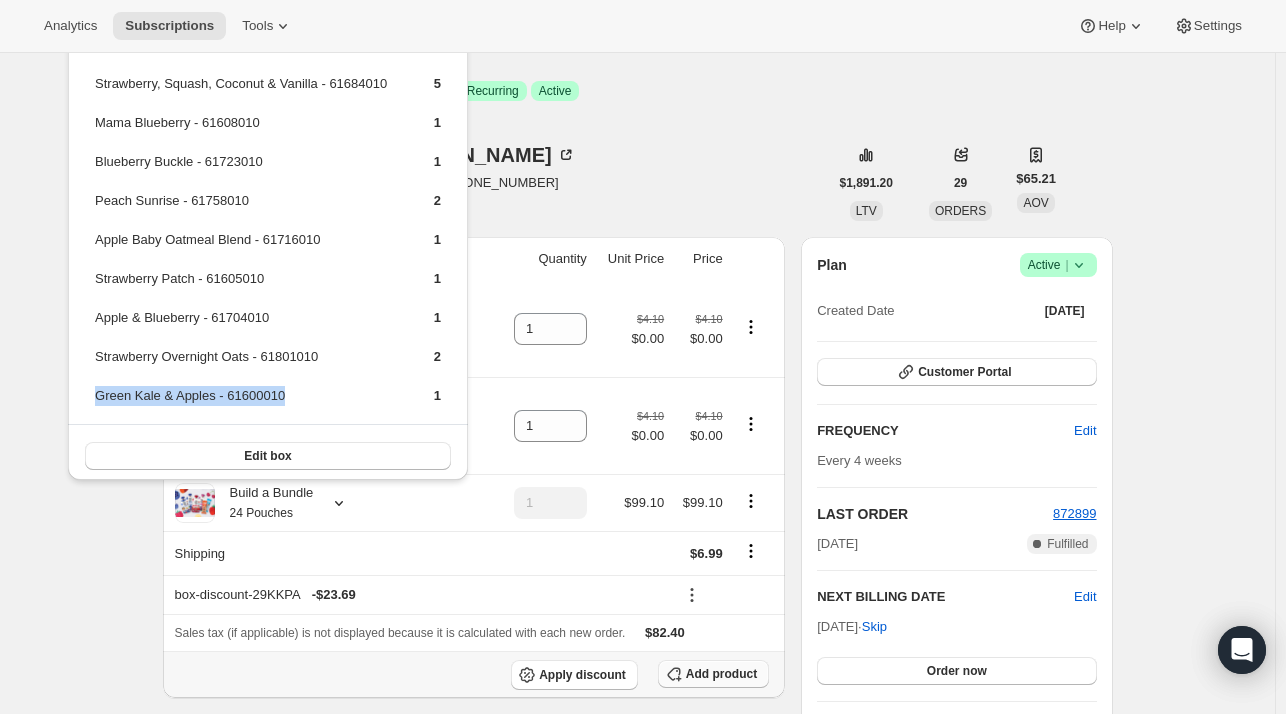 click 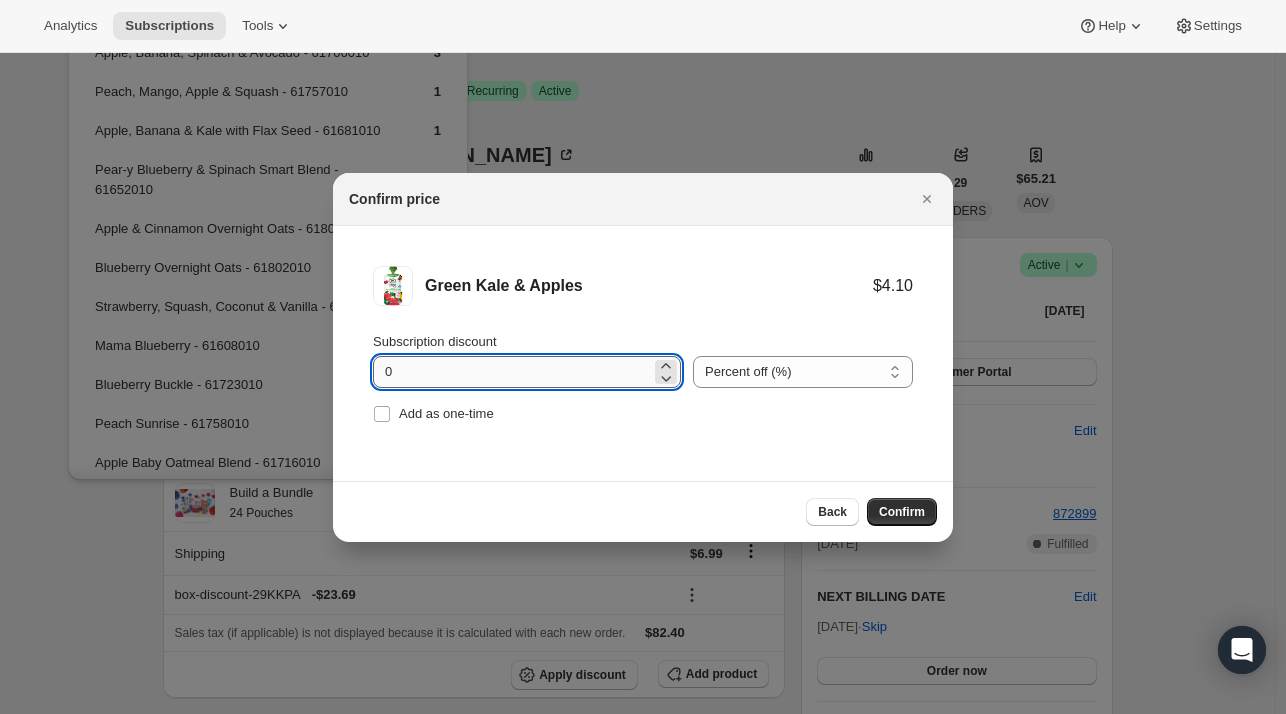 click on "0" at bounding box center (512, 372) 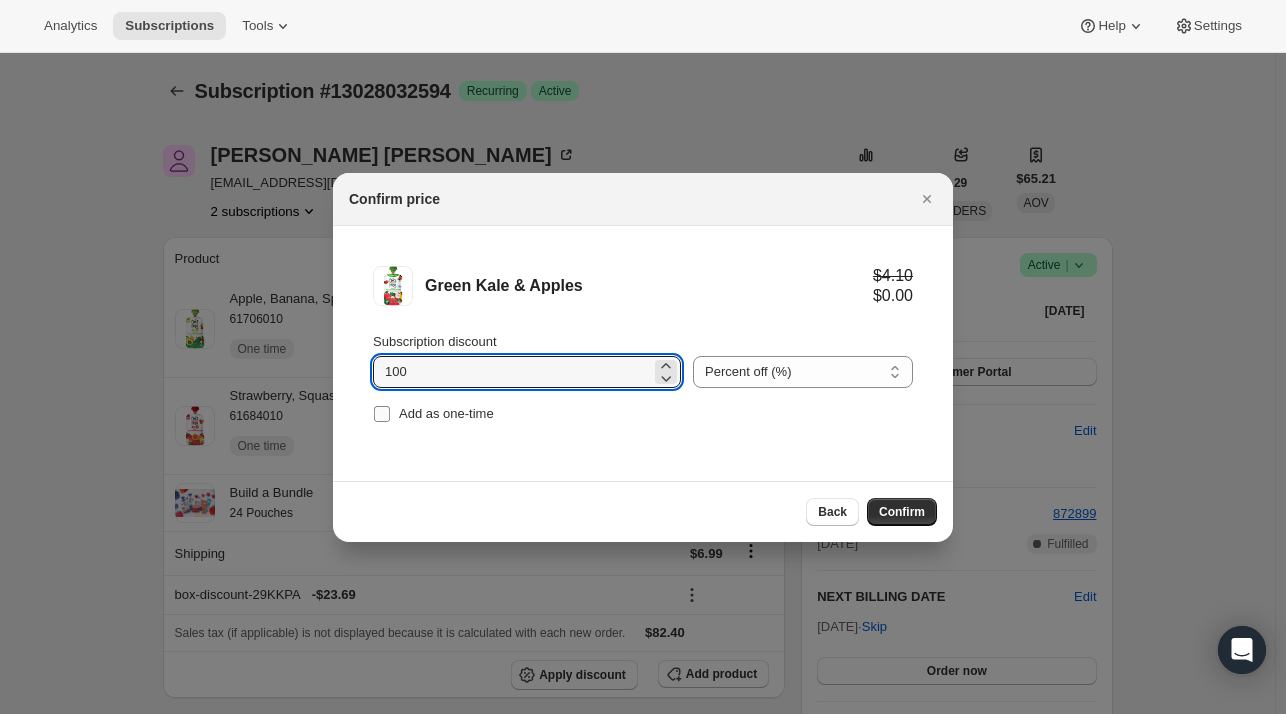 type on "100" 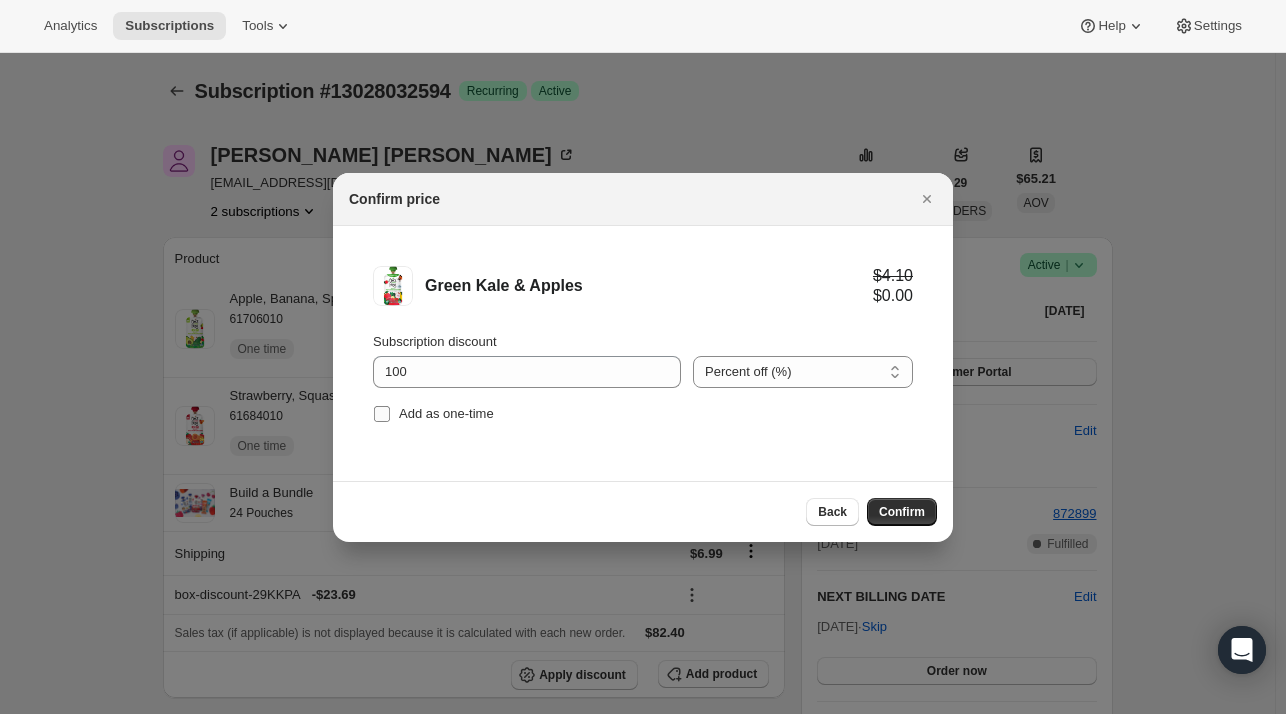 click on "Add as one-time" at bounding box center [446, 413] 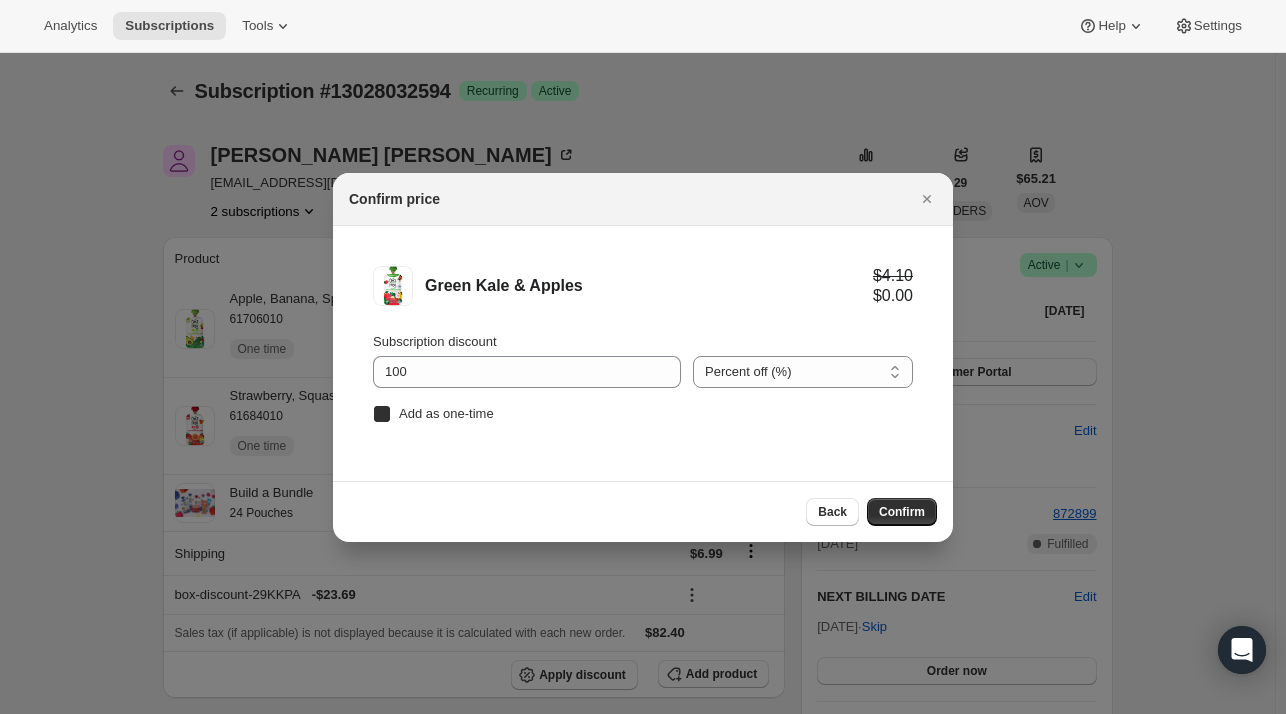 checkbox on "true" 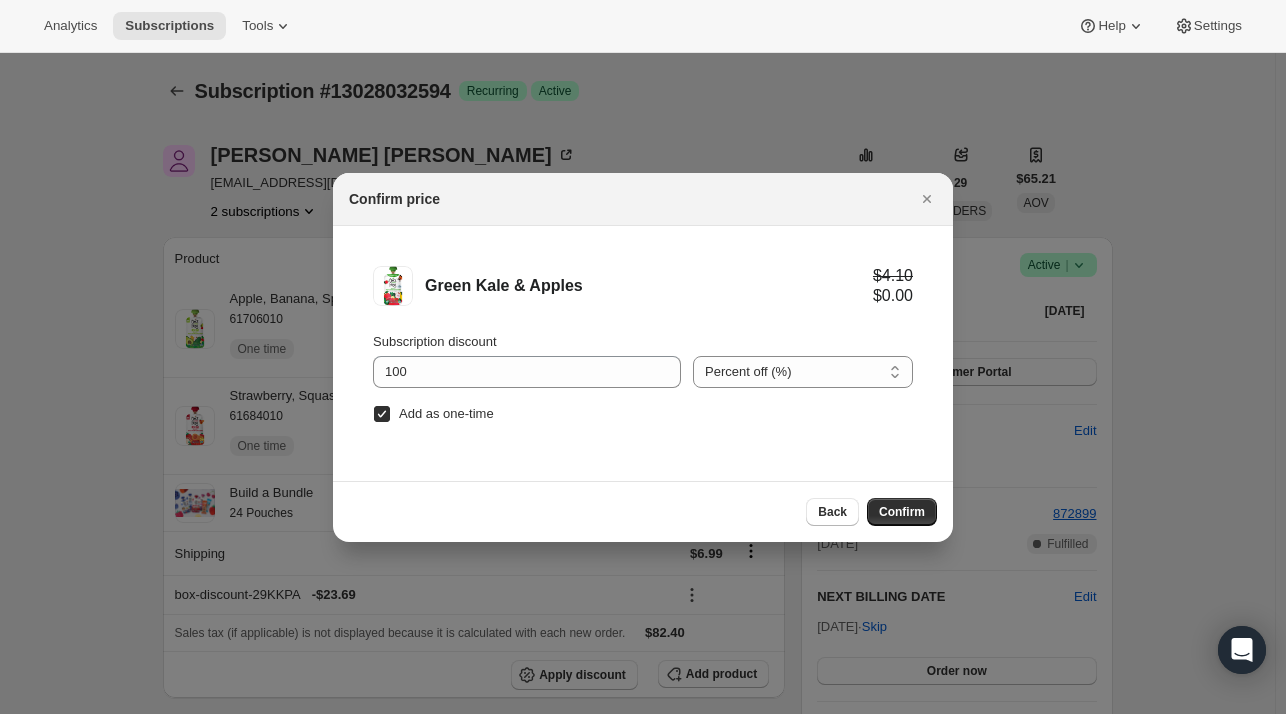 click on "Confirm" at bounding box center [902, 512] 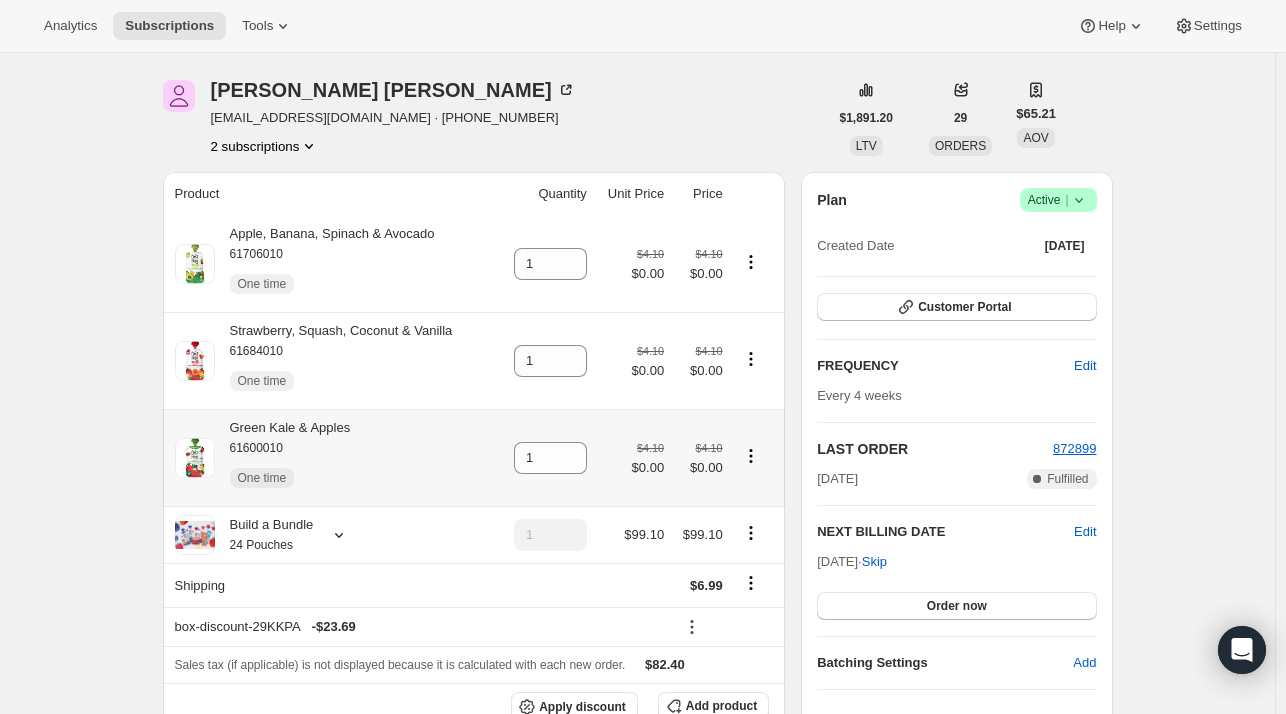 scroll, scrollTop: 100, scrollLeft: 0, axis: vertical 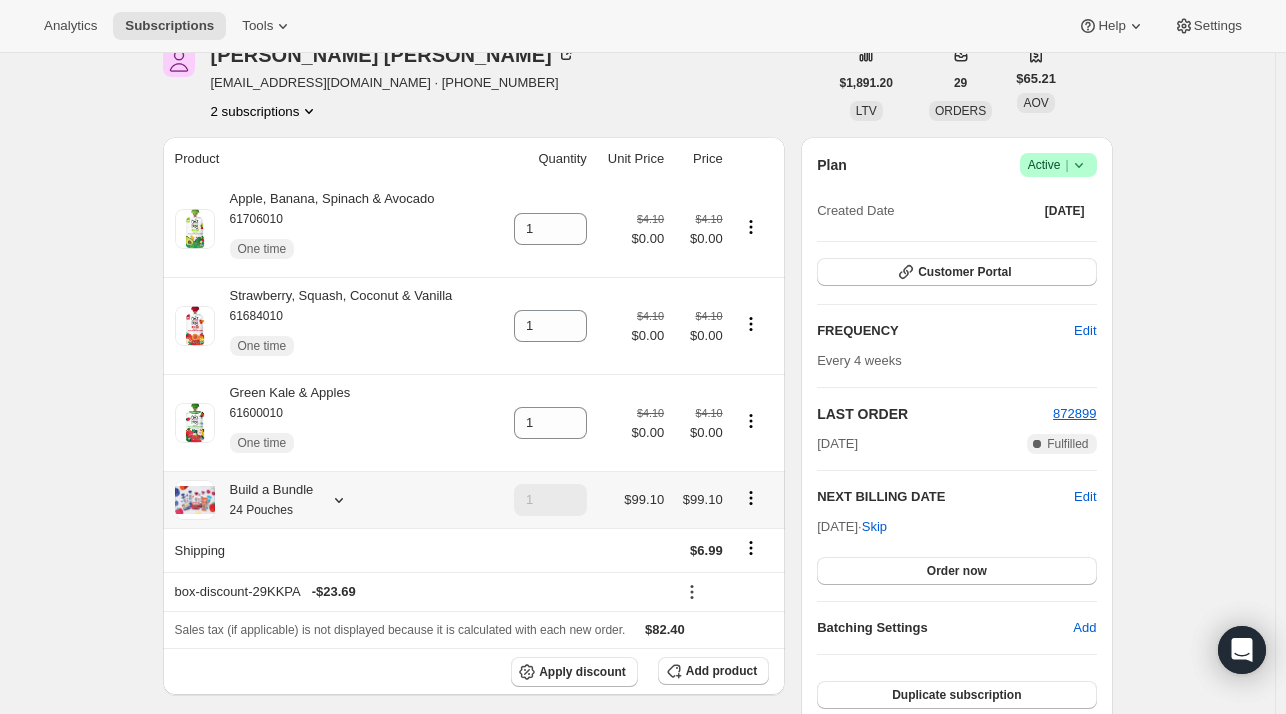 click 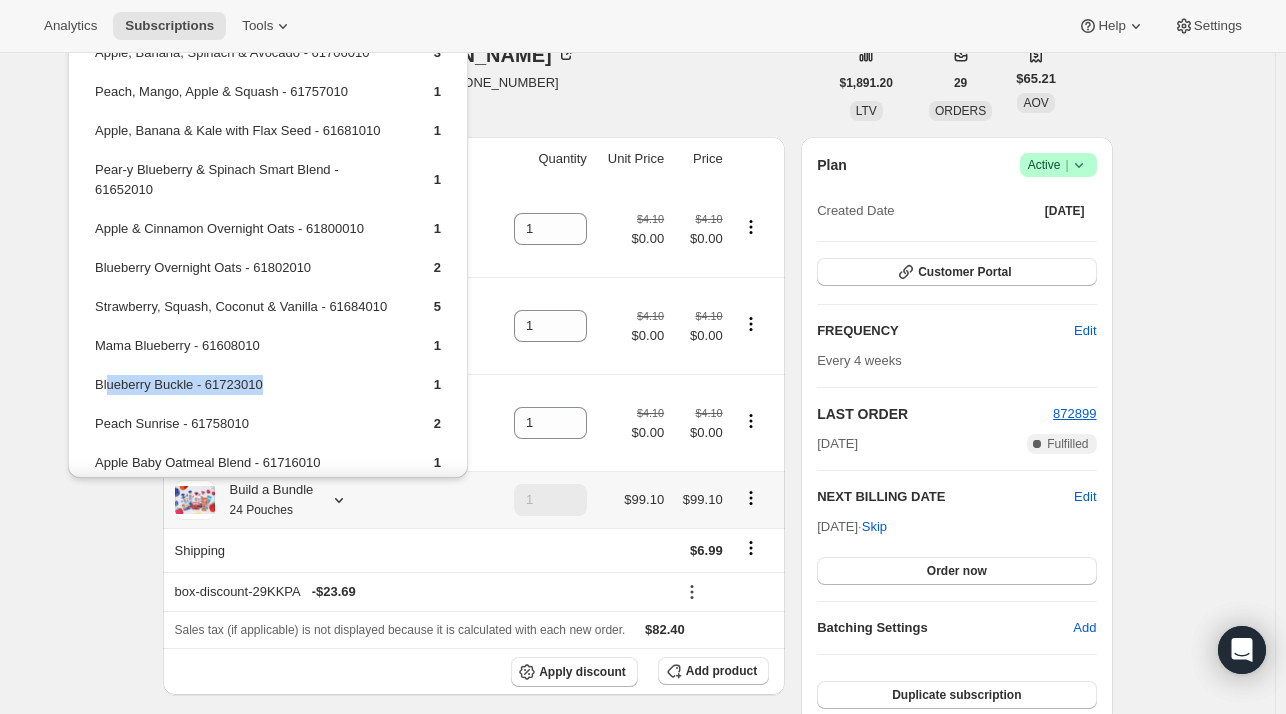 drag, startPoint x: 288, startPoint y: 377, endPoint x: 217, endPoint y: 359, distance: 73.24616 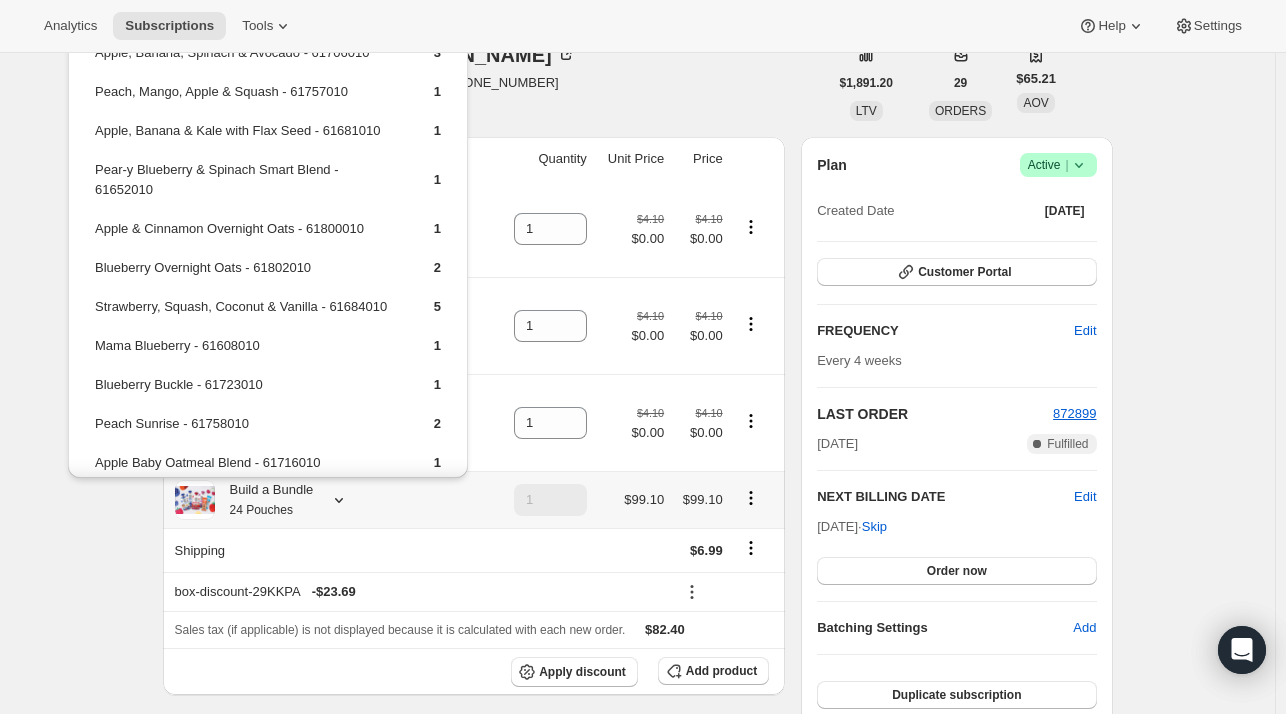 click on "Mama Blueberry - 61608010" at bounding box center [247, 353] 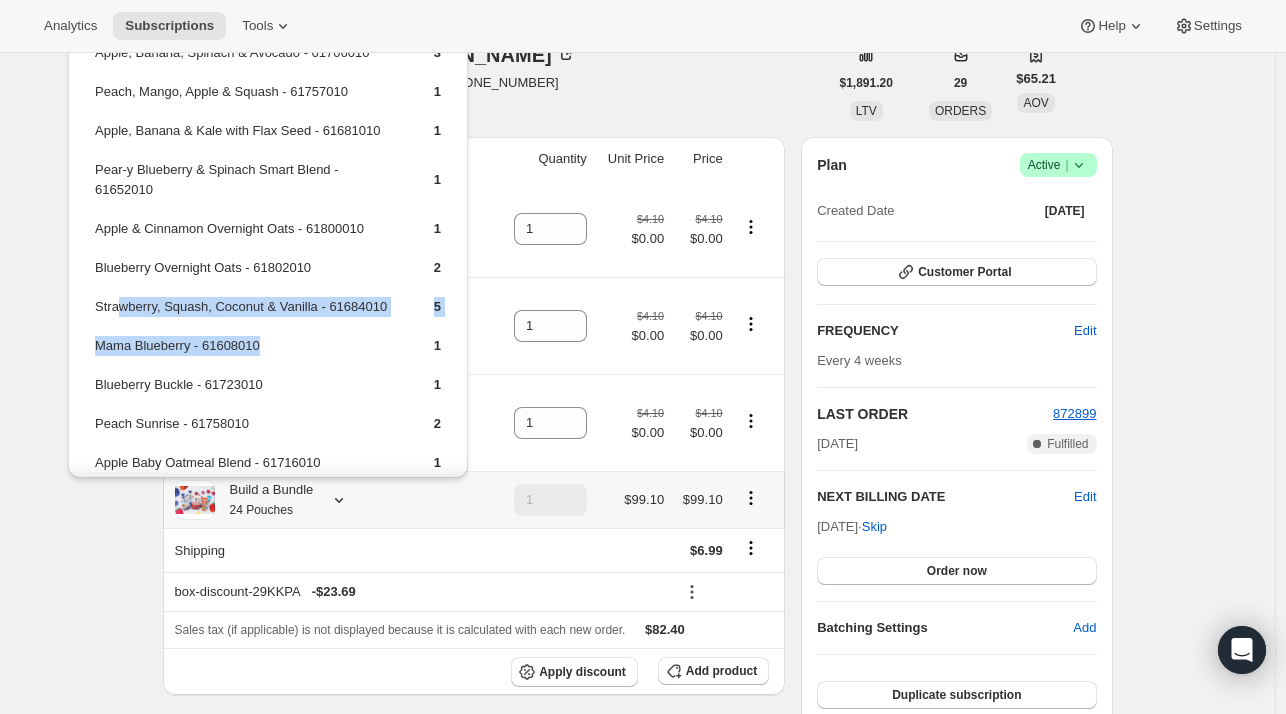 drag, startPoint x: 296, startPoint y: 337, endPoint x: 192, endPoint y: 293, distance: 112.92475 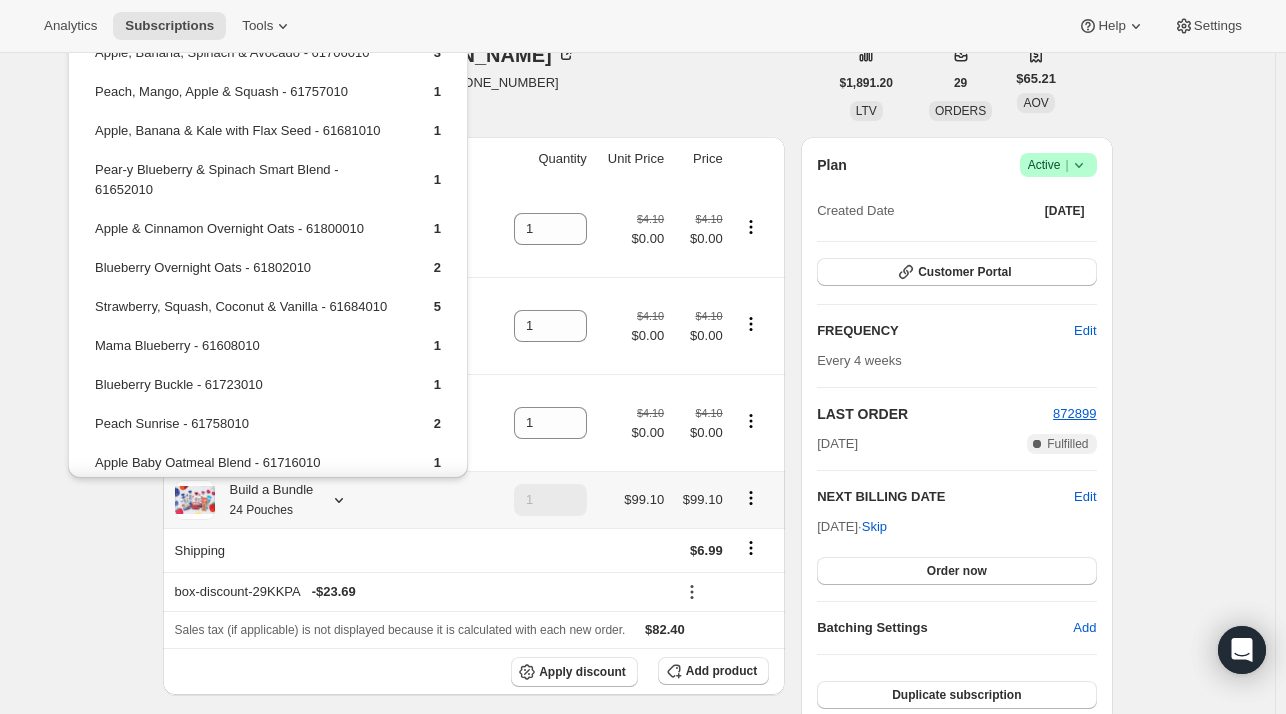 drag, startPoint x: 362, startPoint y: 460, endPoint x: 398, endPoint y: 453, distance: 36.67424 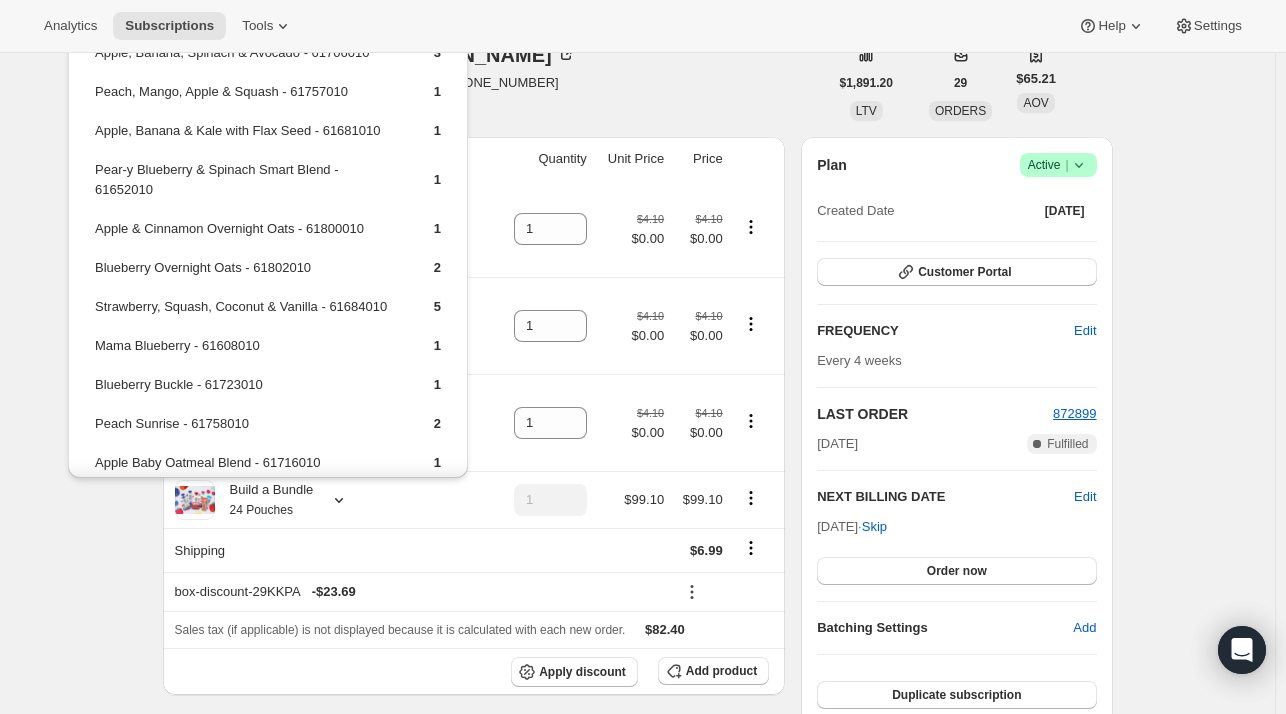 drag, startPoint x: 582, startPoint y: 49, endPoint x: 576, endPoint y: 73, distance: 24.738634 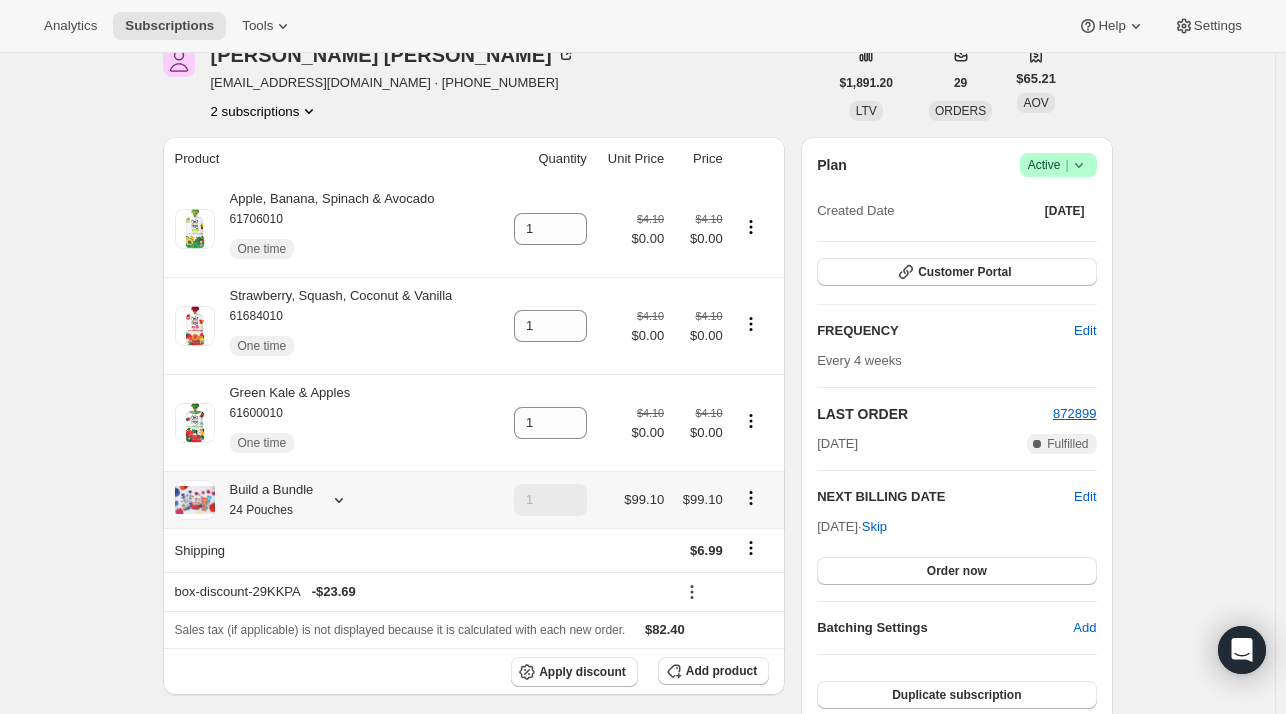 click at bounding box center [335, 500] 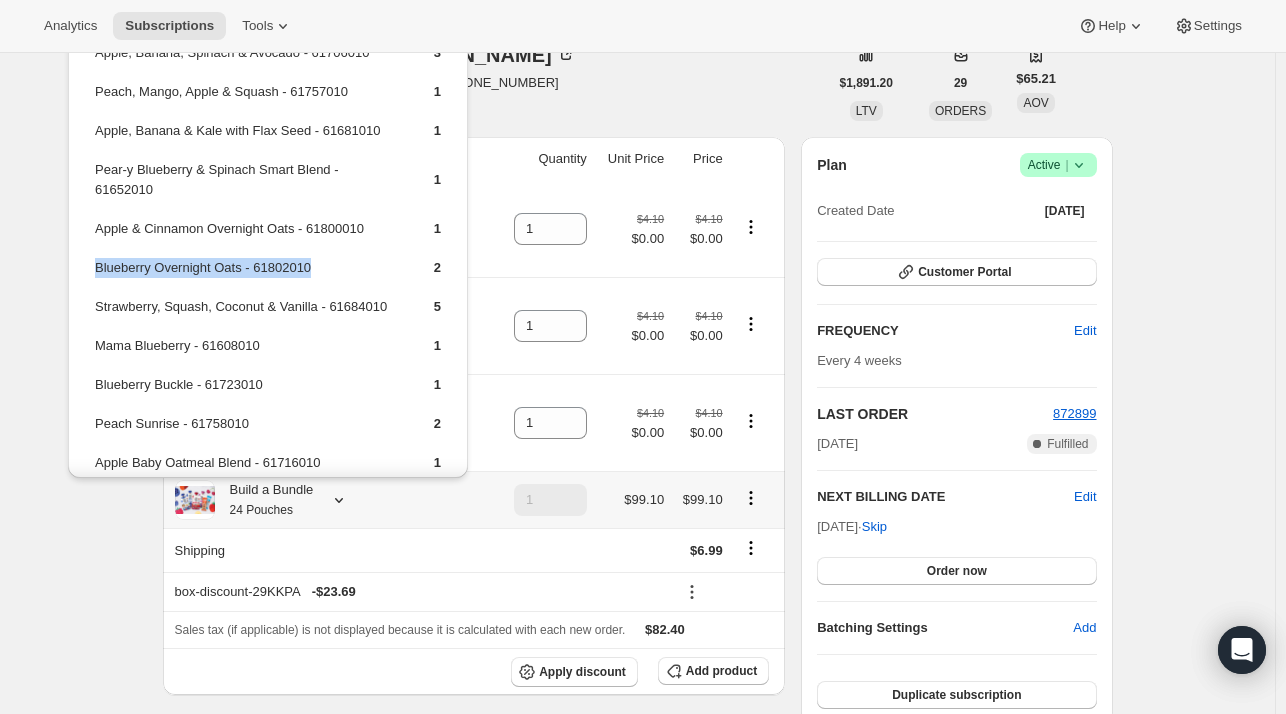 drag, startPoint x: 318, startPoint y: 265, endPoint x: 95, endPoint y: 268, distance: 223.02017 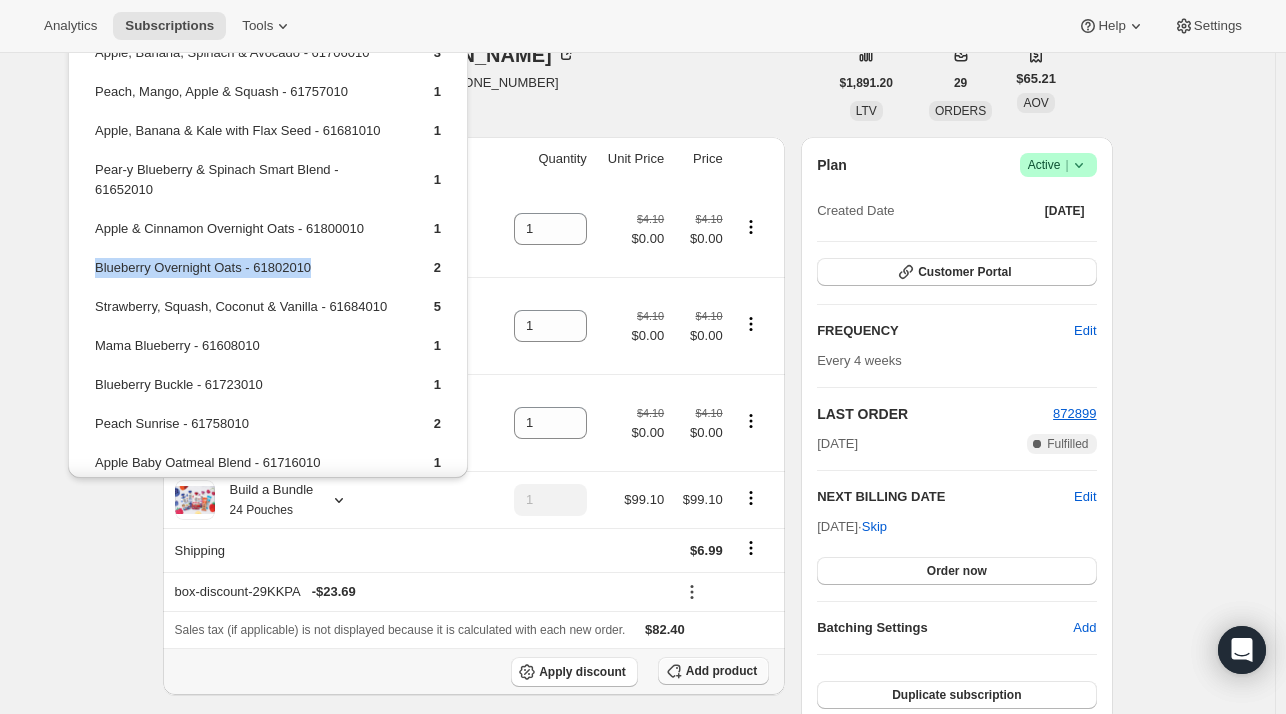 click 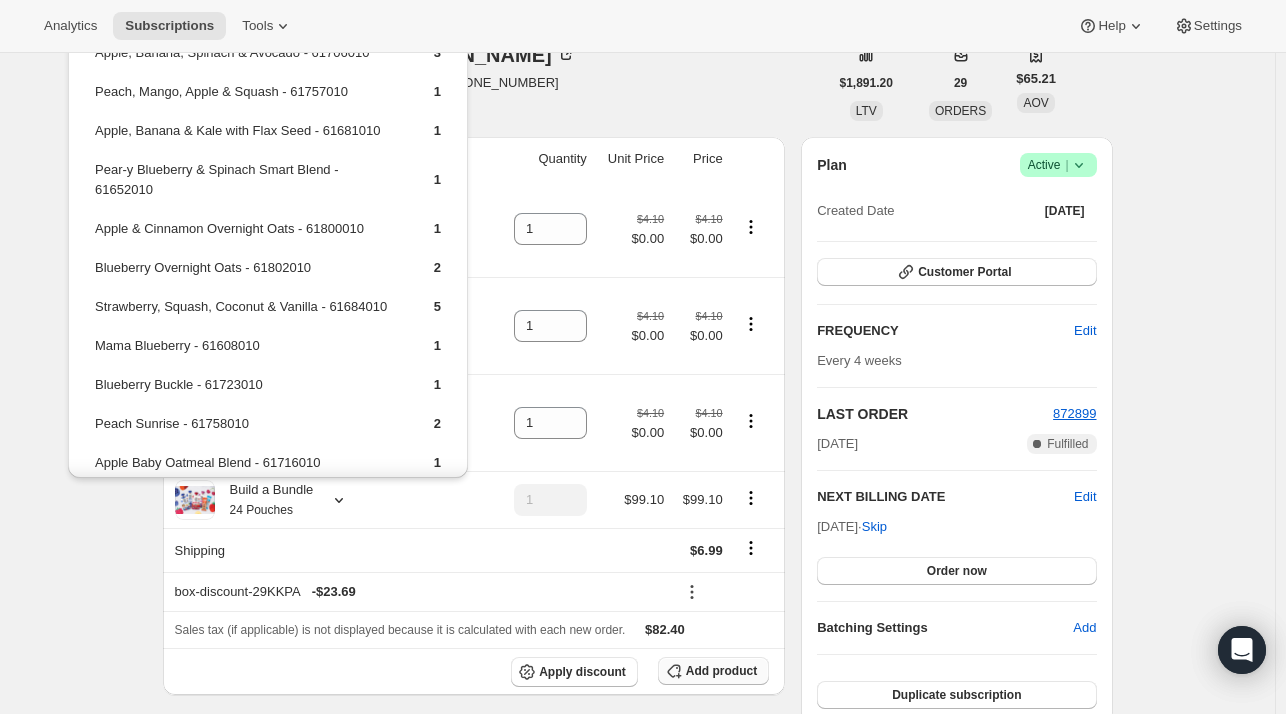 scroll, scrollTop: 0, scrollLeft: 0, axis: both 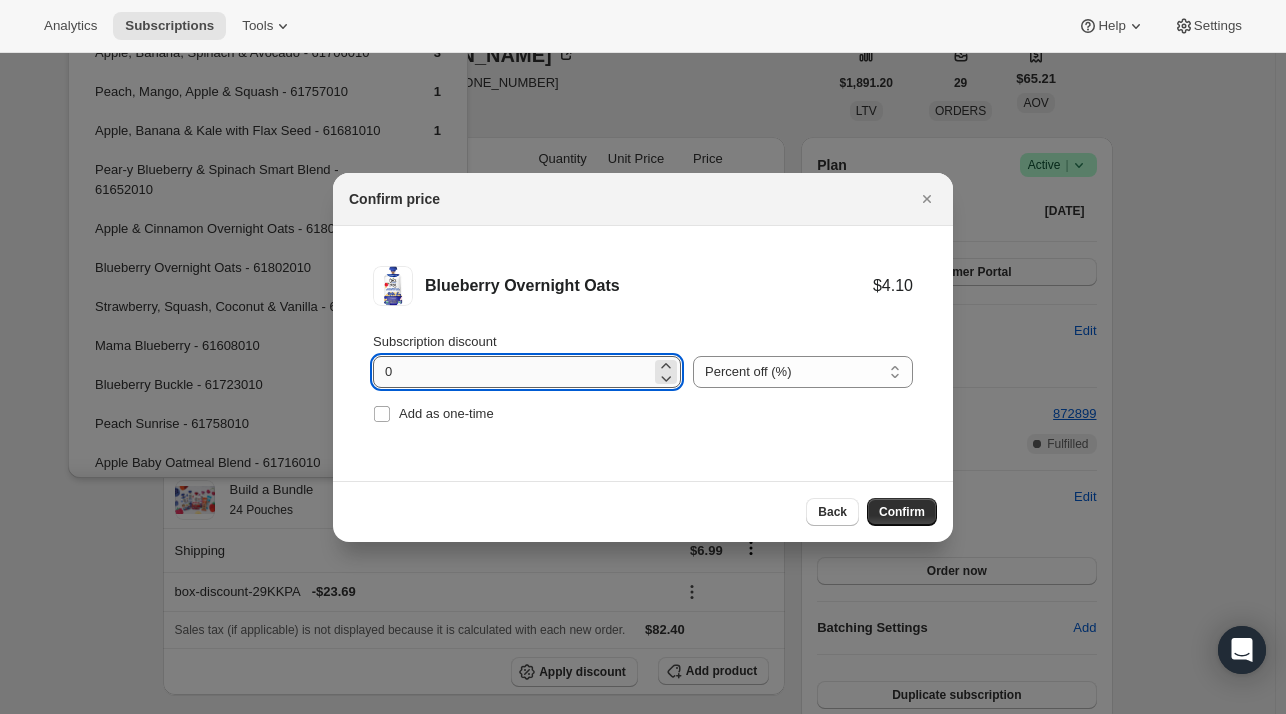 click on "0" at bounding box center [512, 372] 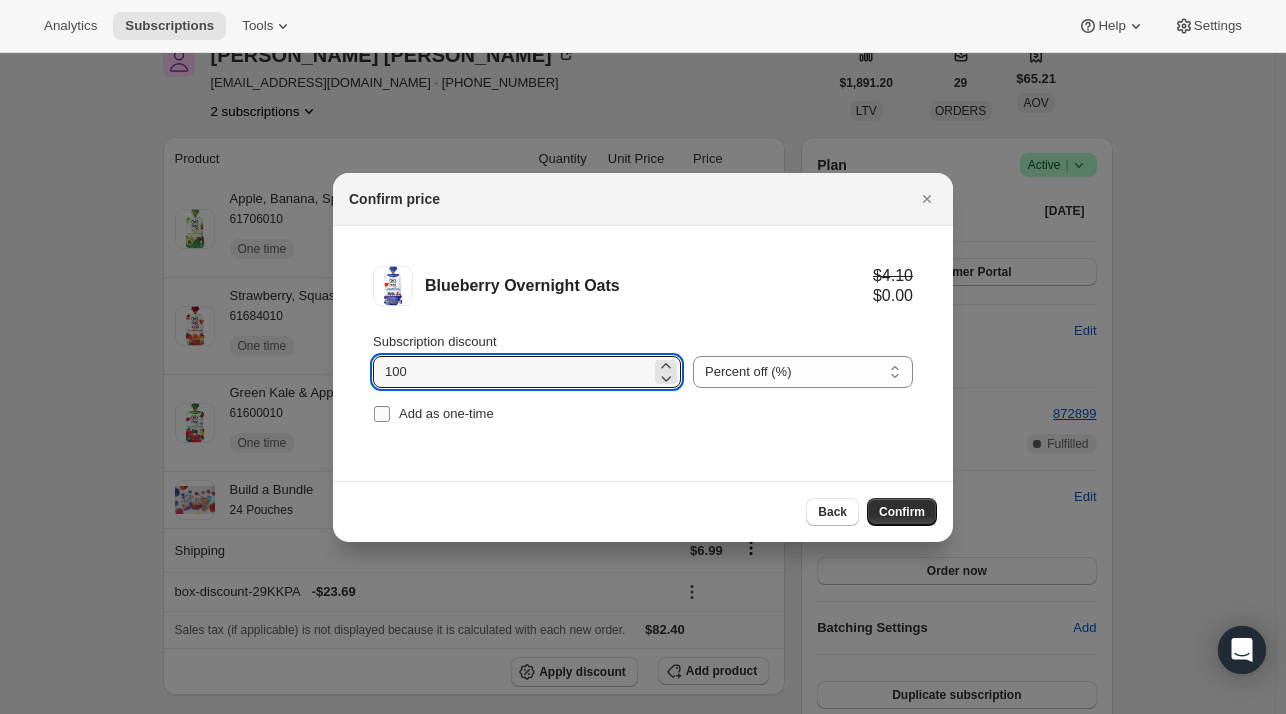 type on "100" 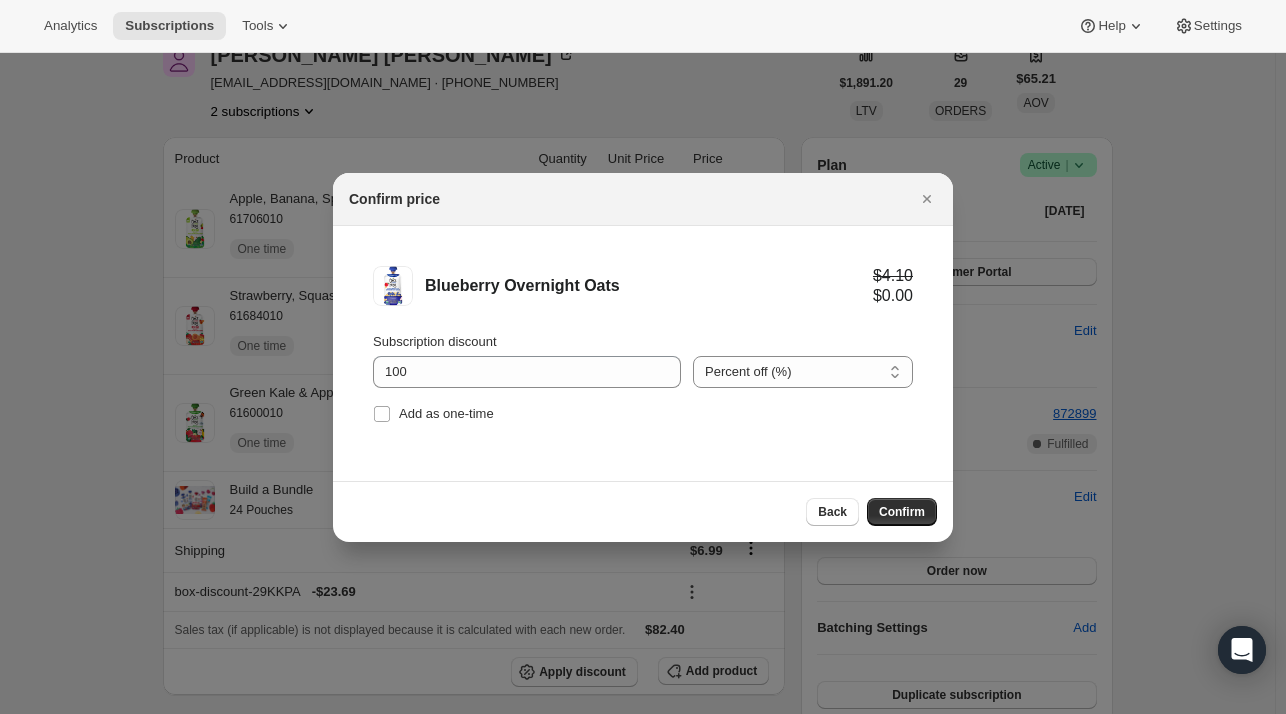 drag, startPoint x: 415, startPoint y: 409, endPoint x: 724, endPoint y: 425, distance: 309.41397 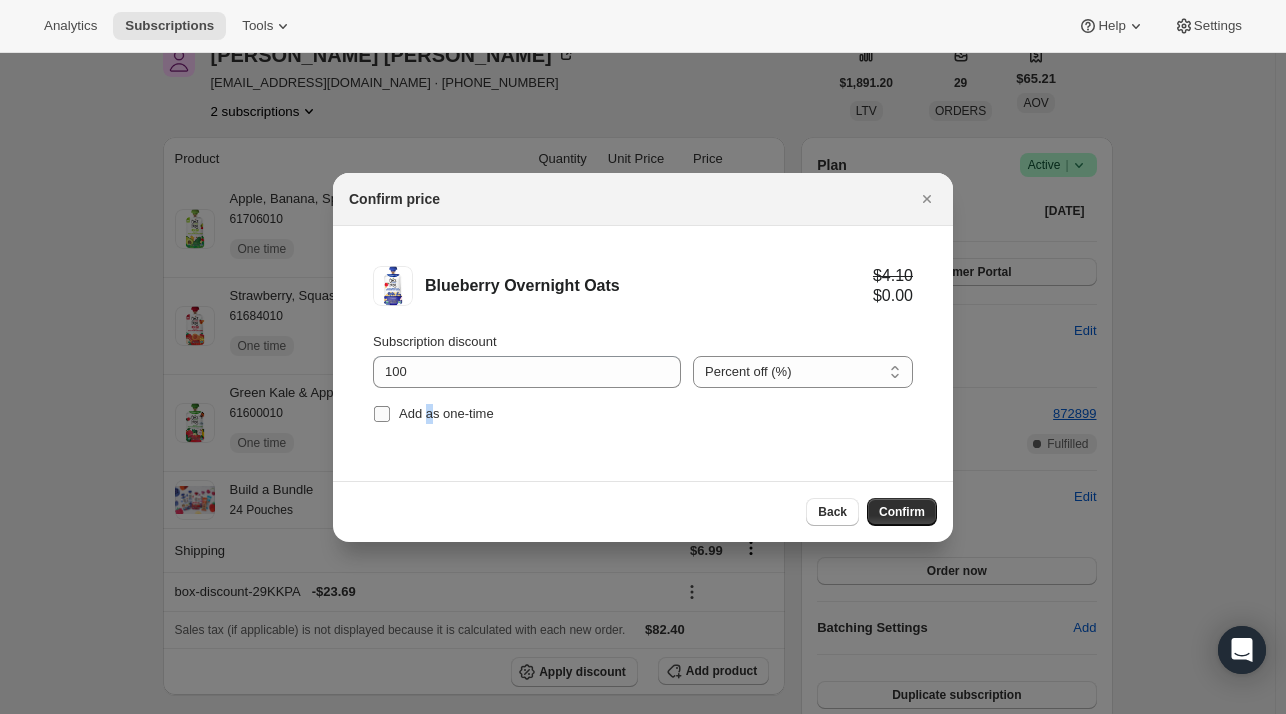 click on "Add as one-time" at bounding box center (446, 413) 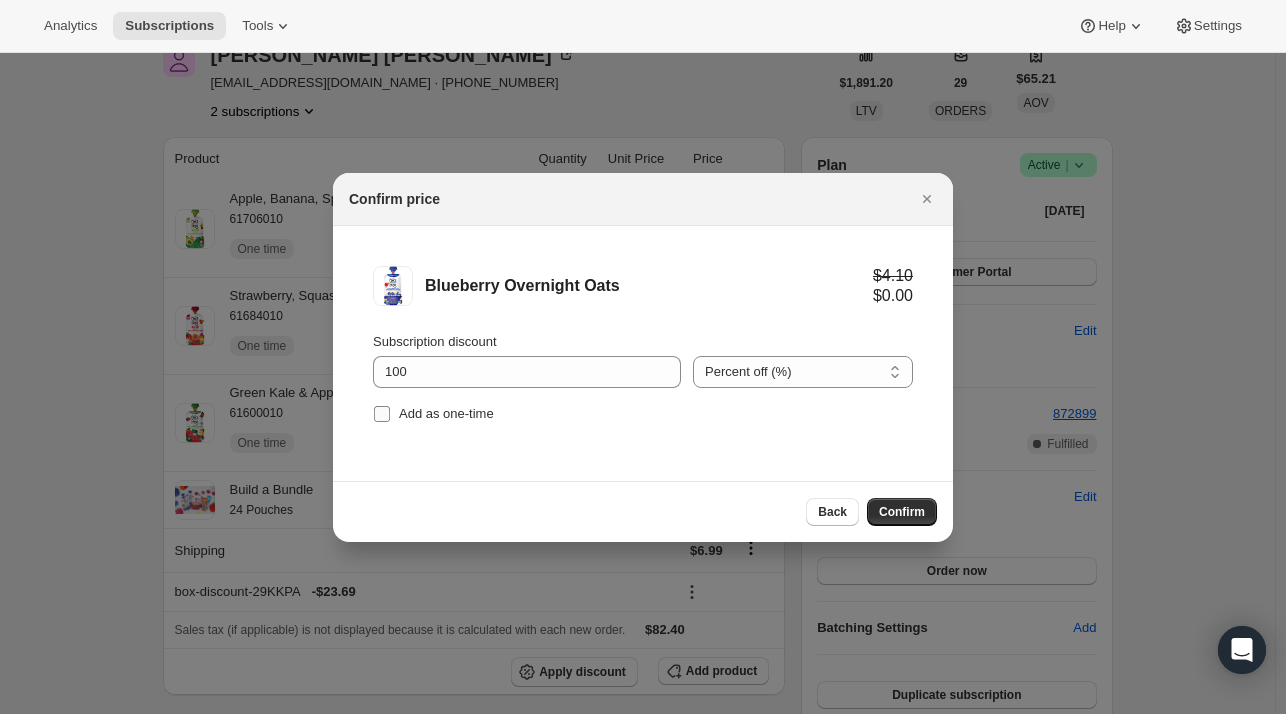 click on "Add as one-time" at bounding box center [433, 414] 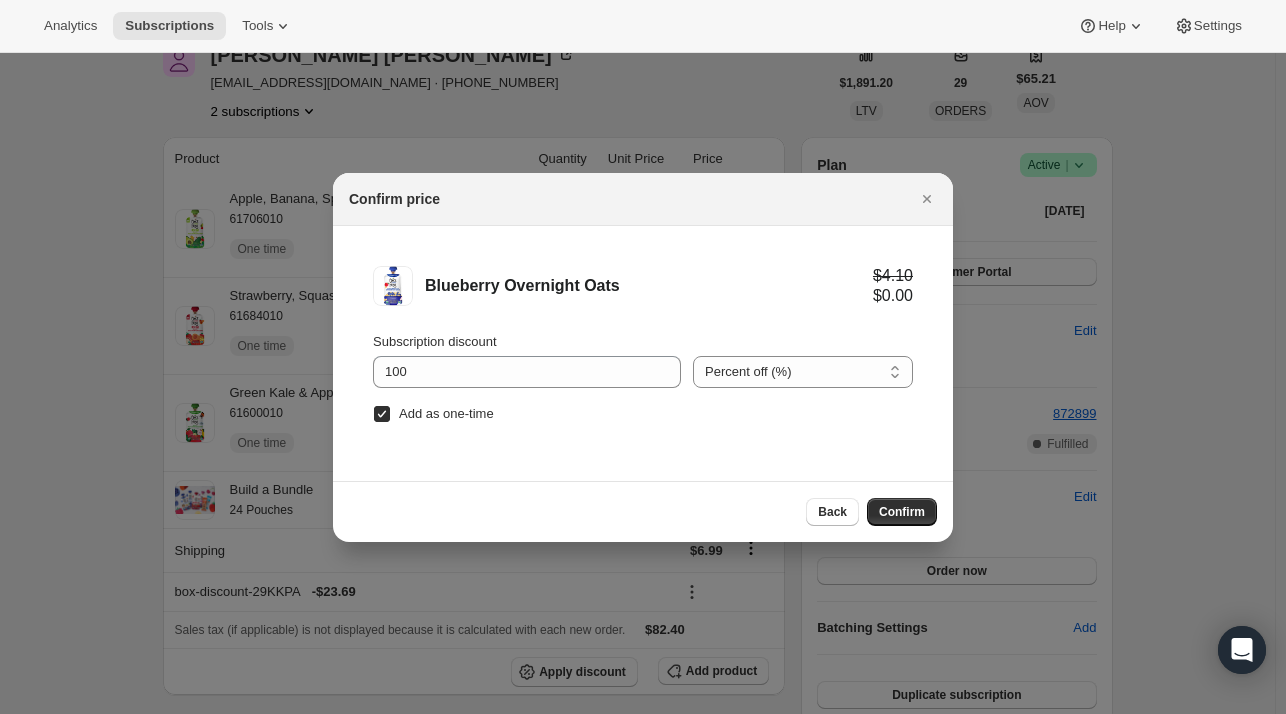 click on "Confirm" at bounding box center (902, 512) 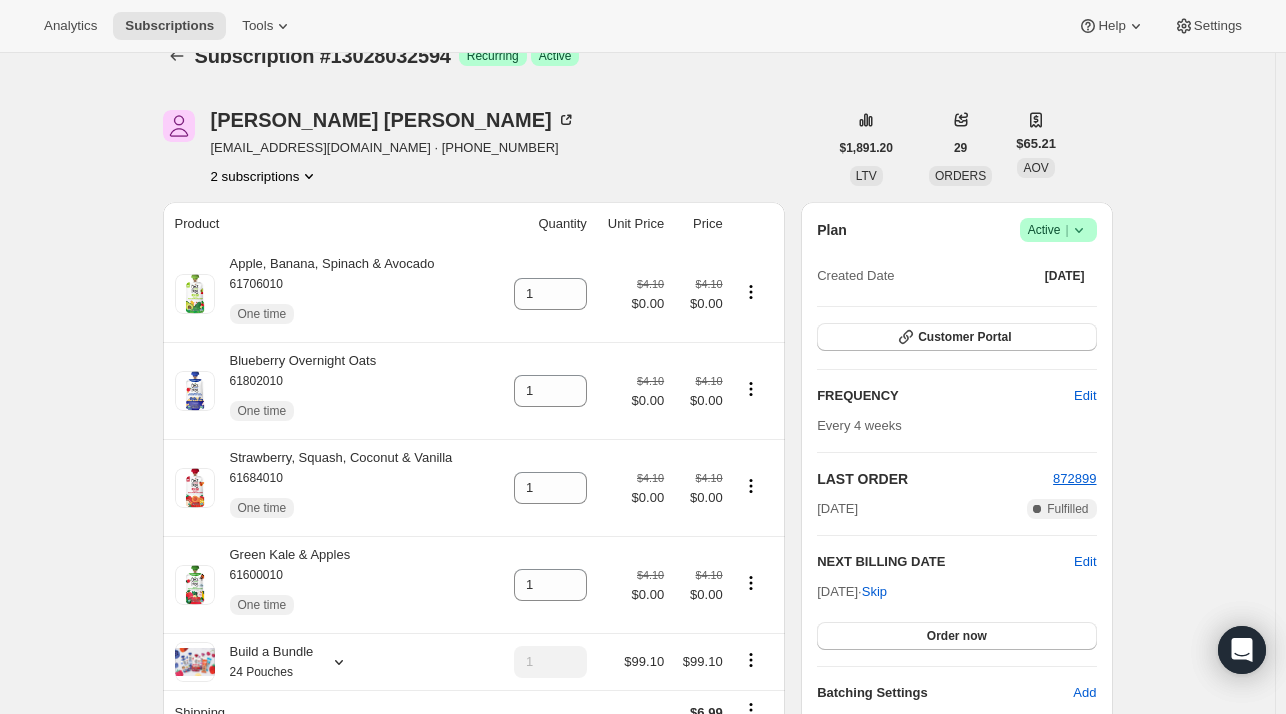 scroll, scrollTop: 0, scrollLeft: 0, axis: both 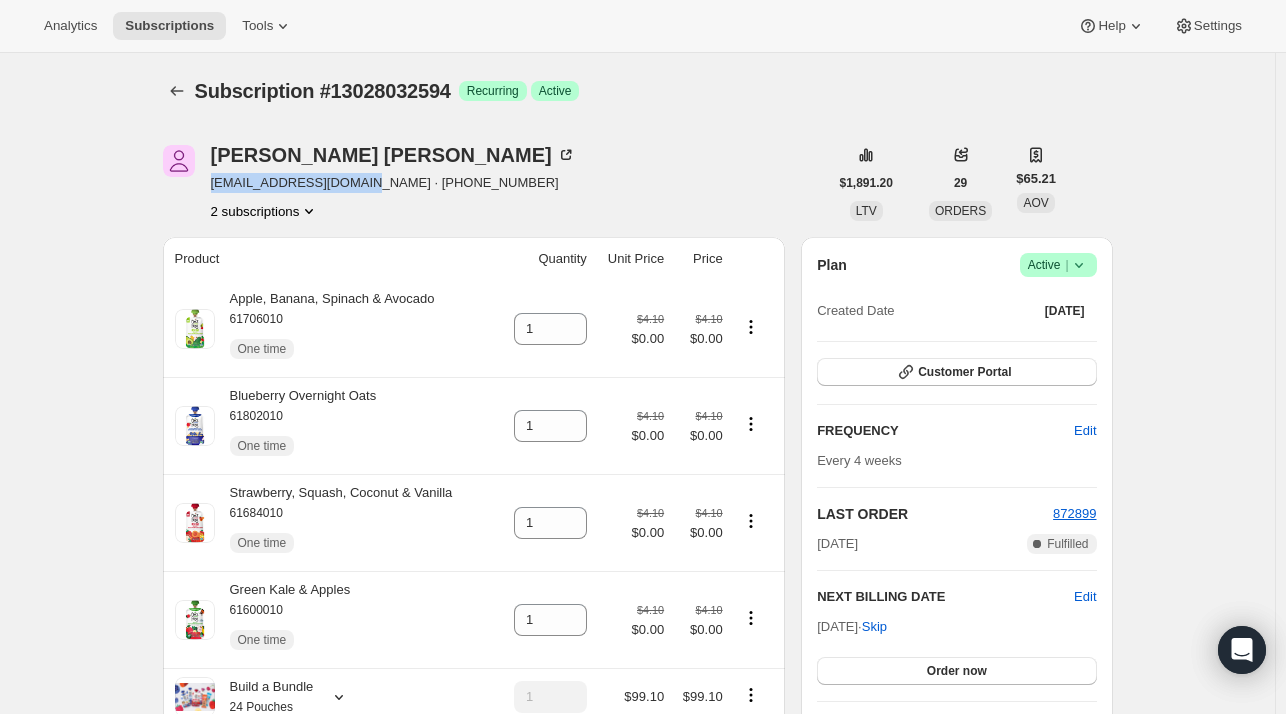 drag, startPoint x: 366, startPoint y: 181, endPoint x: 220, endPoint y: 187, distance: 146.12323 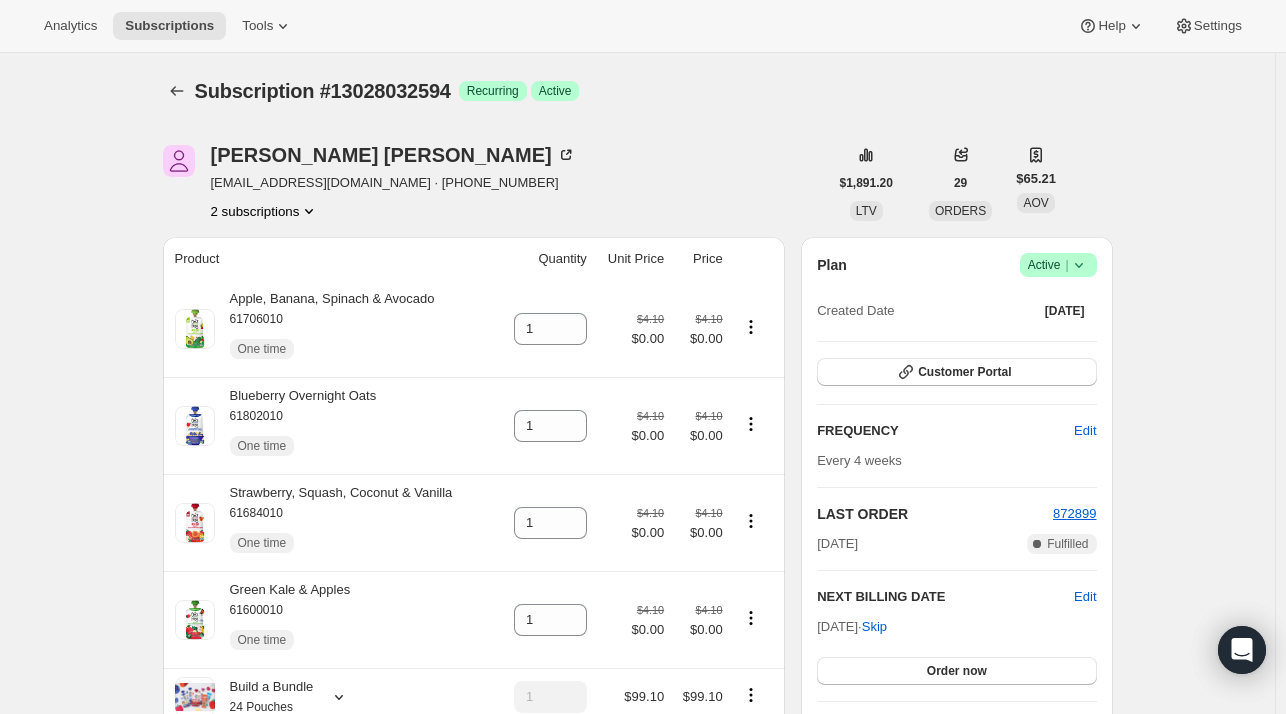 drag, startPoint x: 244, startPoint y: 189, endPoint x: 394, endPoint y: 170, distance: 151.19855 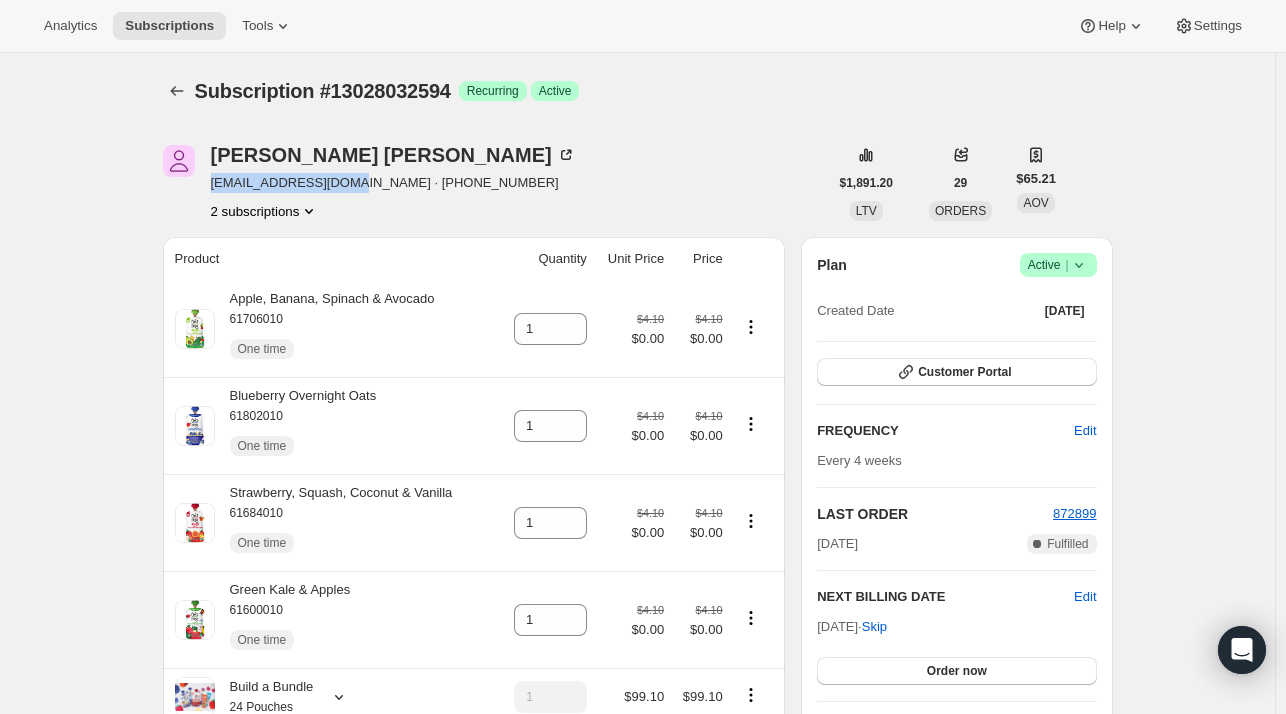 drag, startPoint x: 357, startPoint y: 187, endPoint x: 212, endPoint y: 185, distance: 145.0138 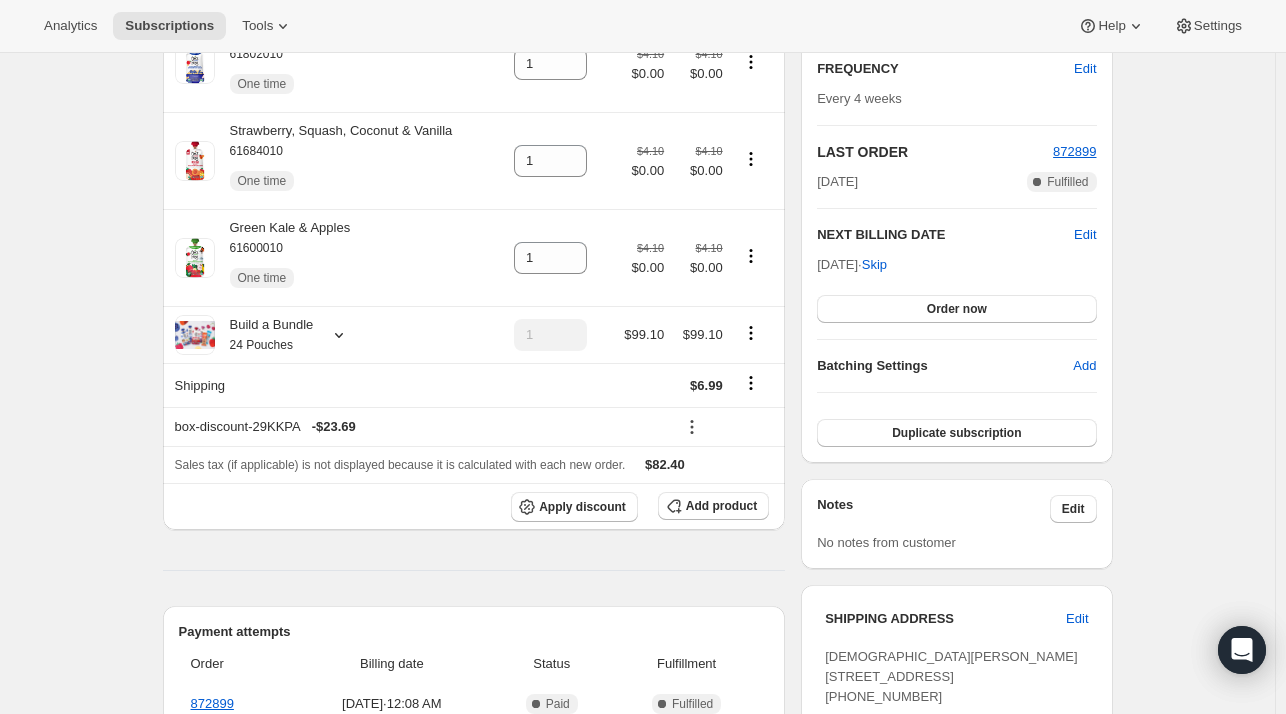 scroll, scrollTop: 400, scrollLeft: 0, axis: vertical 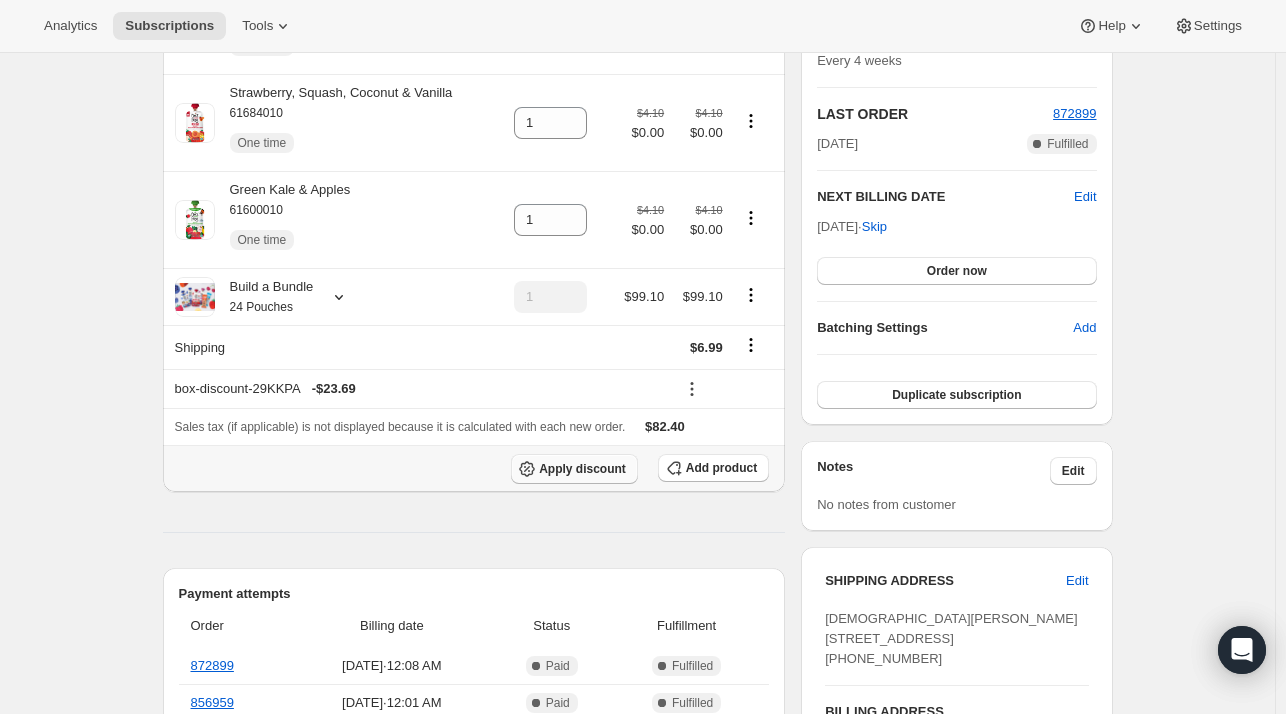 click on "Apply discount" at bounding box center [582, 469] 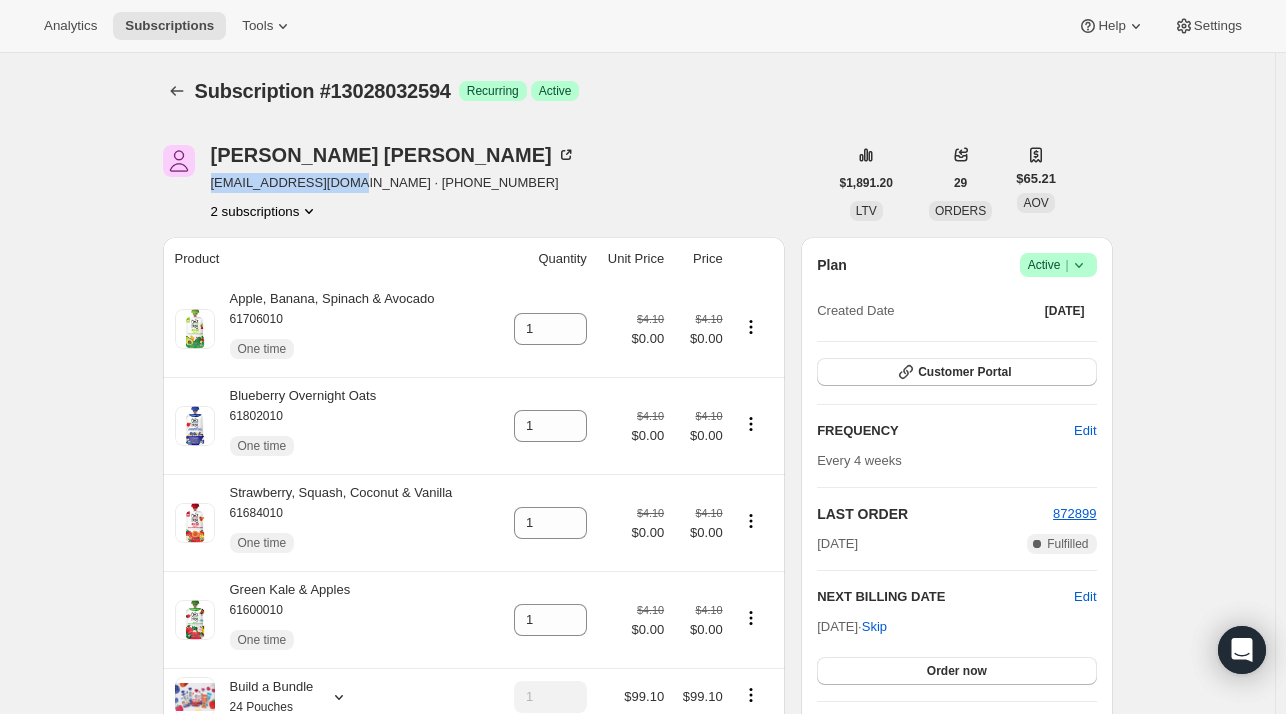 scroll, scrollTop: 400, scrollLeft: 0, axis: vertical 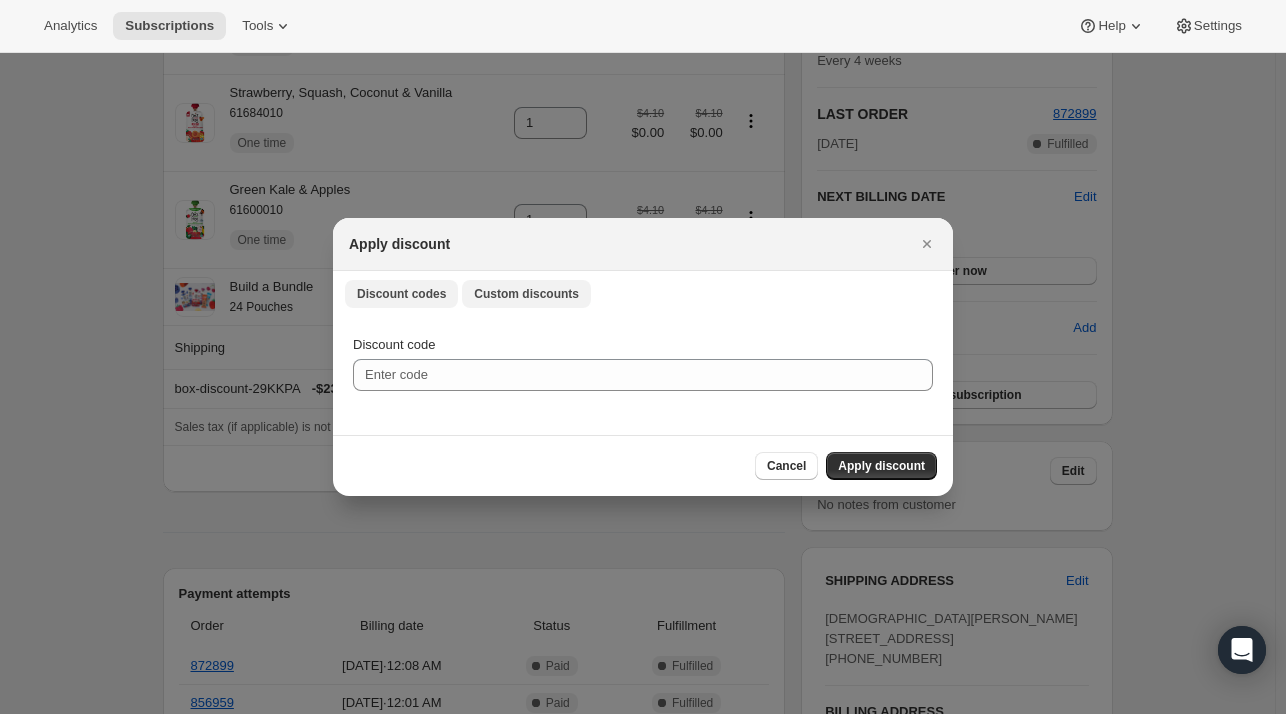 click on "Custom discounts" at bounding box center (526, 294) 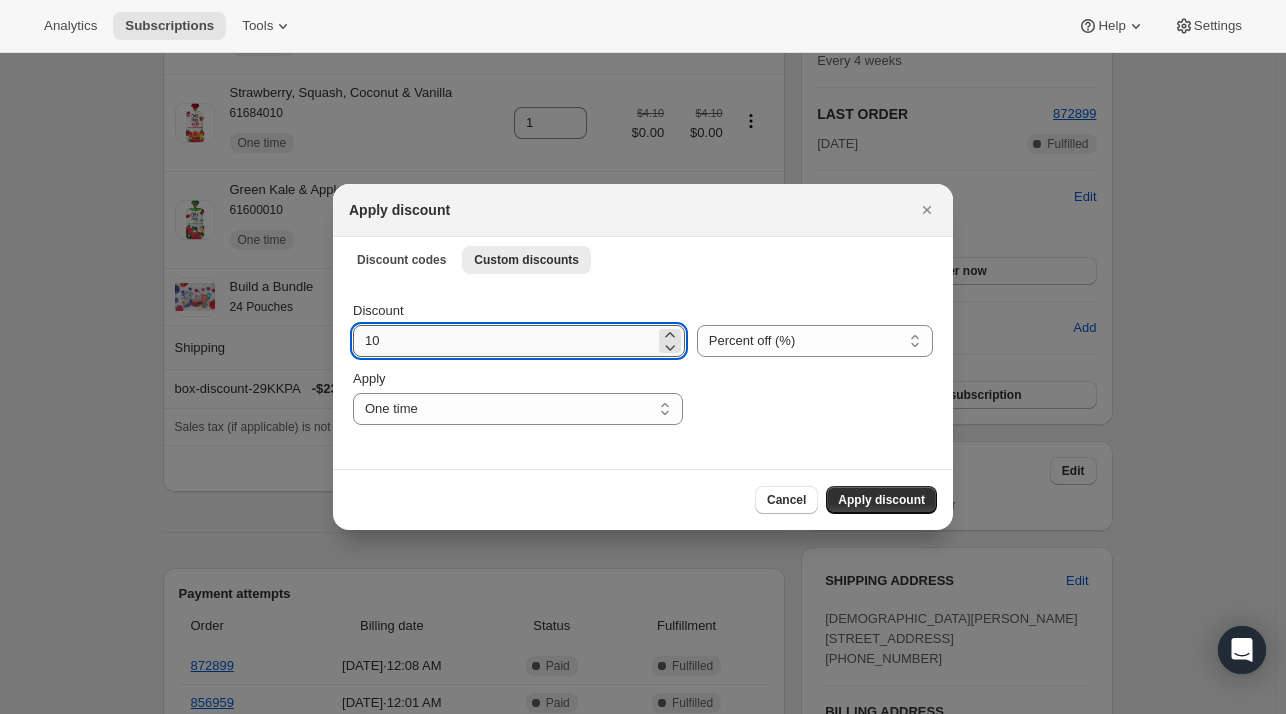 click on "10" at bounding box center (504, 341) 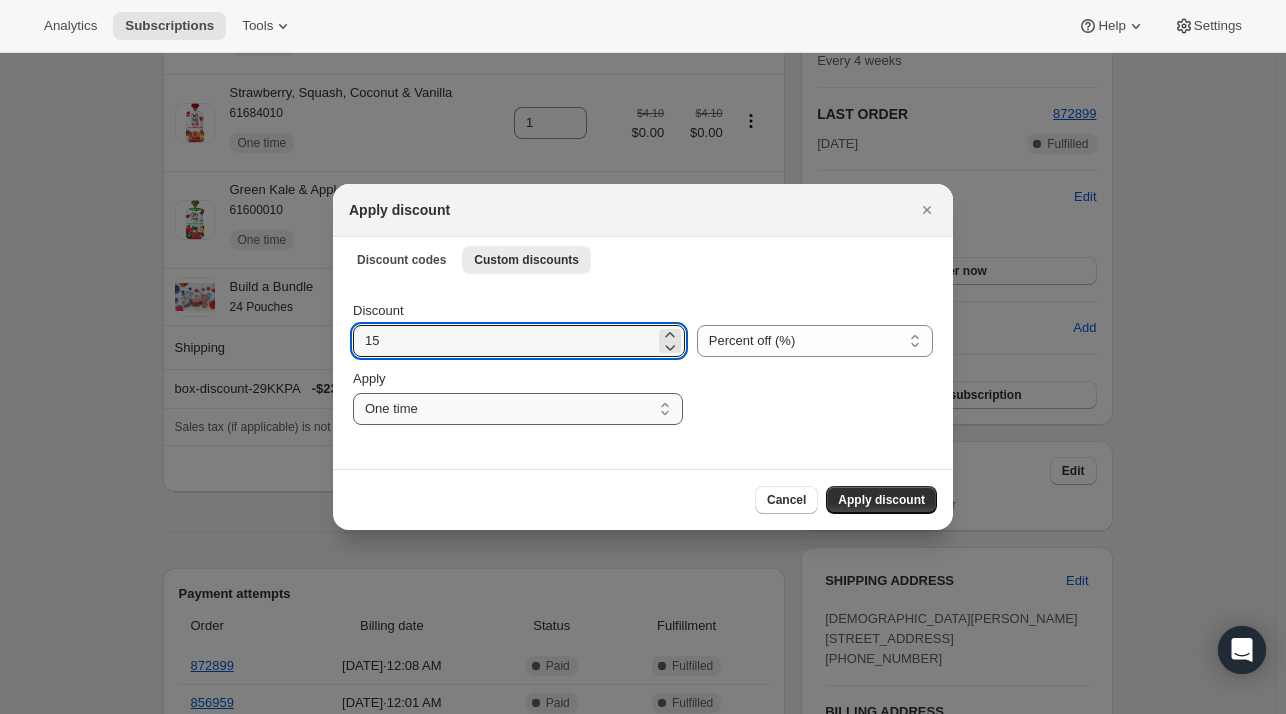 type on "15" 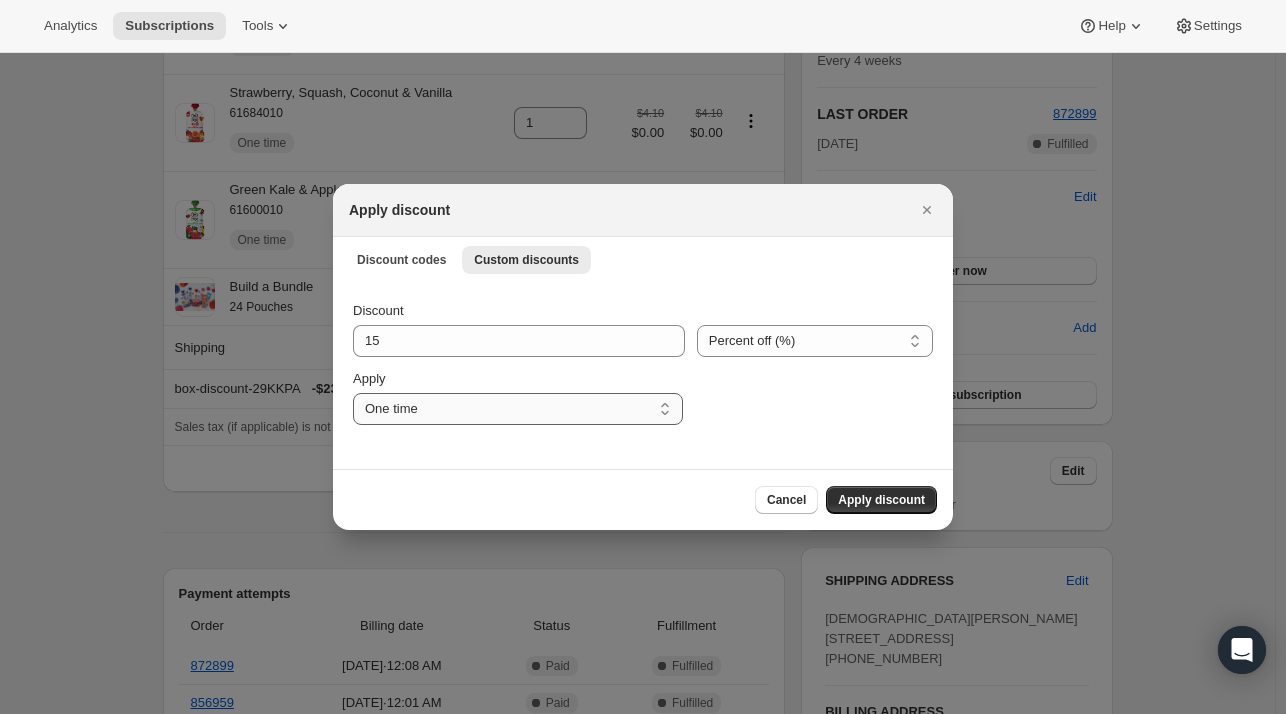 select on "specific" 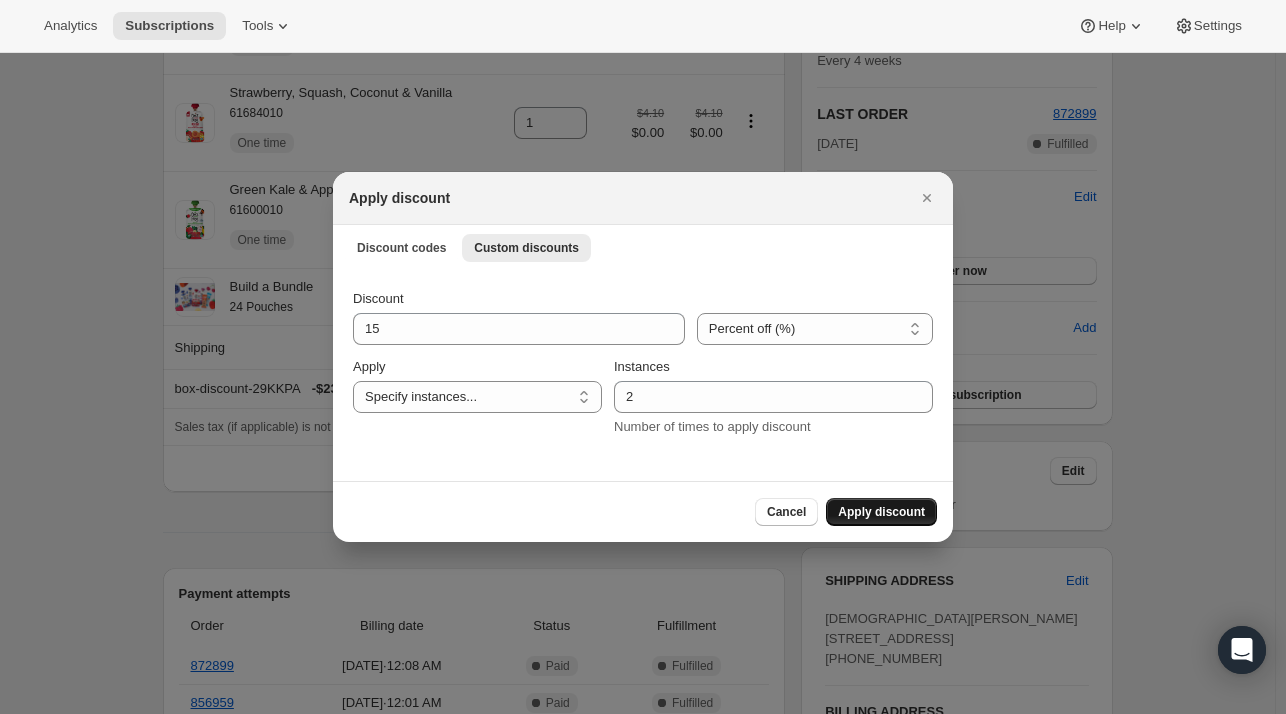 click on "Apply discount" at bounding box center [881, 512] 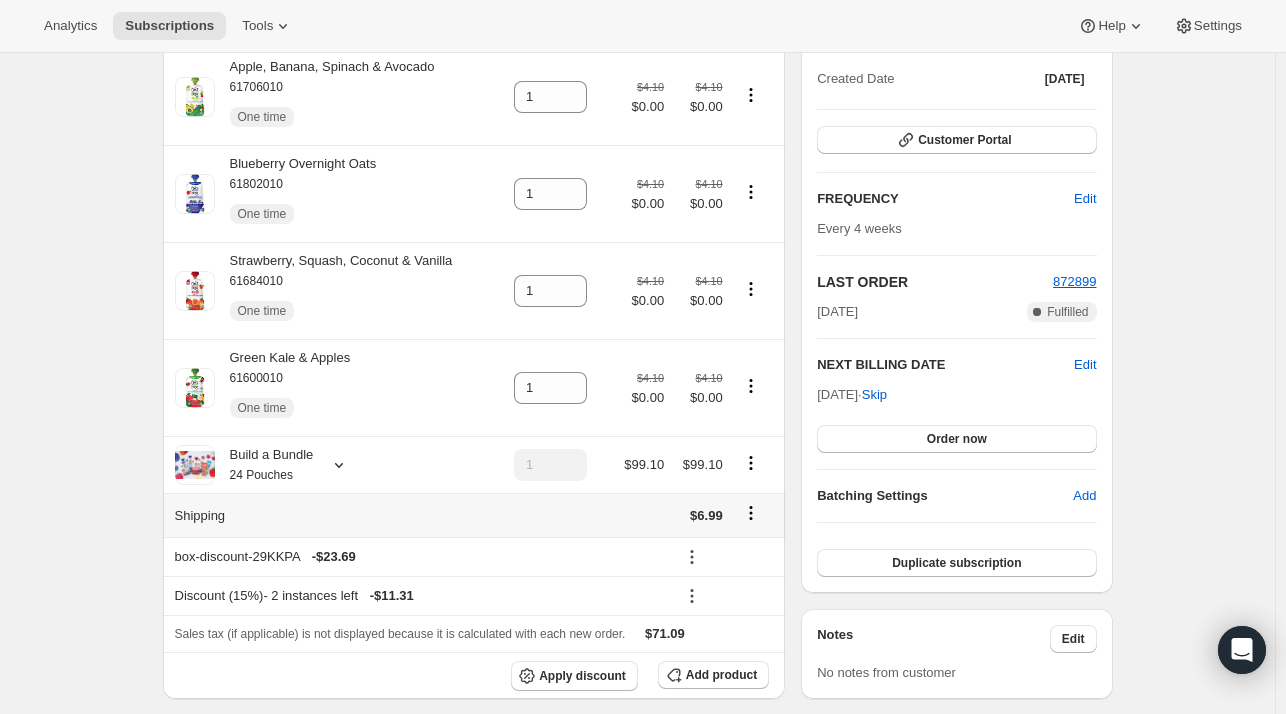 scroll, scrollTop: 188, scrollLeft: 0, axis: vertical 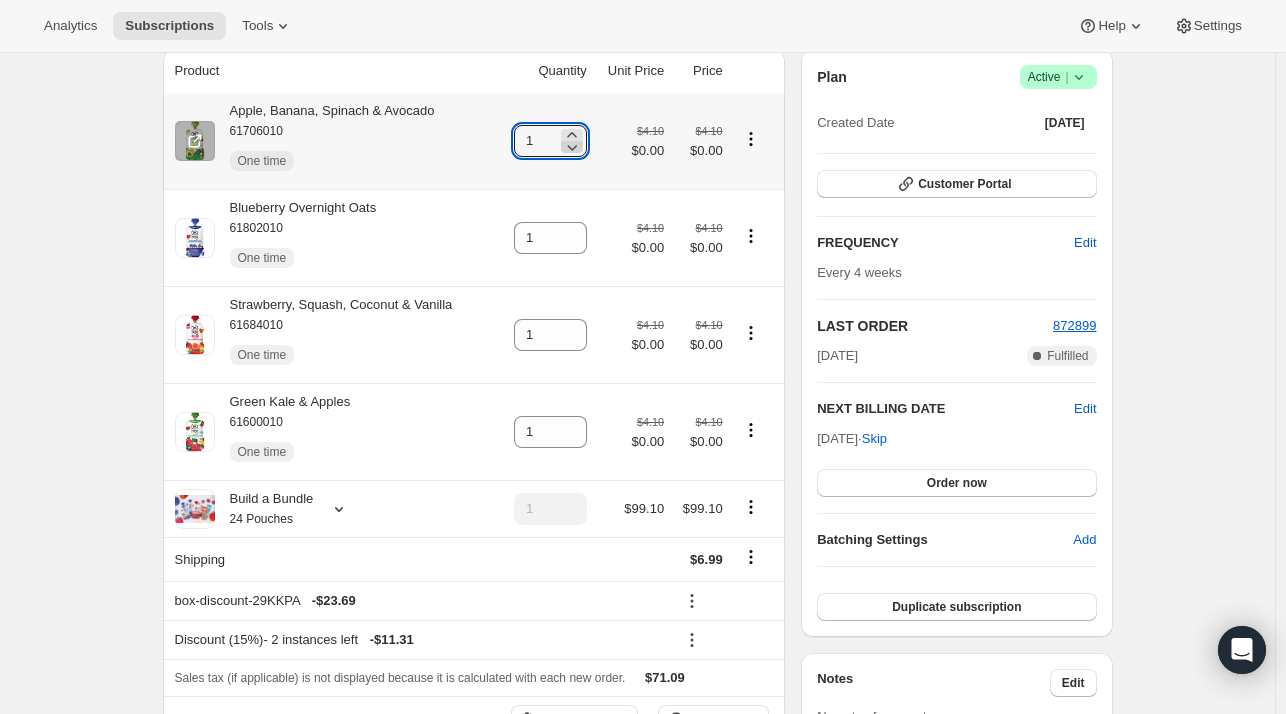 drag, startPoint x: 570, startPoint y: 129, endPoint x: 578, endPoint y: 149, distance: 21.540659 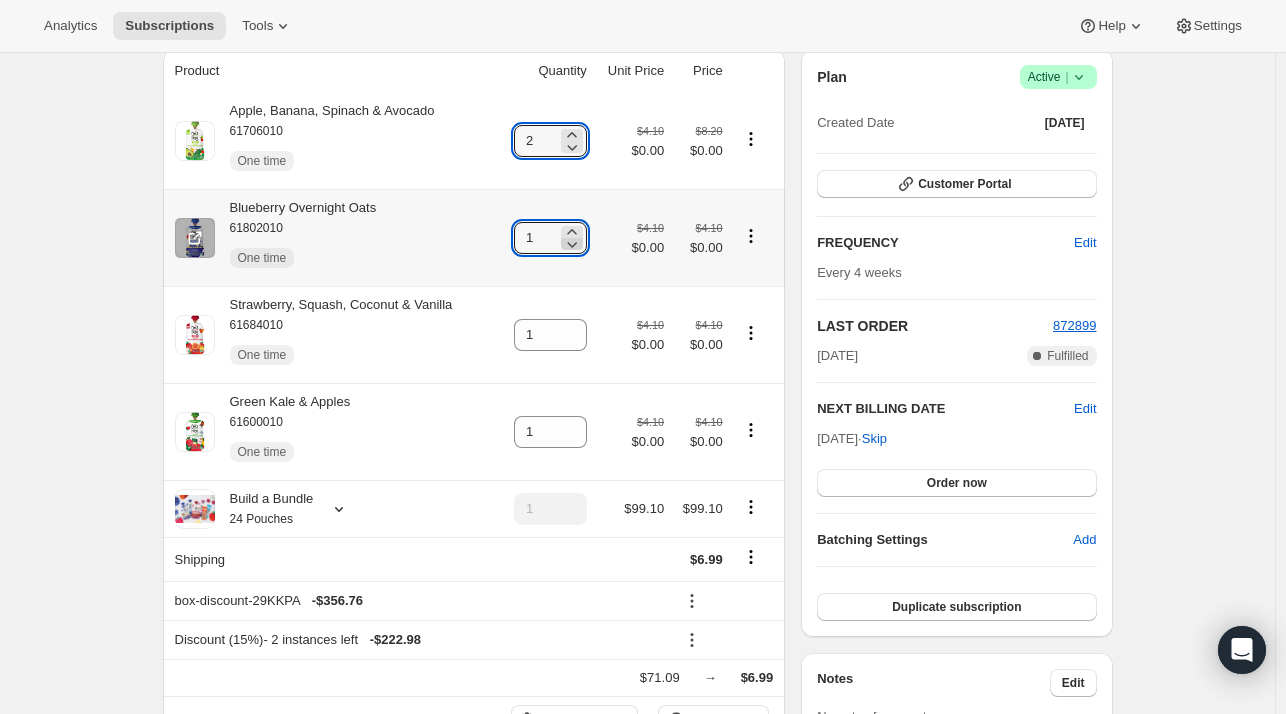 drag, startPoint x: 582, startPoint y: 228, endPoint x: 583, endPoint y: 241, distance: 13.038404 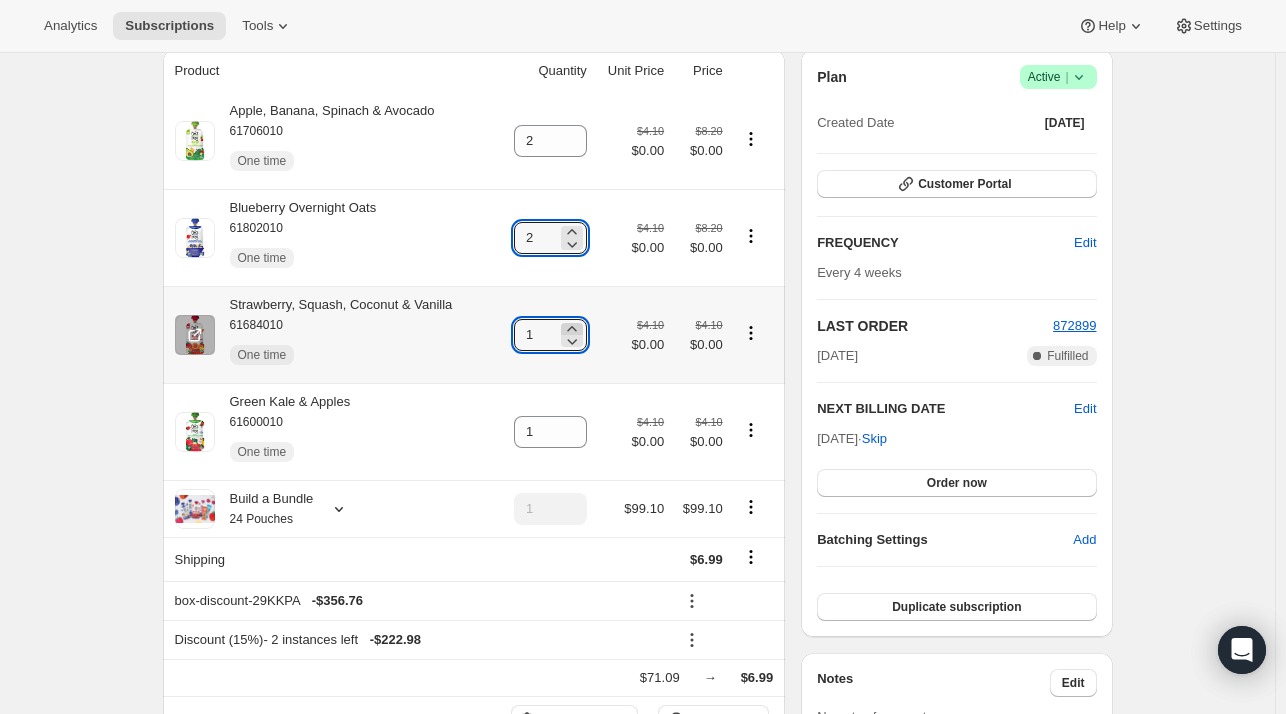 click 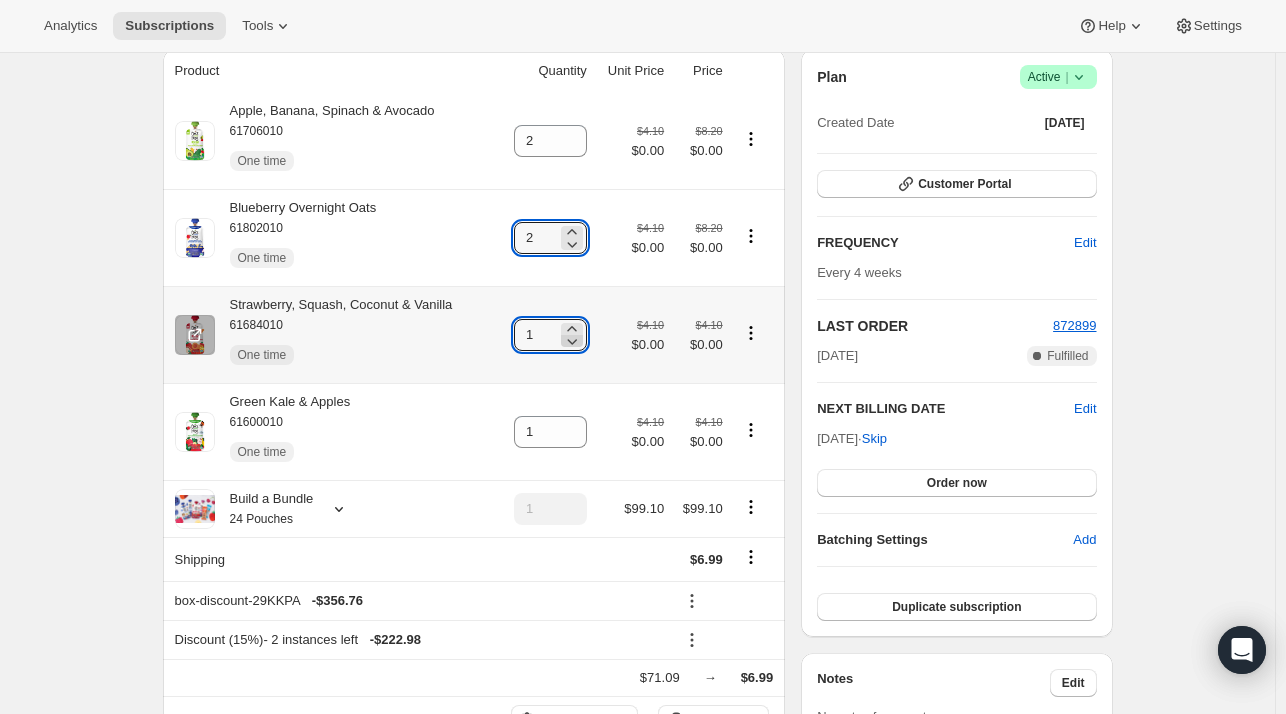 type on "2" 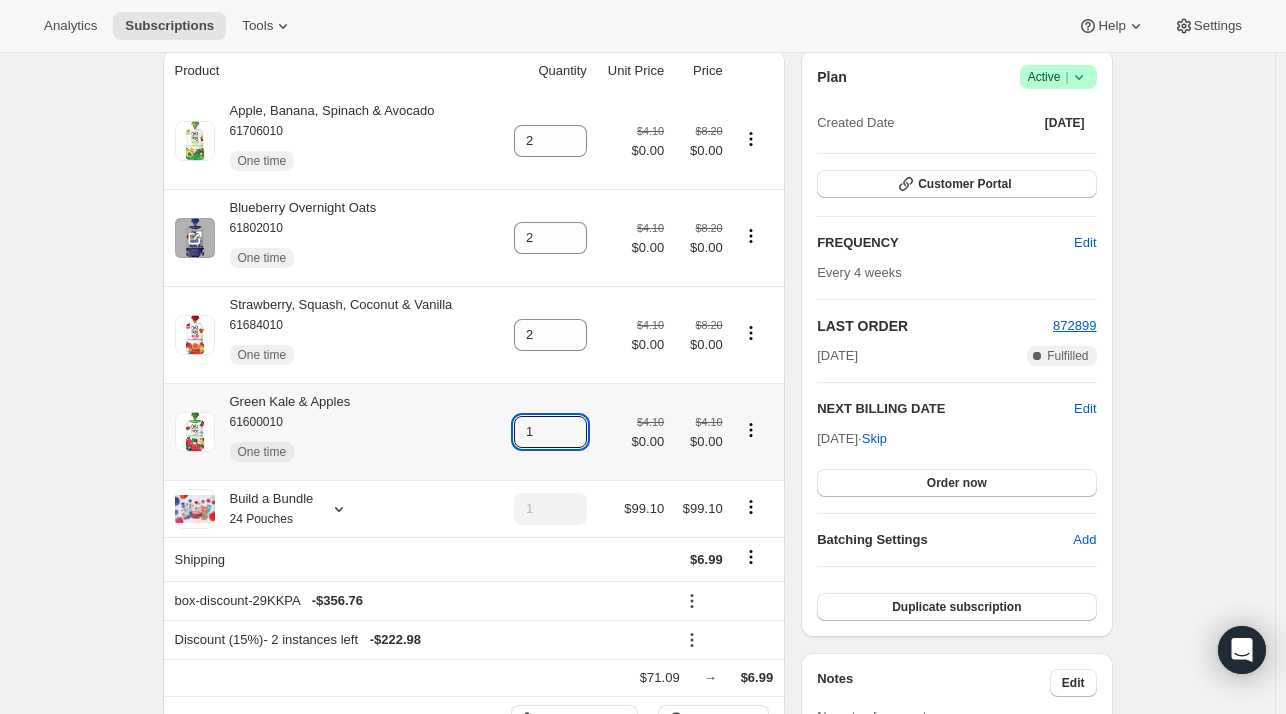 drag, startPoint x: 580, startPoint y: 423, endPoint x: 740, endPoint y: 243, distance: 240.8319 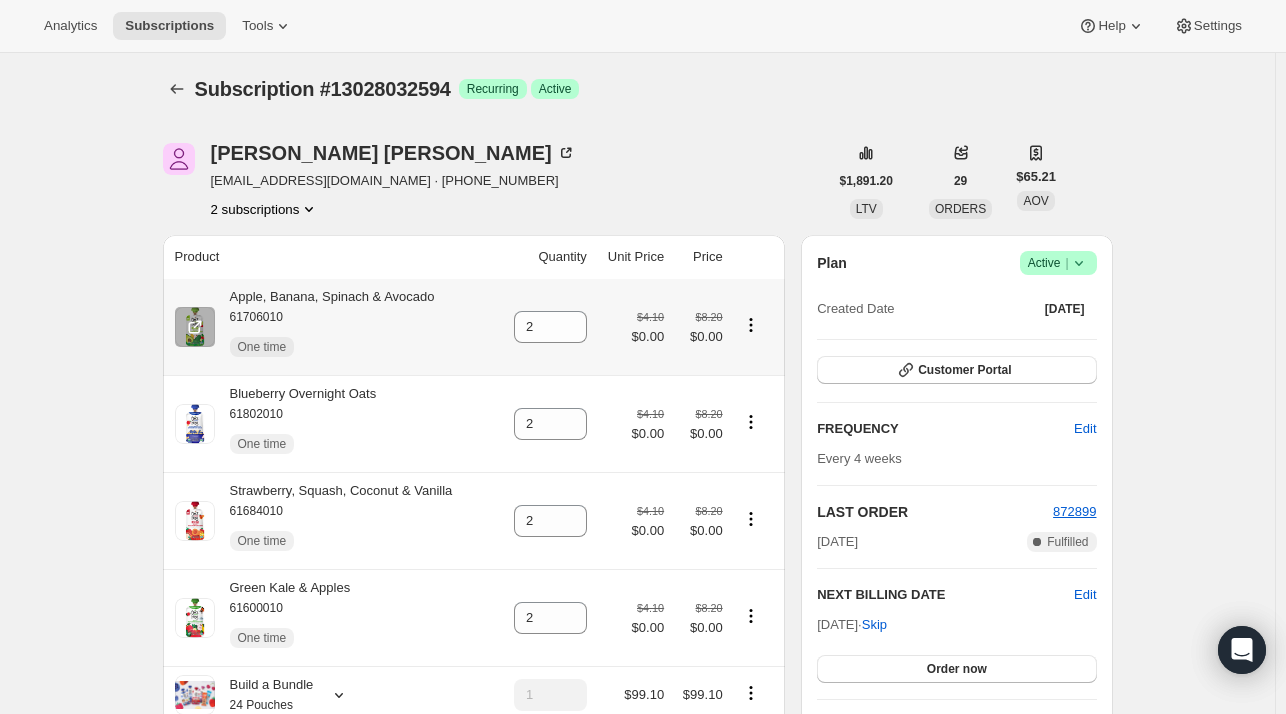 scroll, scrollTop: 0, scrollLeft: 0, axis: both 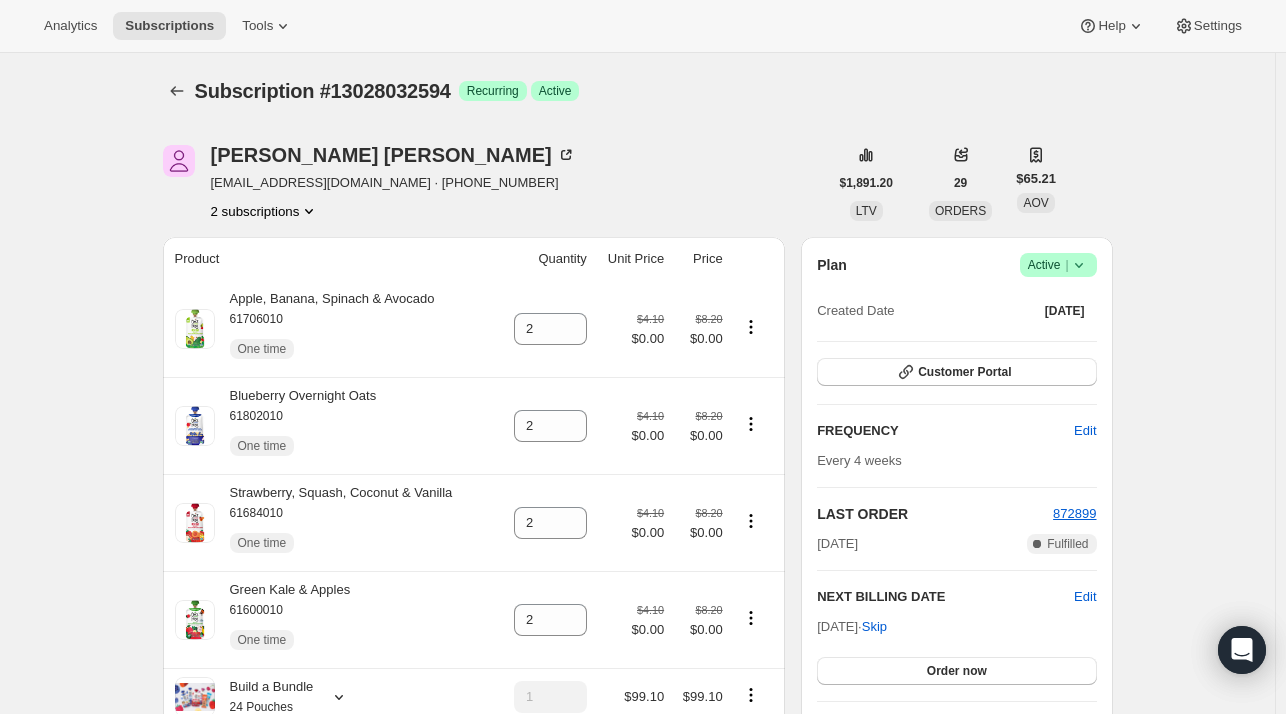 click on "2 subscriptions" at bounding box center (265, 211) 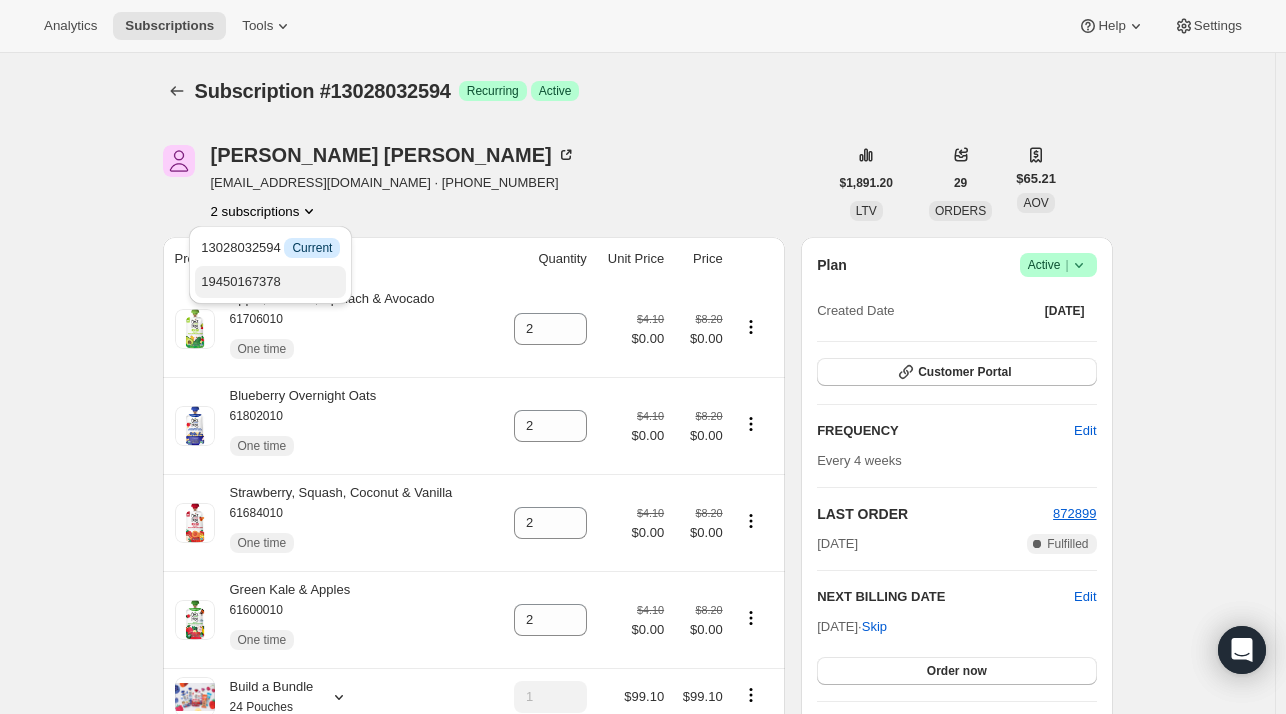 click on "19450167378" at bounding box center [270, 282] 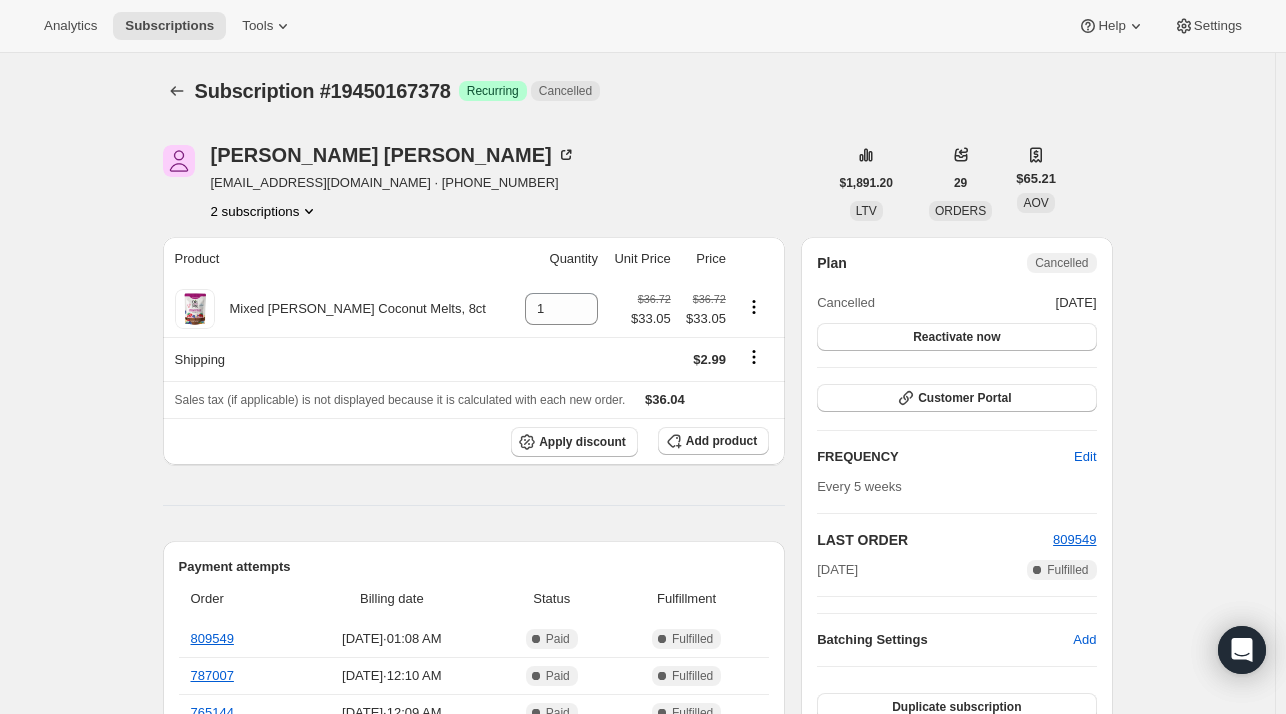 click on "2 subscriptions" at bounding box center (265, 211) 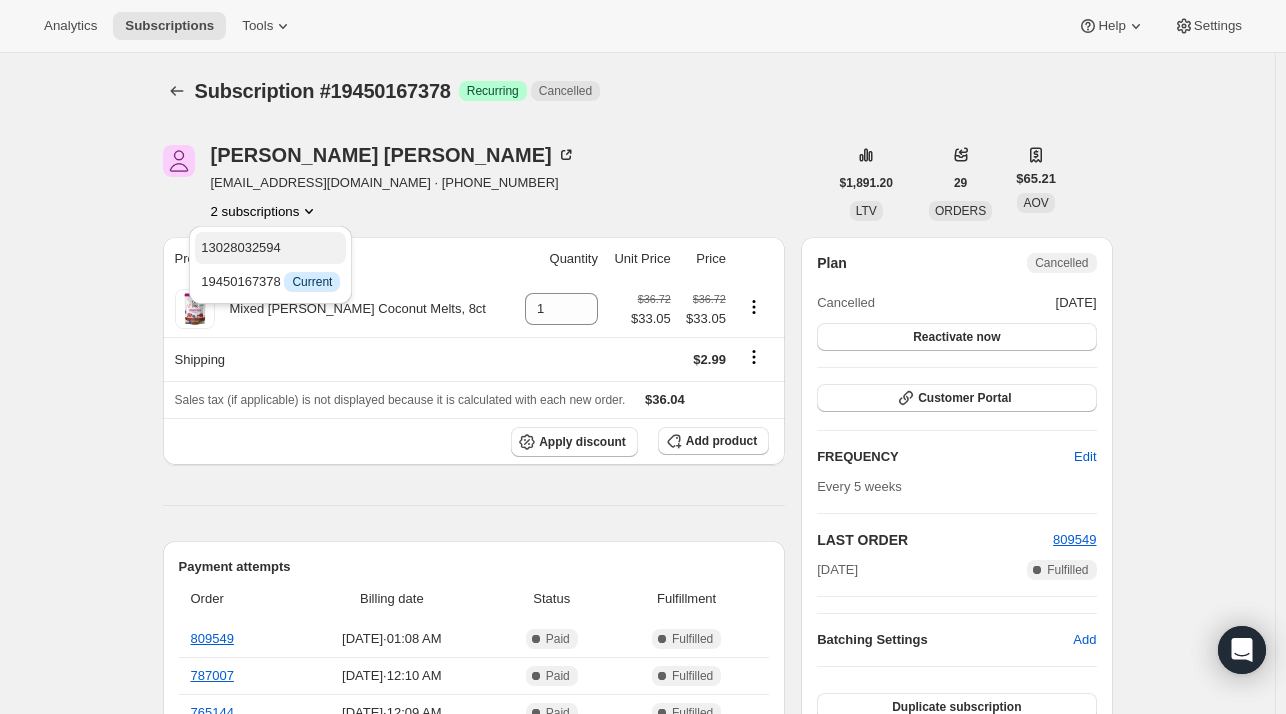 click on "13028032594" at bounding box center (270, 248) 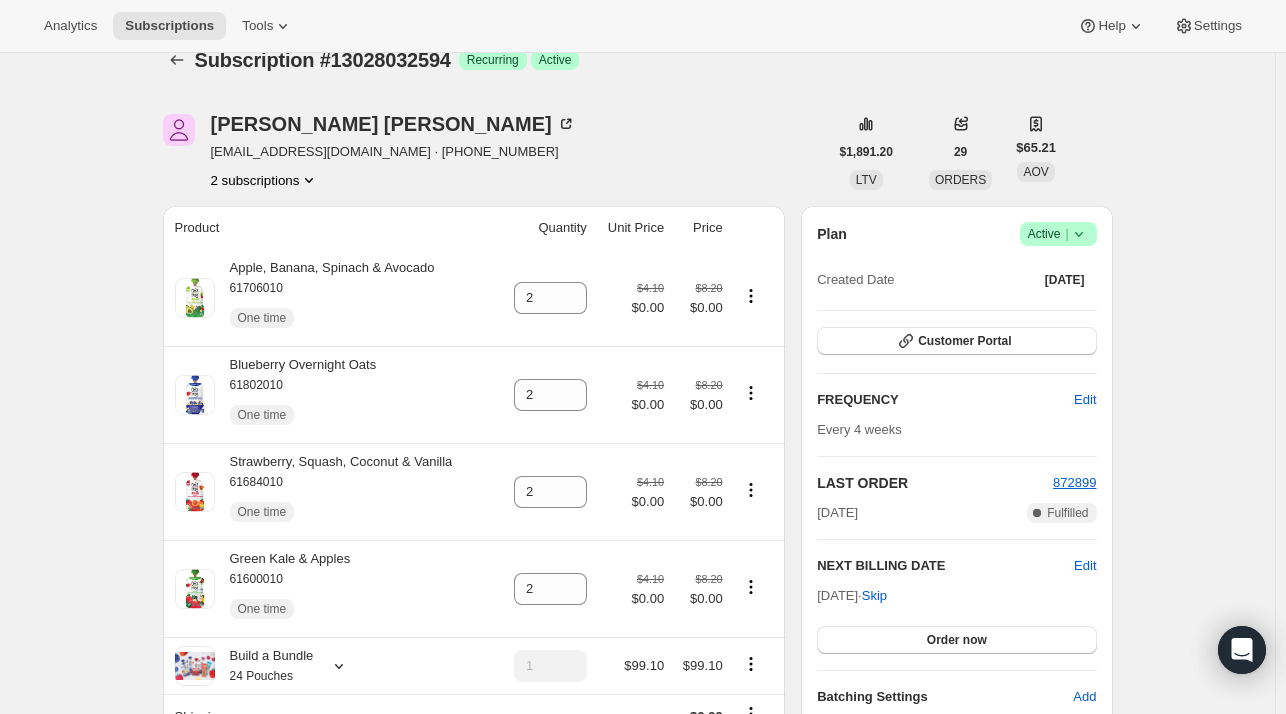 scroll, scrollTop: 0, scrollLeft: 0, axis: both 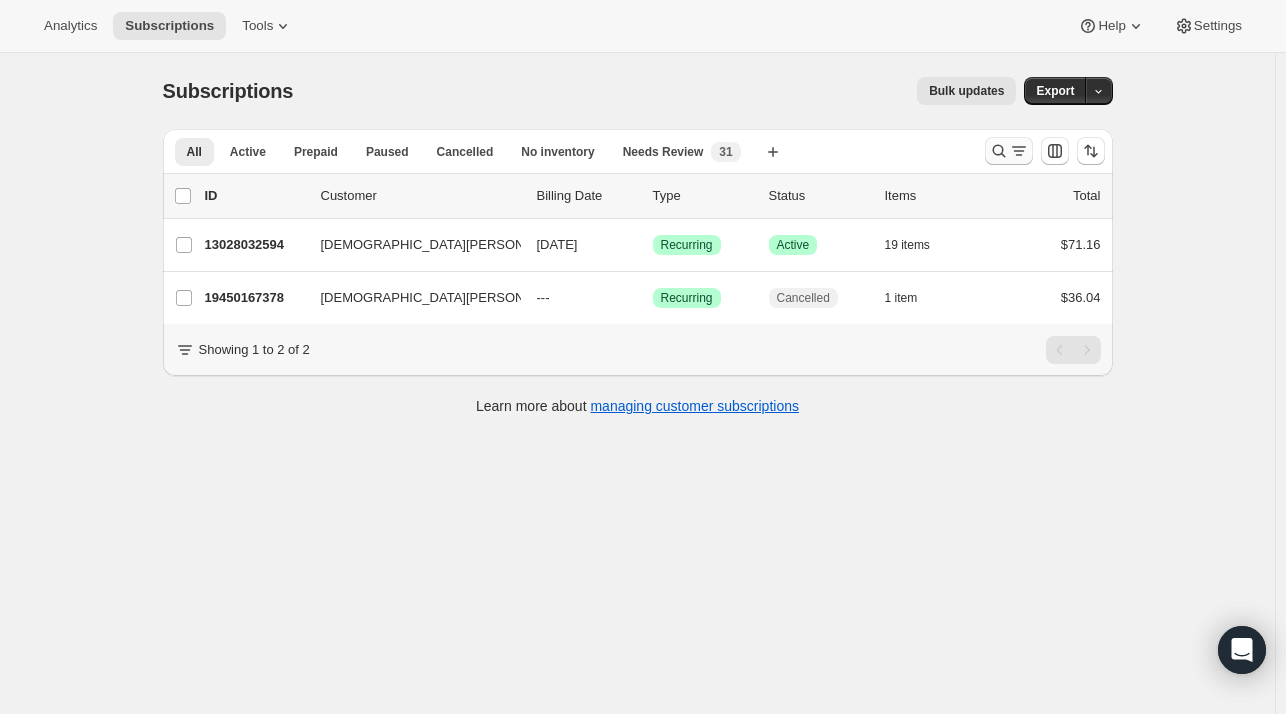 click 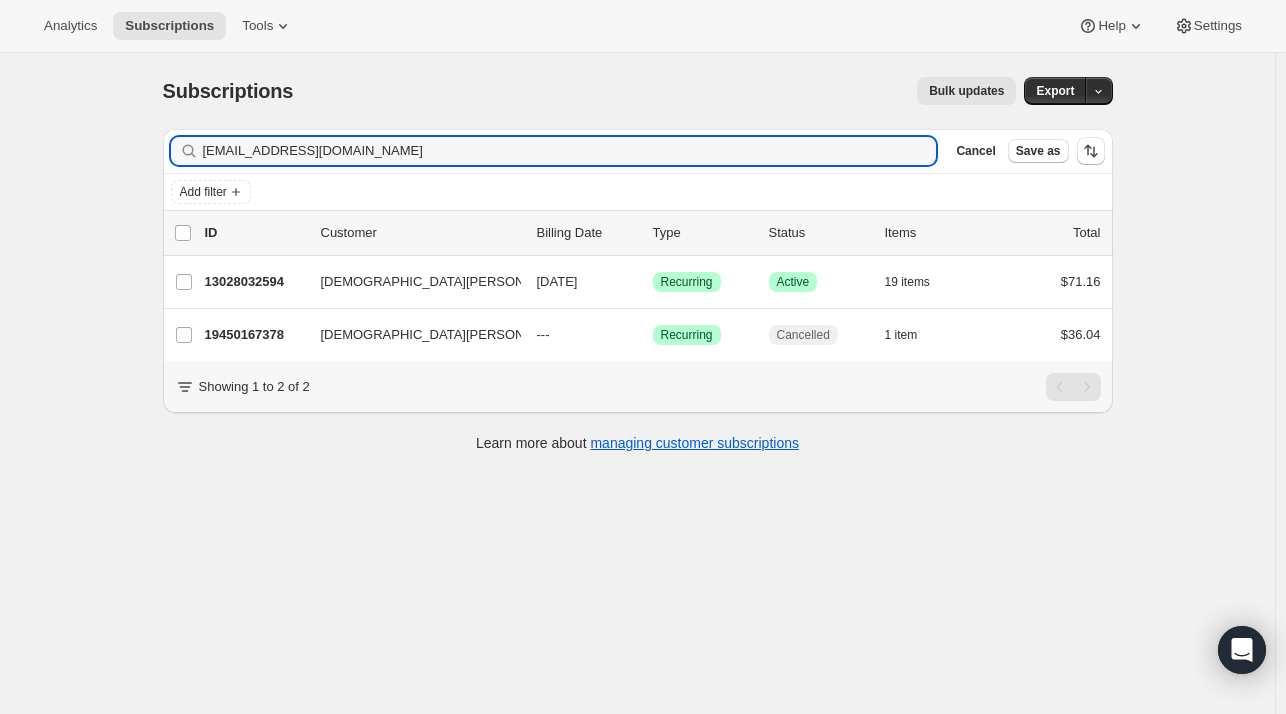 drag, startPoint x: 392, startPoint y: 161, endPoint x: 88, endPoint y: 98, distance: 310.45935 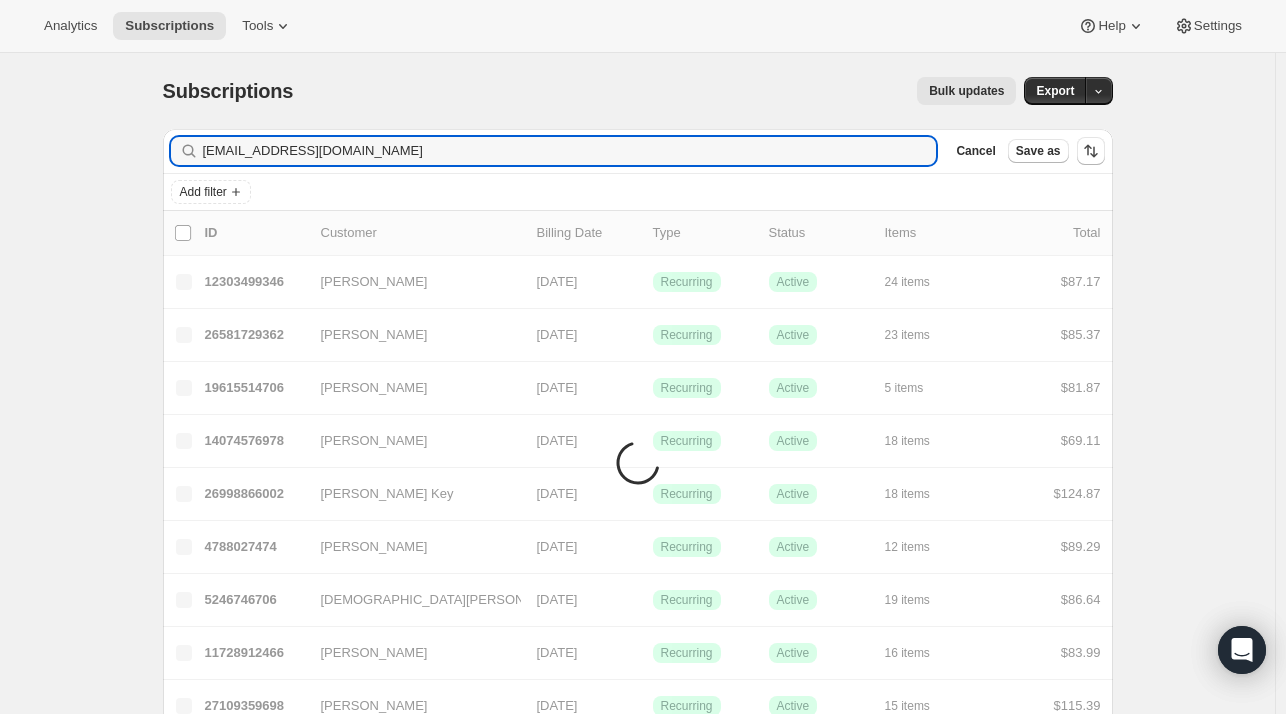 type on "macleanh@me.com" 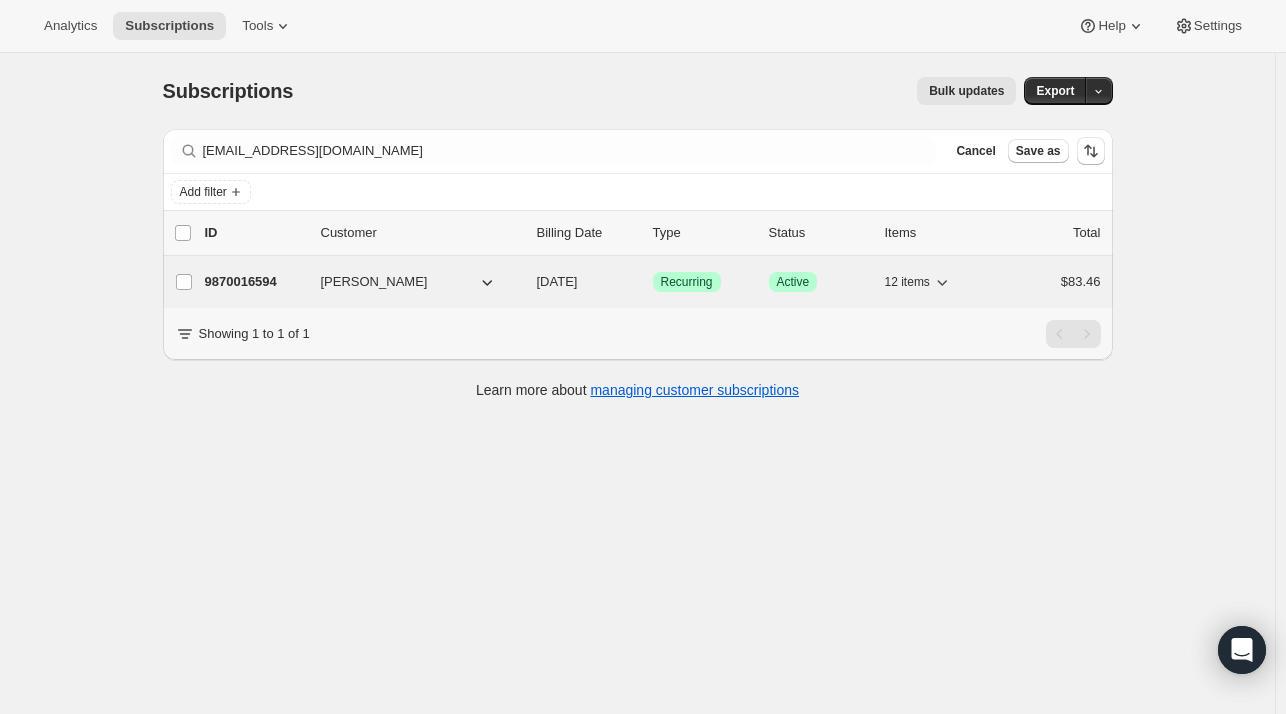 click on "9870016594" at bounding box center (255, 282) 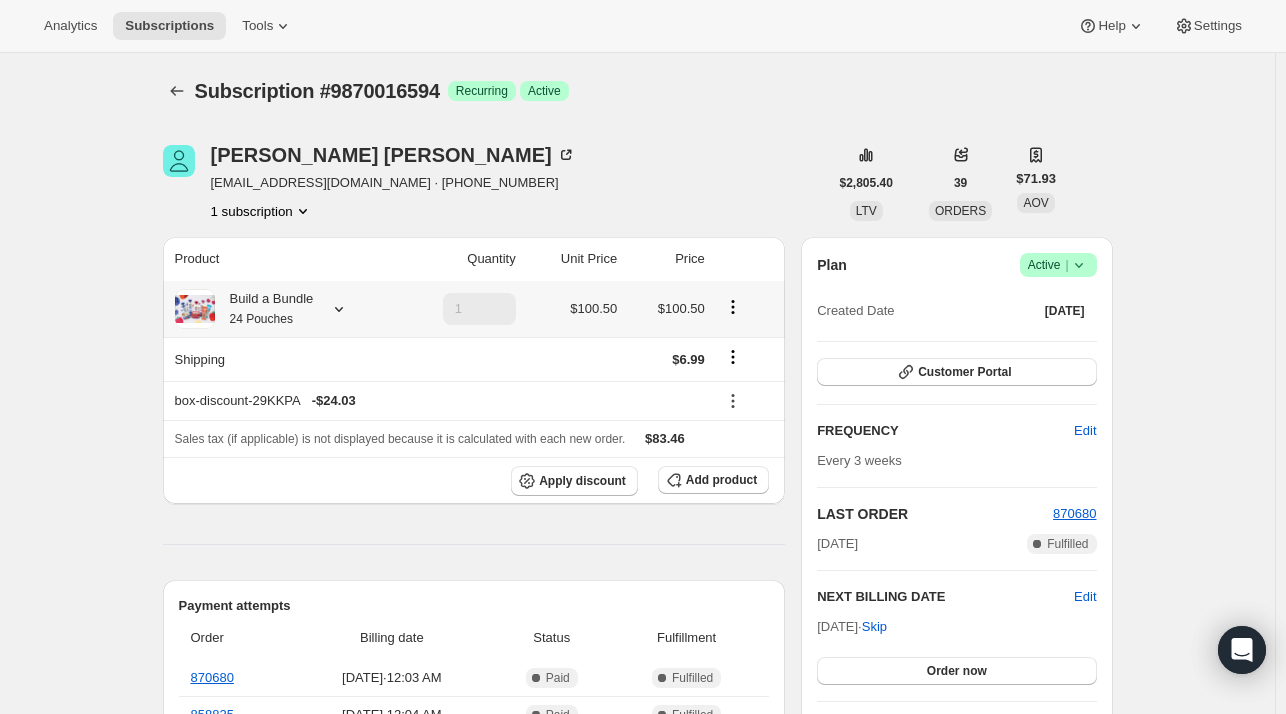 click 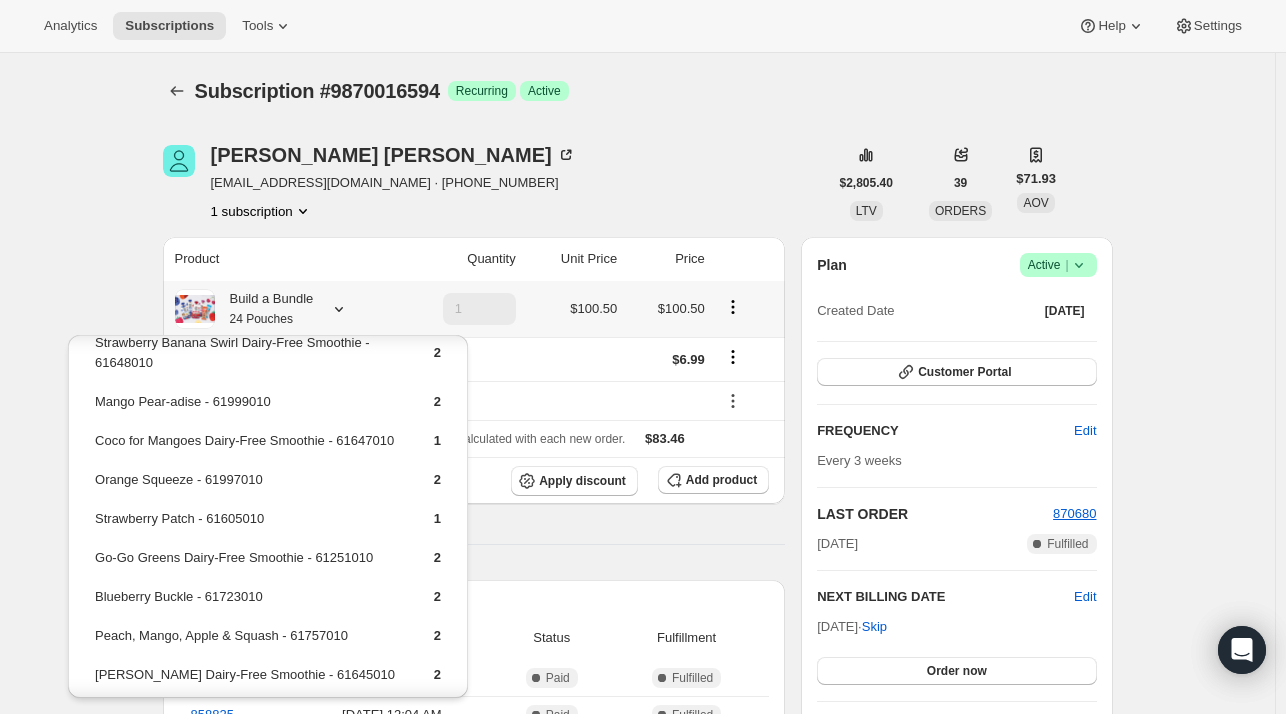 scroll, scrollTop: 200, scrollLeft: 0, axis: vertical 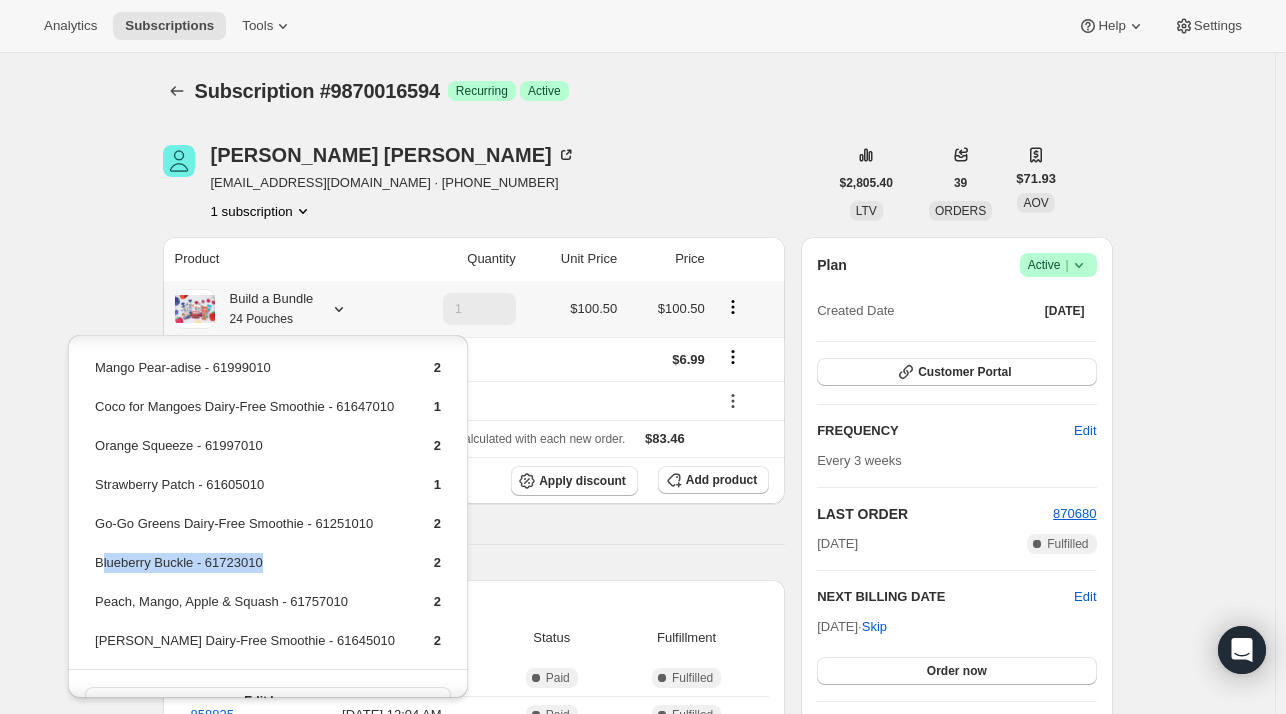 drag, startPoint x: 289, startPoint y: 582, endPoint x: 98, endPoint y: 582, distance: 191 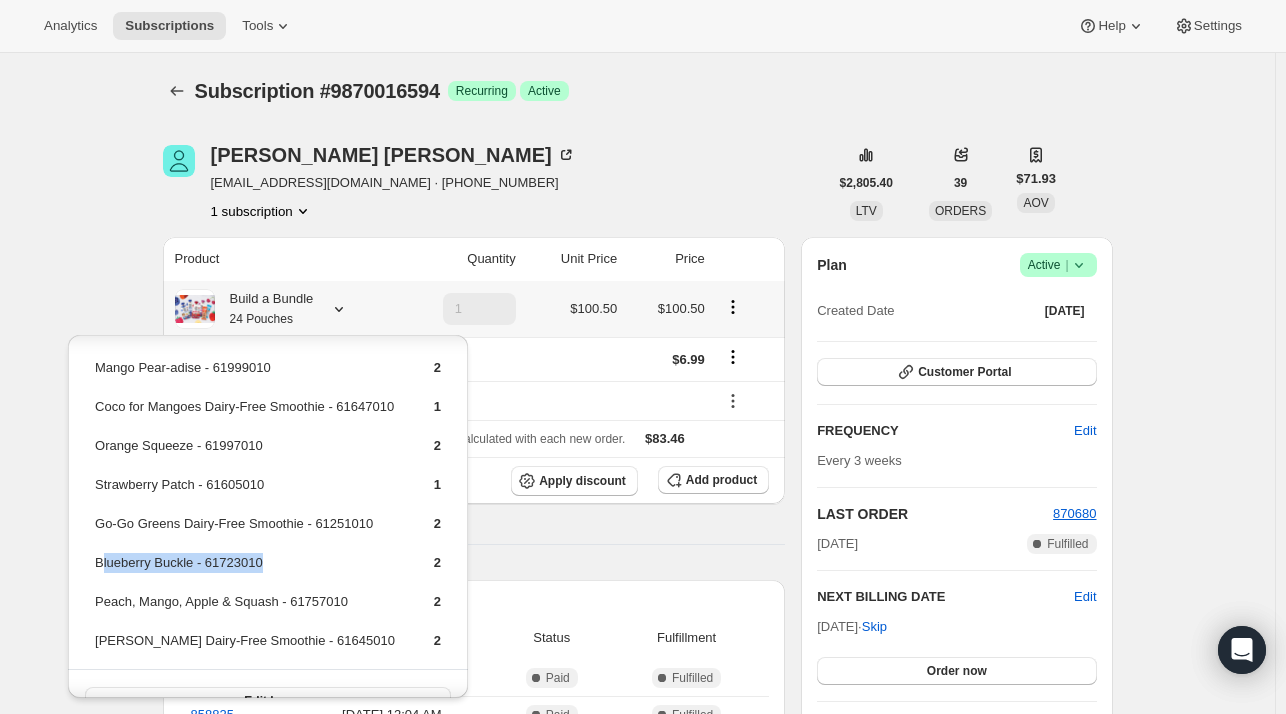 copy on "lueberry Buckle - 61723010" 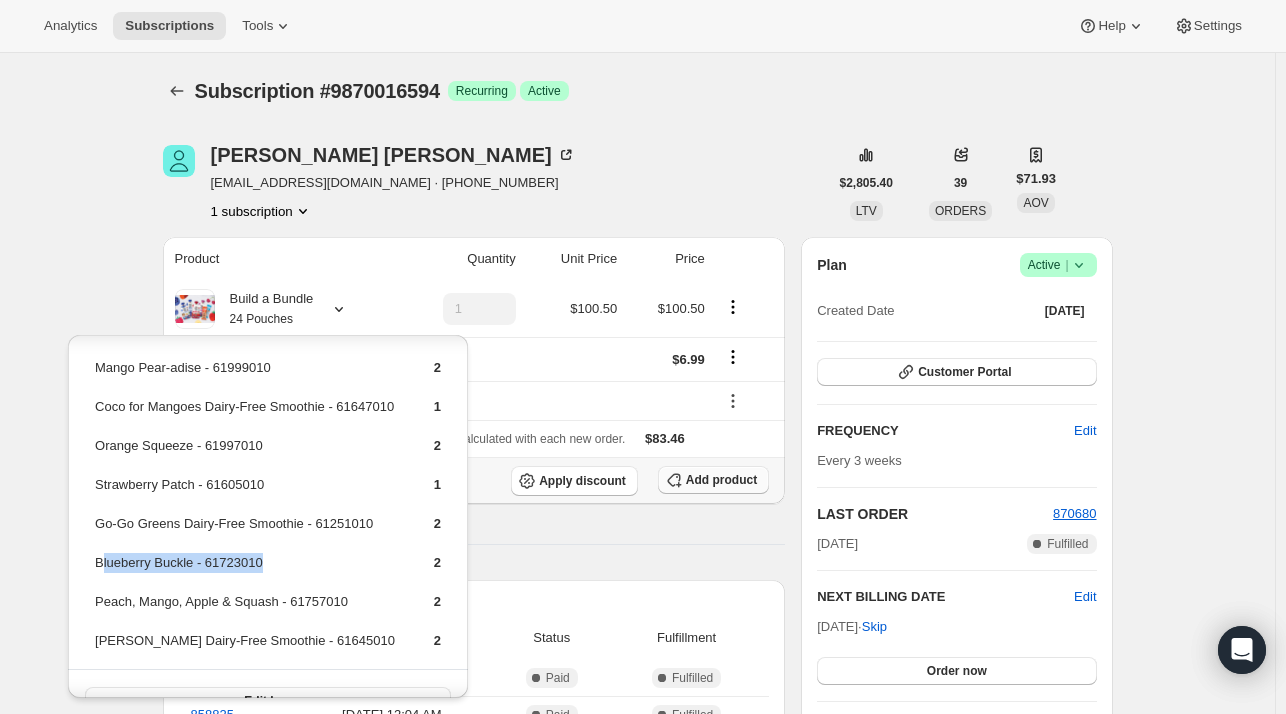 click 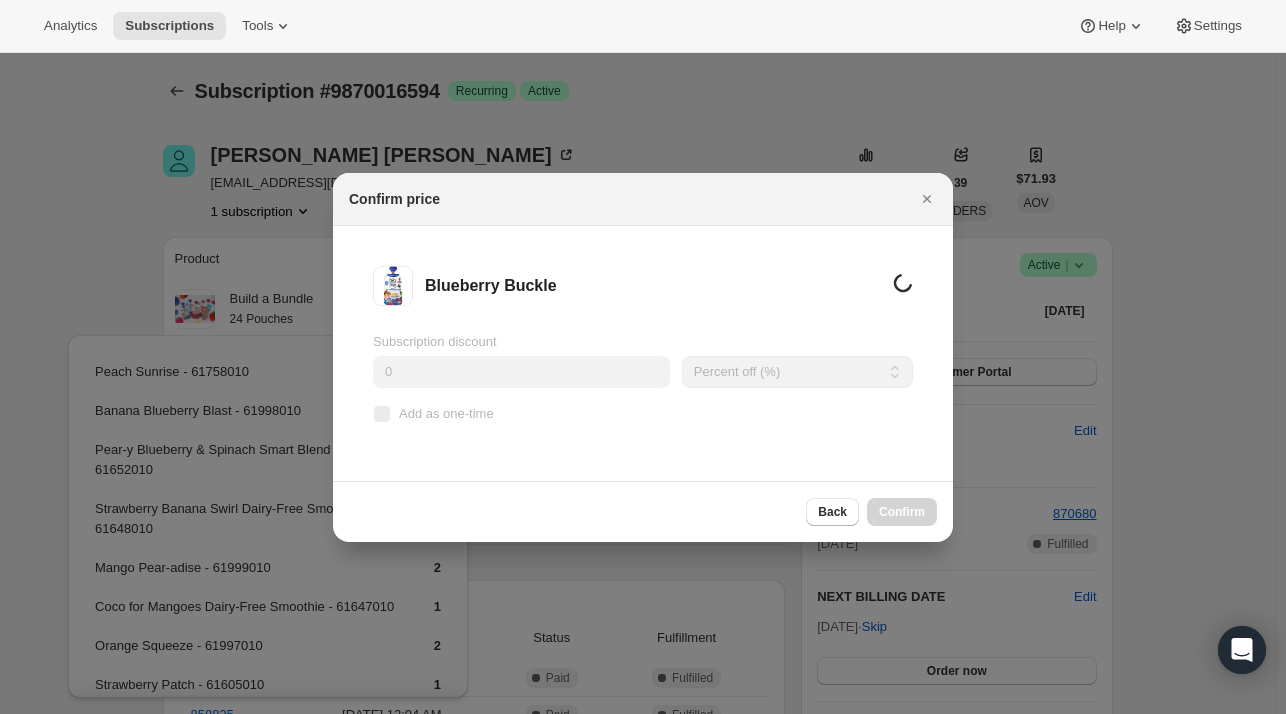 click on "0" at bounding box center [521, 372] 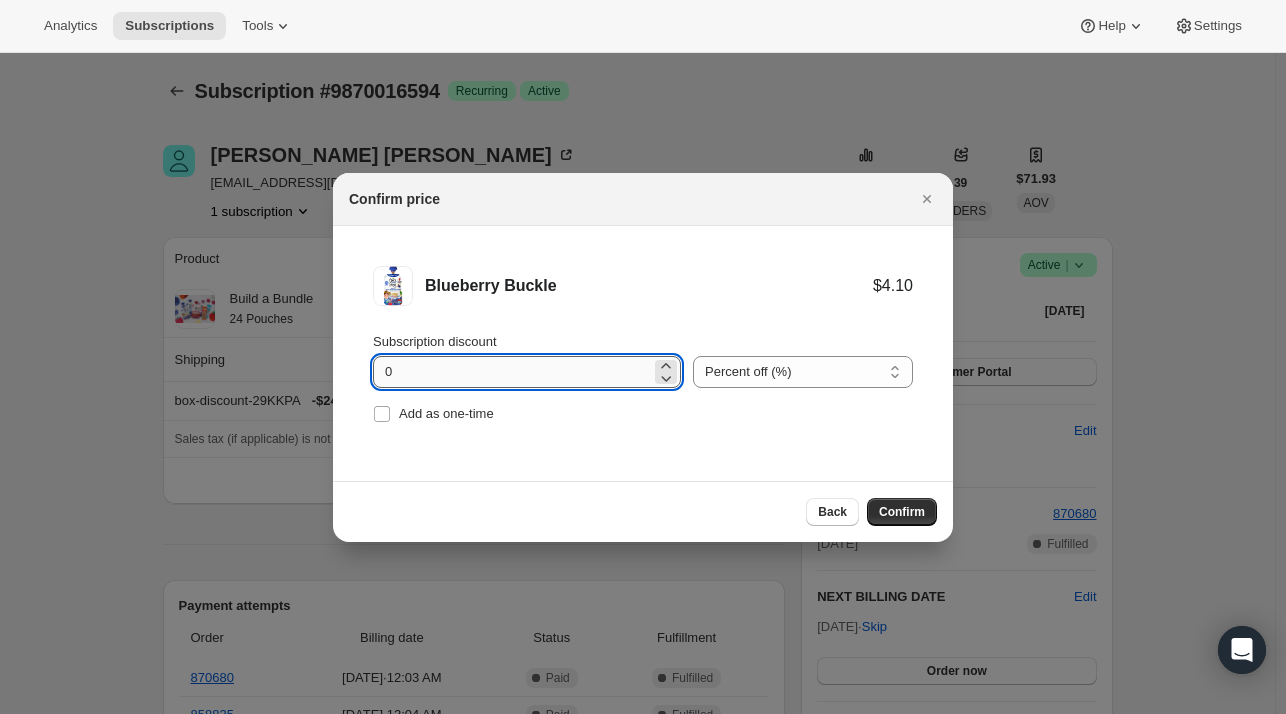click on "0" at bounding box center [512, 372] 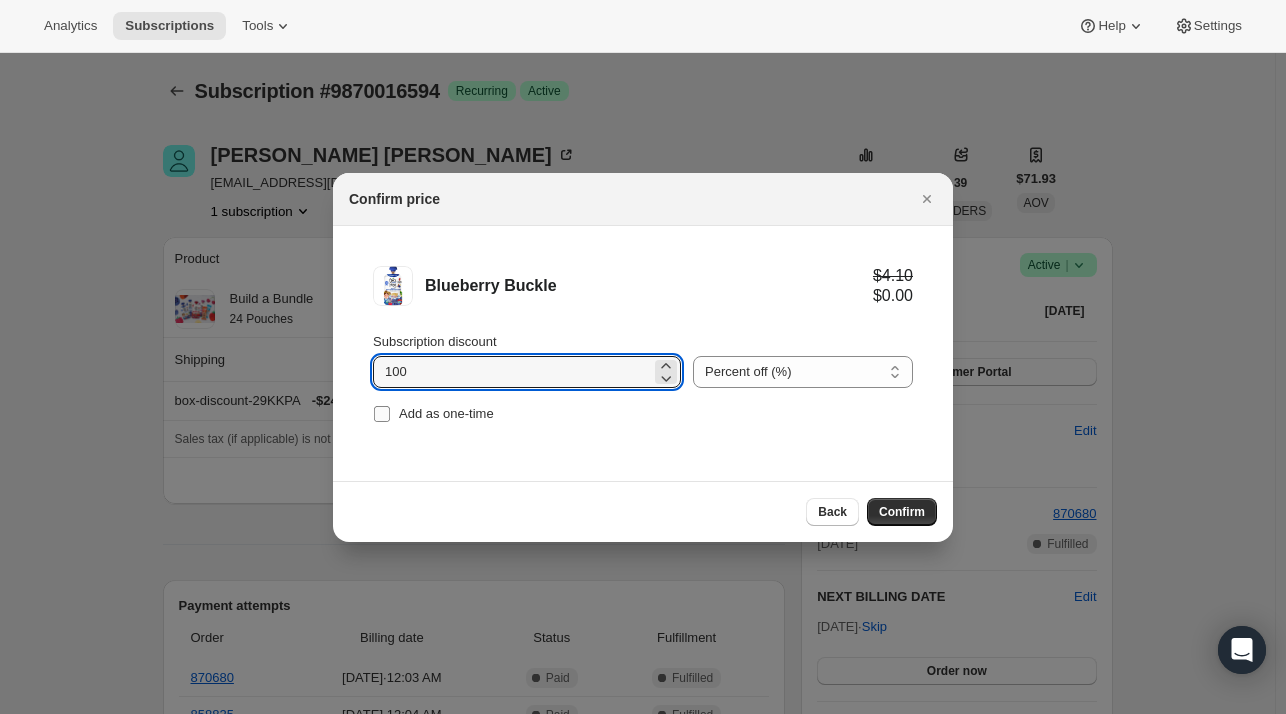 type on "100" 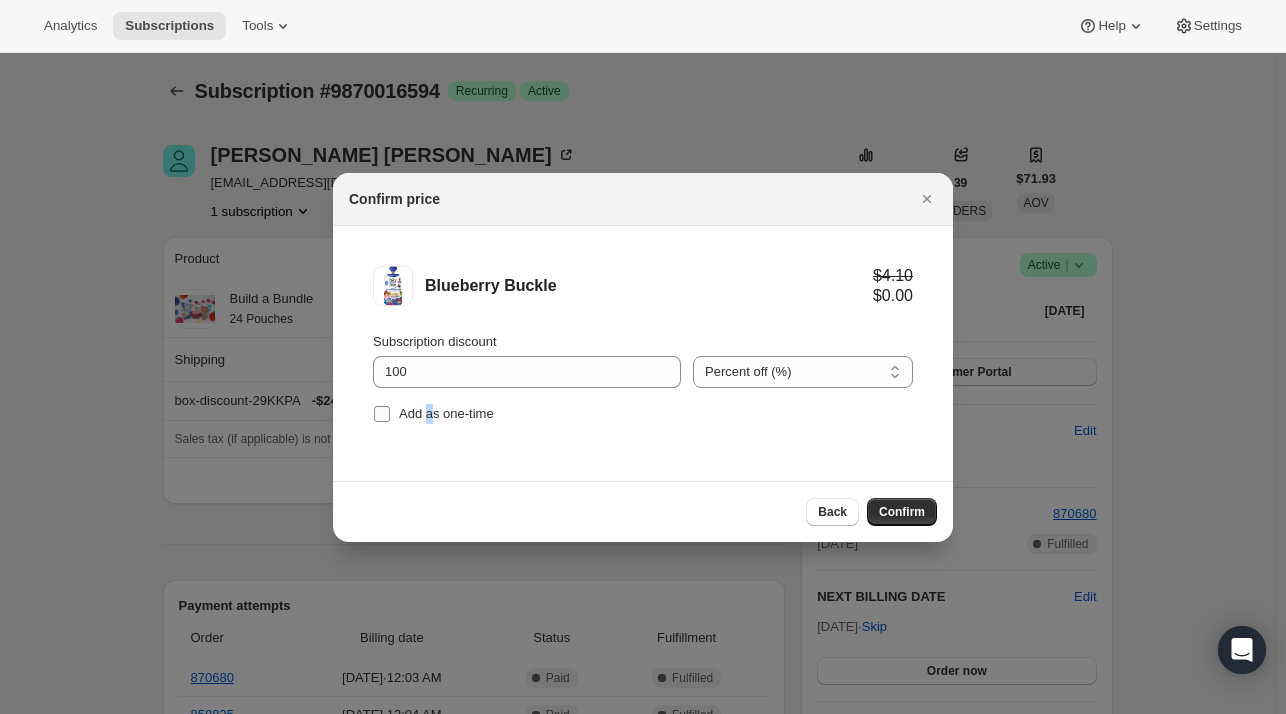 click on "Add as one-time" at bounding box center (446, 413) 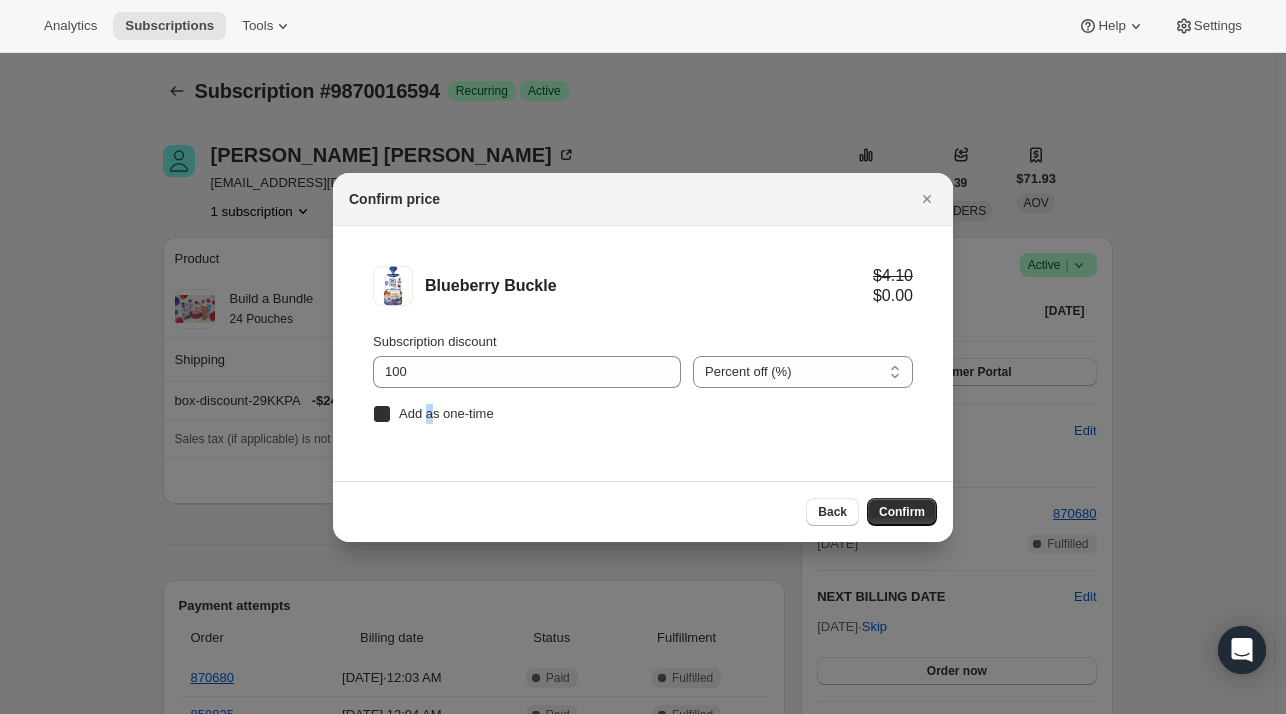 checkbox on "true" 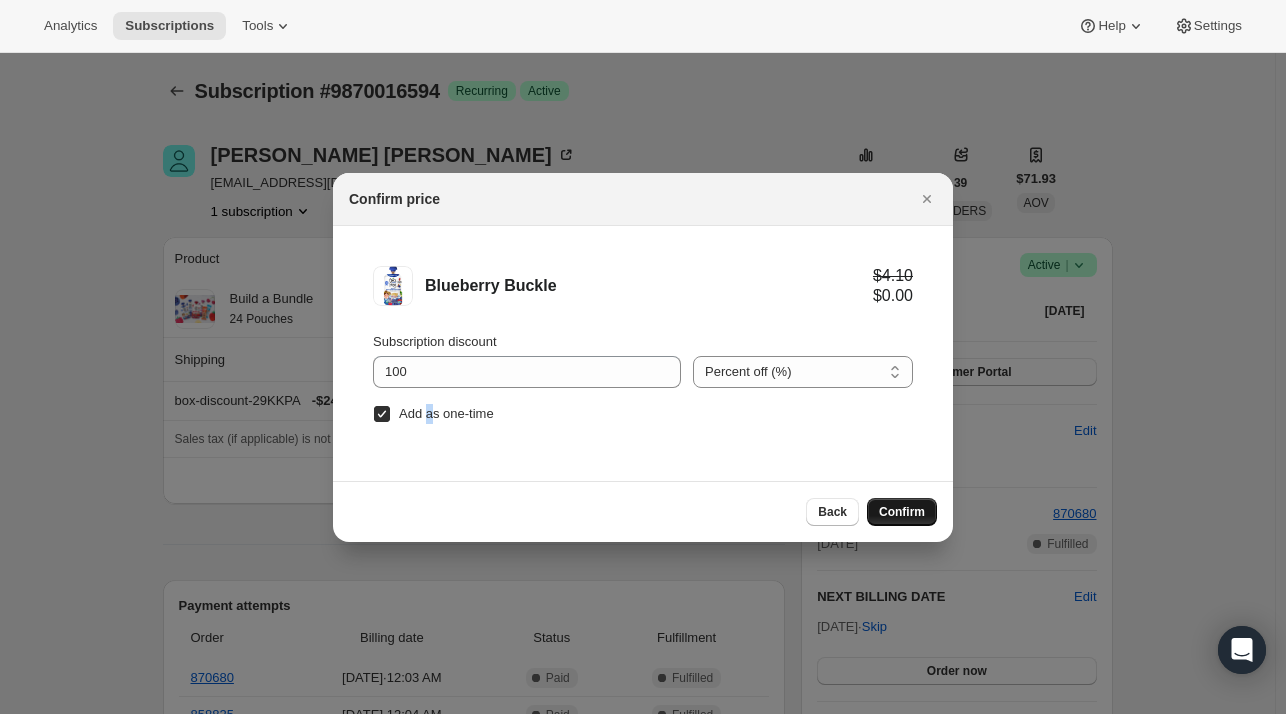 click on "Confirm" at bounding box center [902, 512] 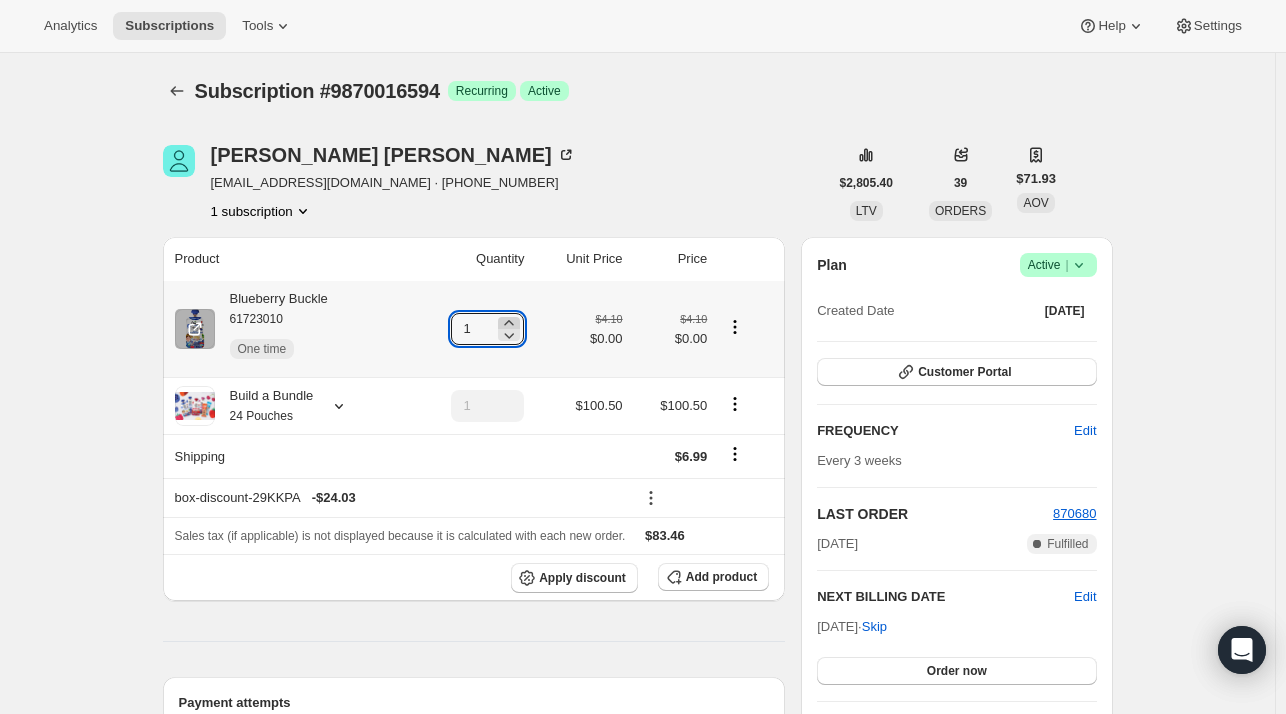 click 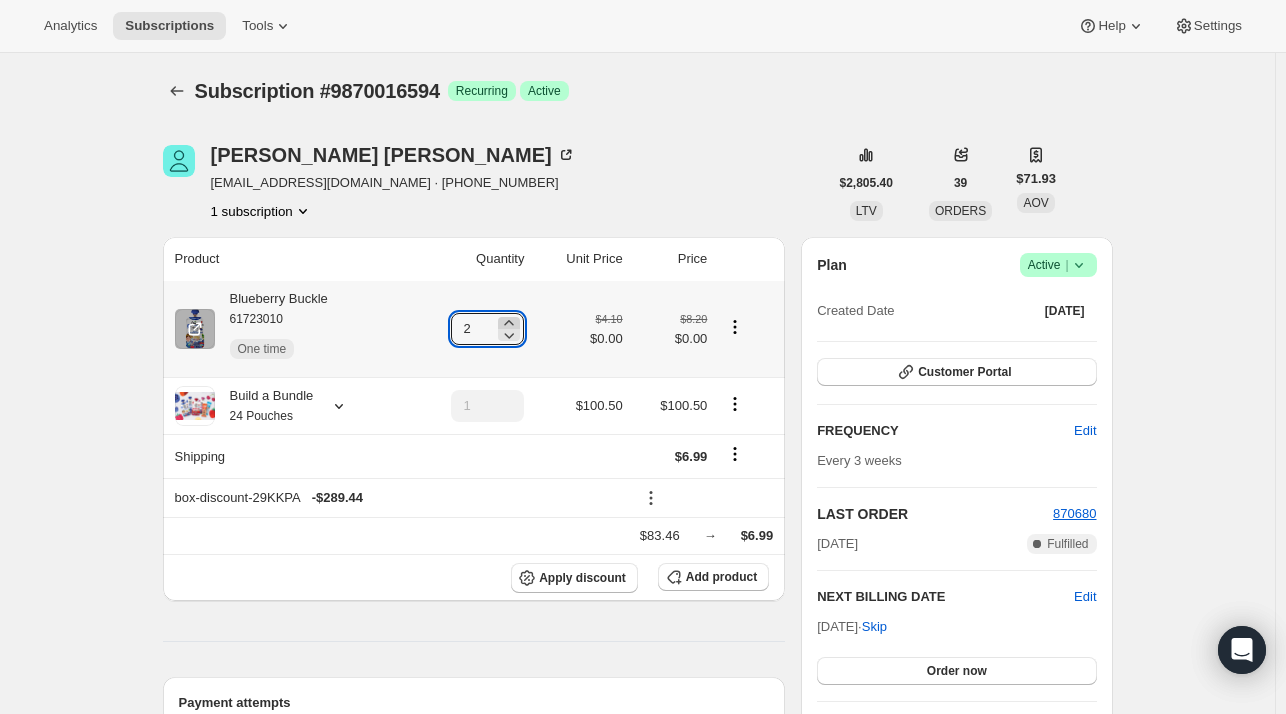 click 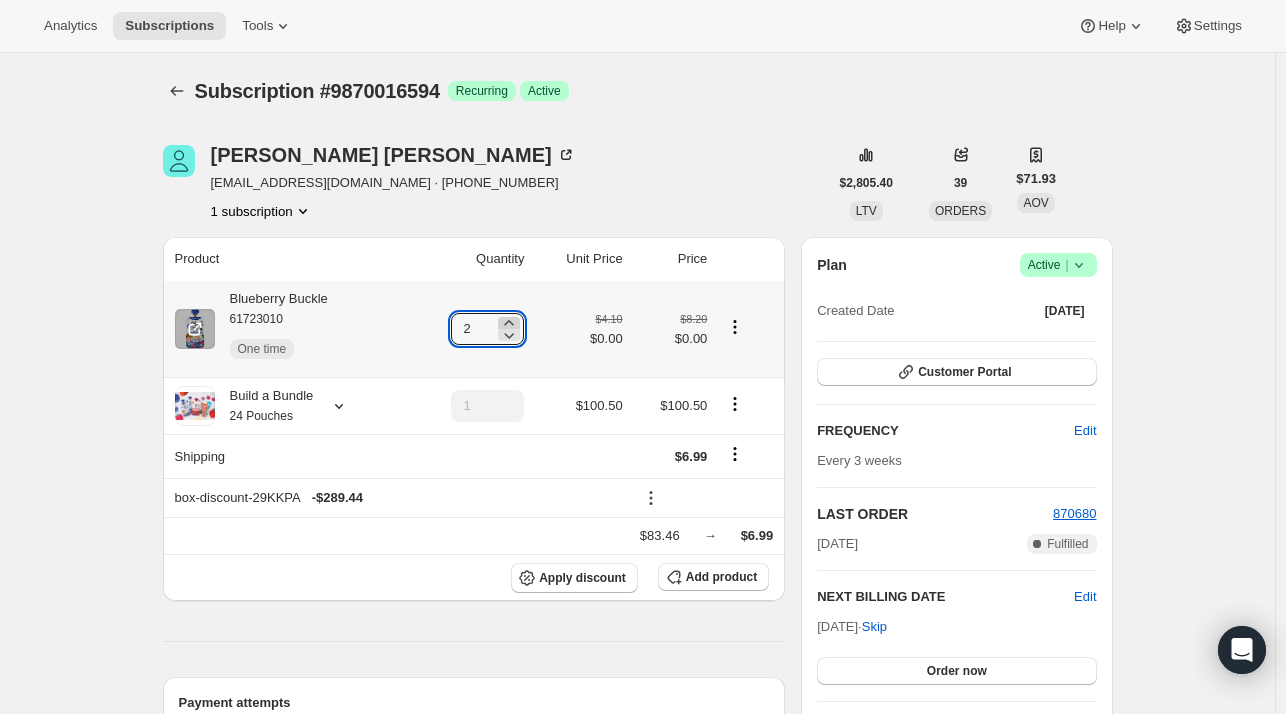 type on "3" 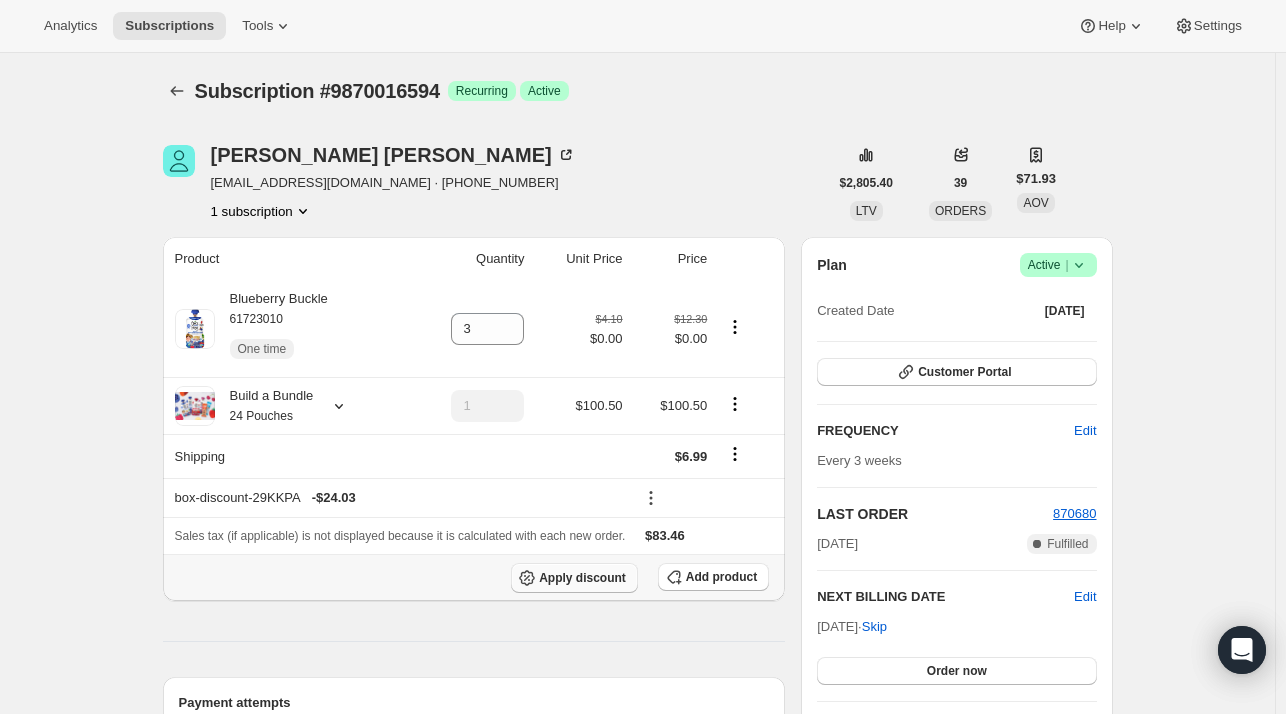 click on "Apply discount" at bounding box center (582, 578) 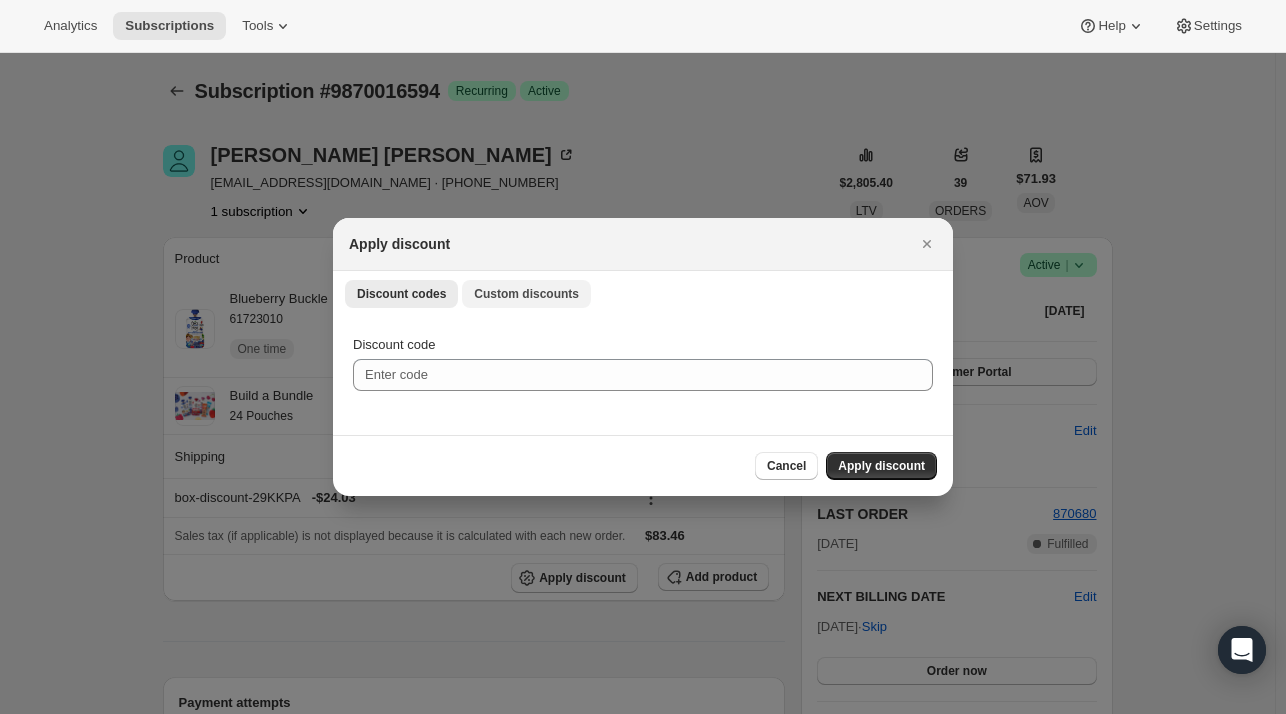 click on "Custom discounts" at bounding box center (526, 293) 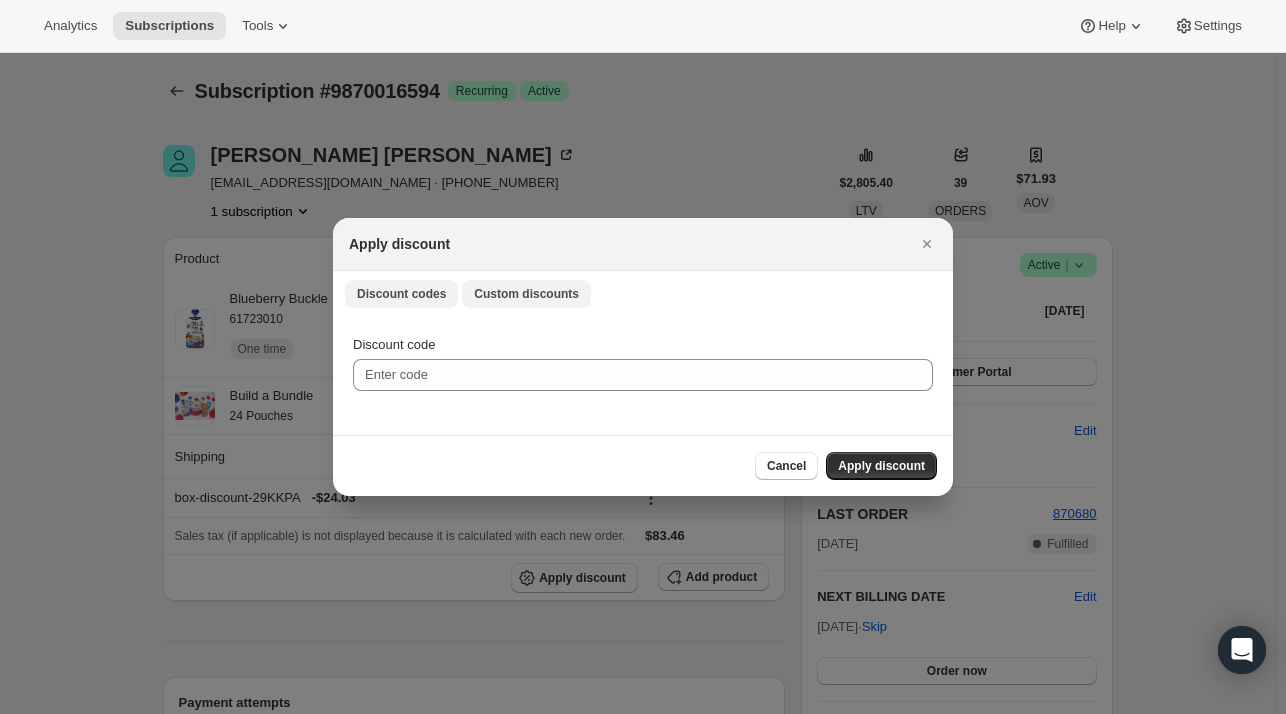 click on "Custom discounts" at bounding box center [526, 294] 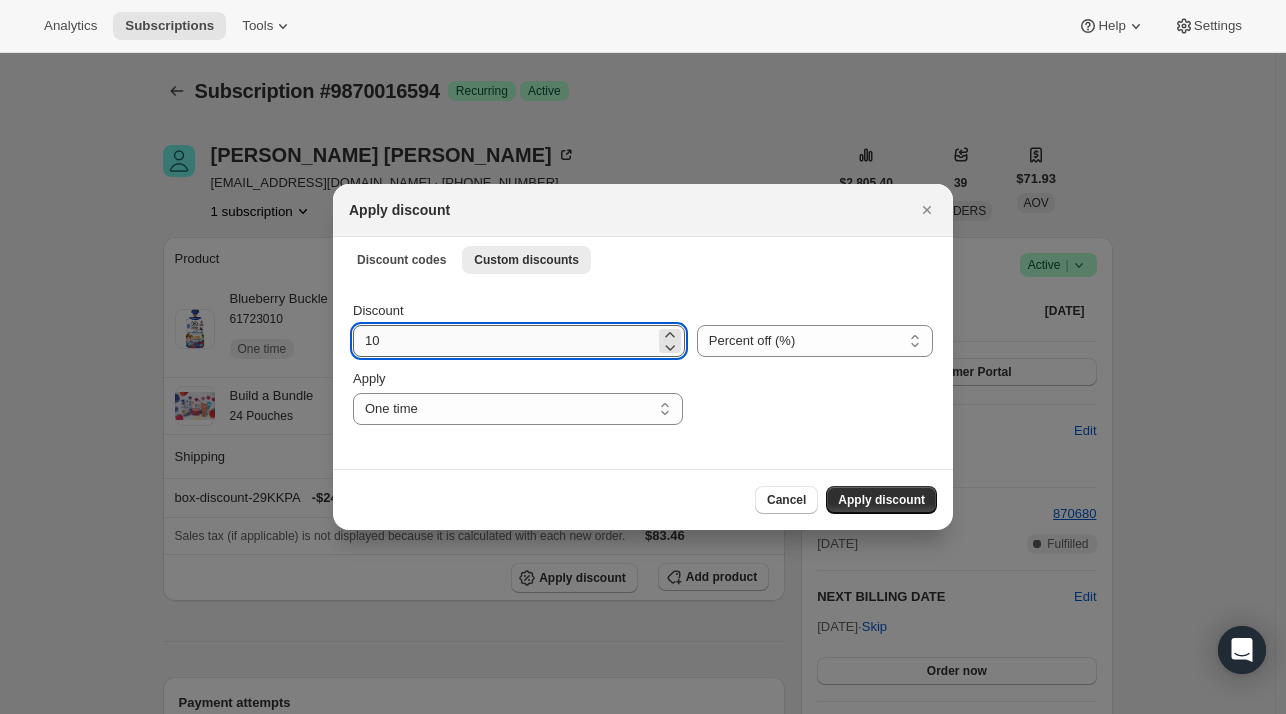 click on "10" at bounding box center [504, 341] 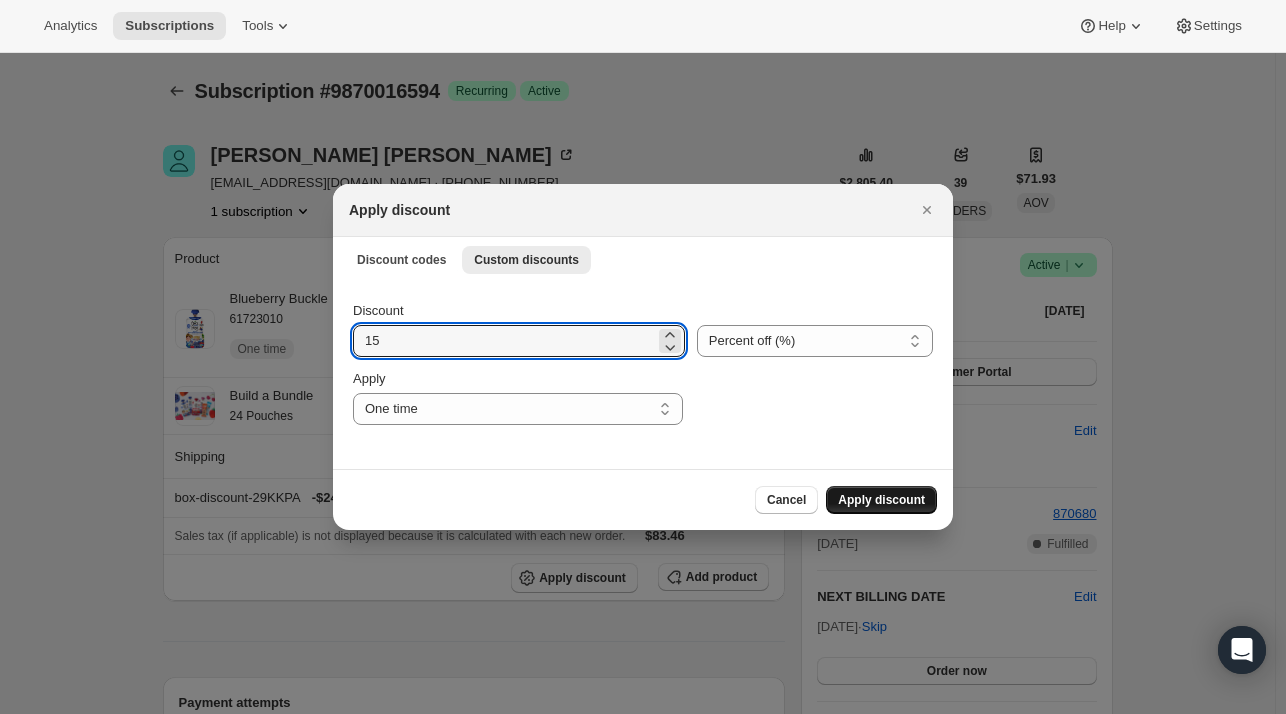type on "15" 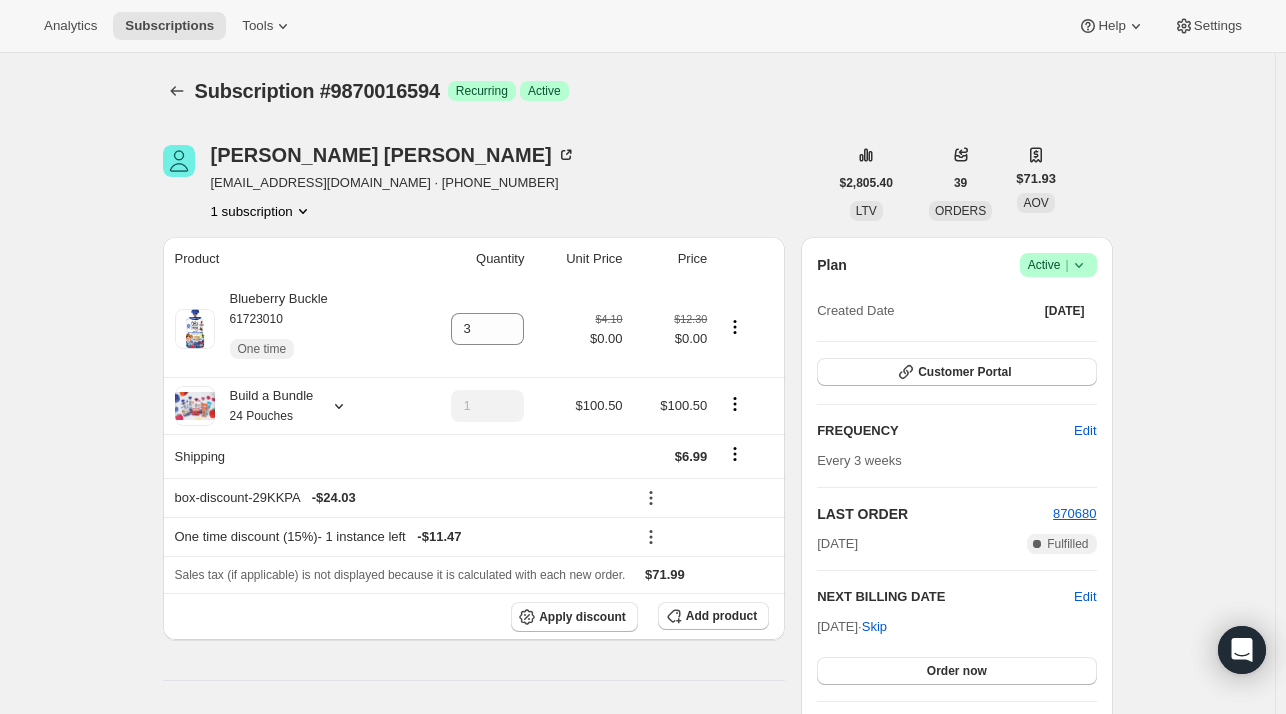 click on "Subscription #9870016594 Success Recurring Success Active" at bounding box center [638, 91] 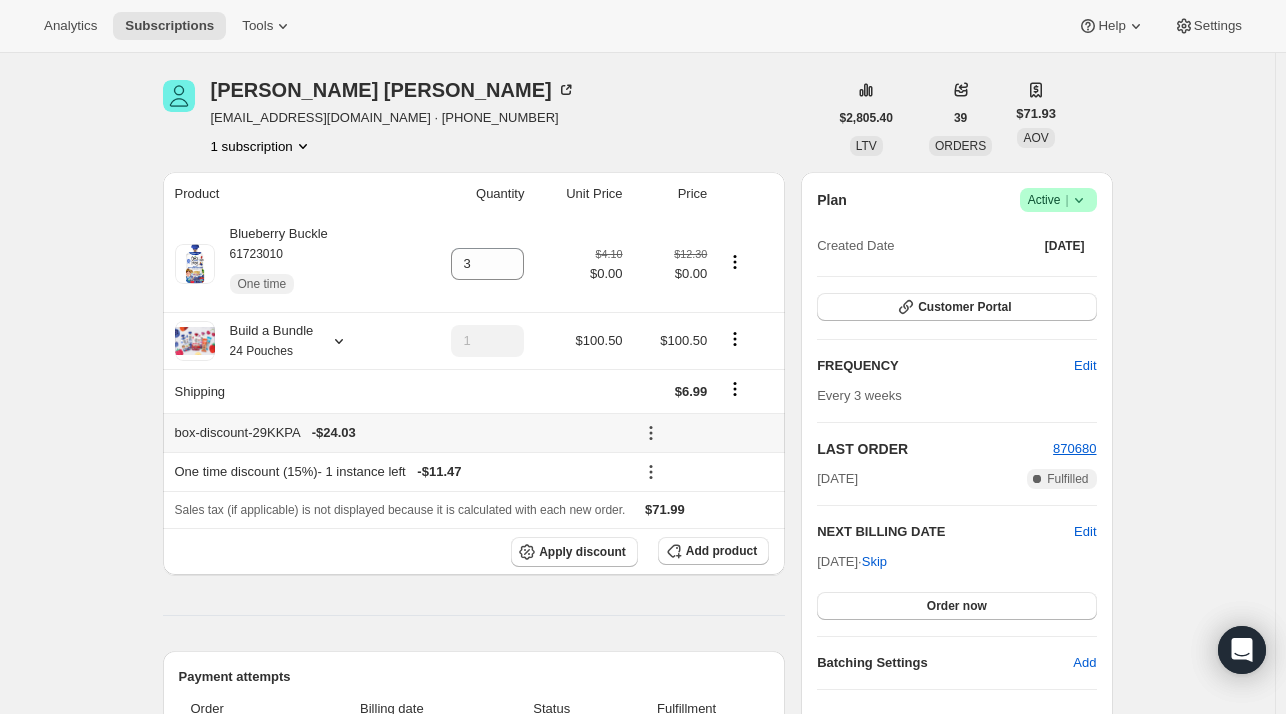 scroll, scrollTop: 100, scrollLeft: 0, axis: vertical 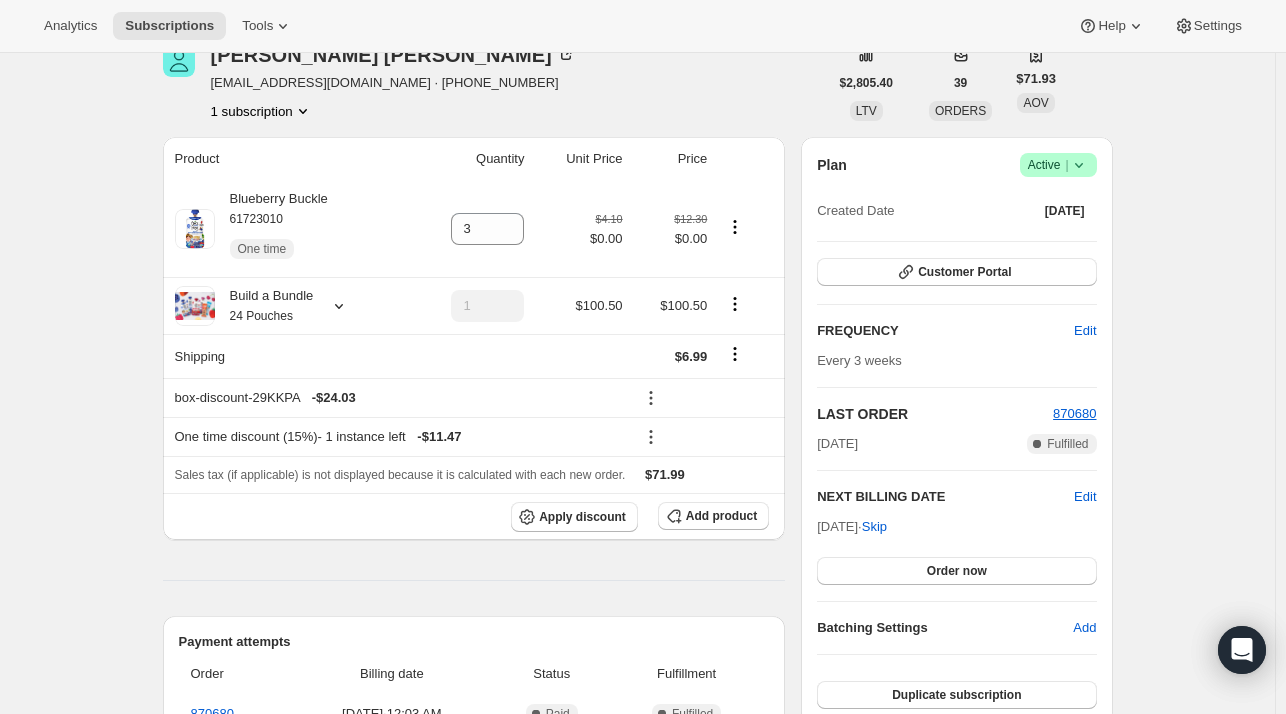 click on "Subscription #9870016594. This page is ready Subscription #9870016594 Success Recurring Success Active MacLean   Carman macleanh@me.com · +19803223721 1 subscription $2,805.40 LTV 39 ORDERS $71.93 AOV Product Quantity Unit Price Price Blueberry Buckle 61723010 One time 3 $4.10 $0.00 $12.30 $0.00 Build a Bundle 24 Pouches 1 $100.50 $100.50 Shipping $6.99 box-discount-29KKPA   - $24.03 One time discount (15%)  - 1 instance left   - $11.47 Sales tax (if applicable) is not displayed because it is calculated with each new order.   $71.99 Apply discount Add product Payment attempts Order Billing date Status Fulfillment 870680 Jul 11, 2025  ·  12:03 AM  Complete Paid  Complete Fulfilled 858825 Jun 20, 2025  ·  12:04 AM  Complete Paid  Complete Fulfilled 845843 May 30, 2025  ·  12:02 AM  Complete Paid  Complete Fulfilled Timeline Jul 22, 2025 Dalavanh Khaoone added 15% discount via Admin, which will apply to the next order.  08:08 AM 08:07 AM 08:07 AM Jul 11, 2025 Order processed successfully.  View order  to" at bounding box center [637, 961] 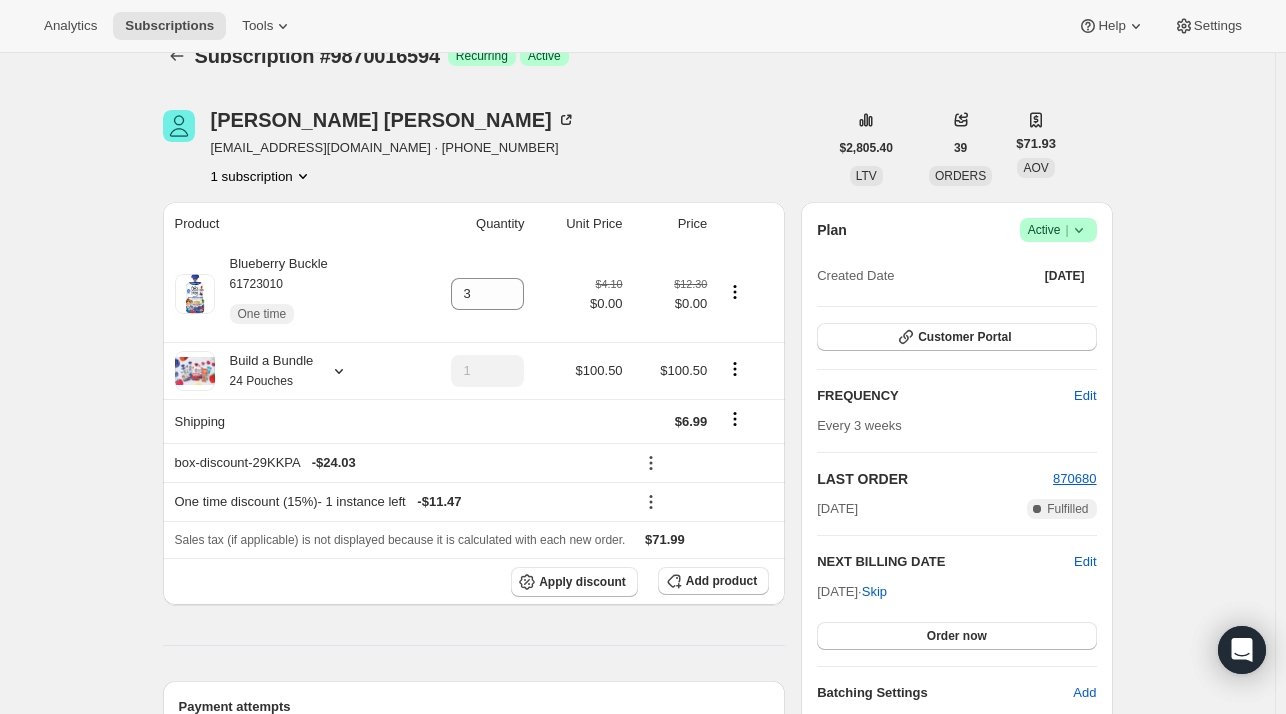 scroll, scrollTop: 0, scrollLeft: 0, axis: both 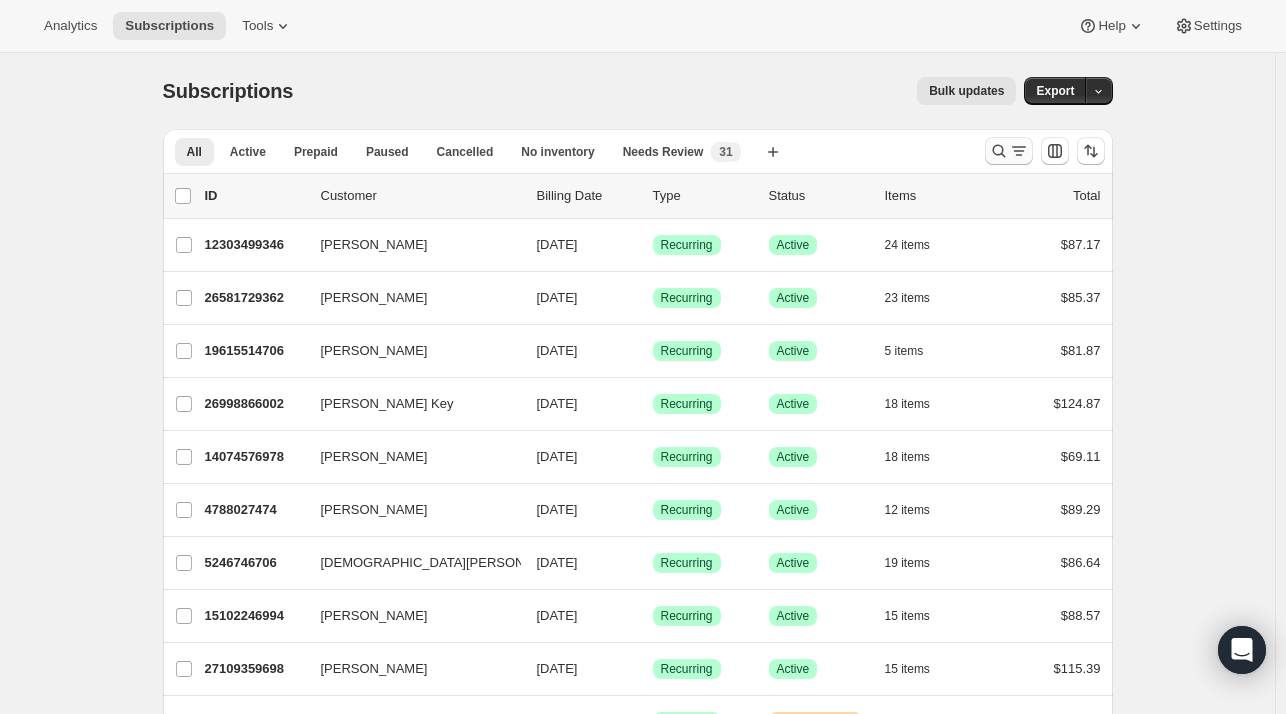 click 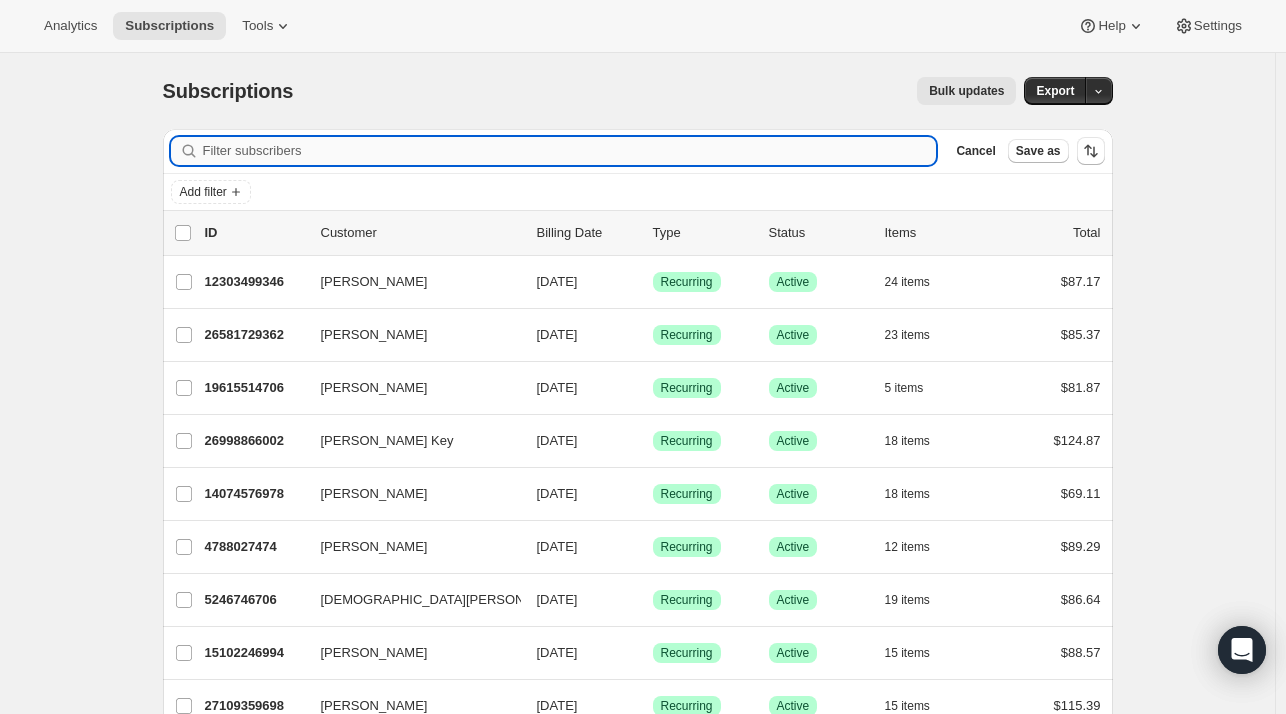 click on "Filter subscribers" at bounding box center [570, 151] 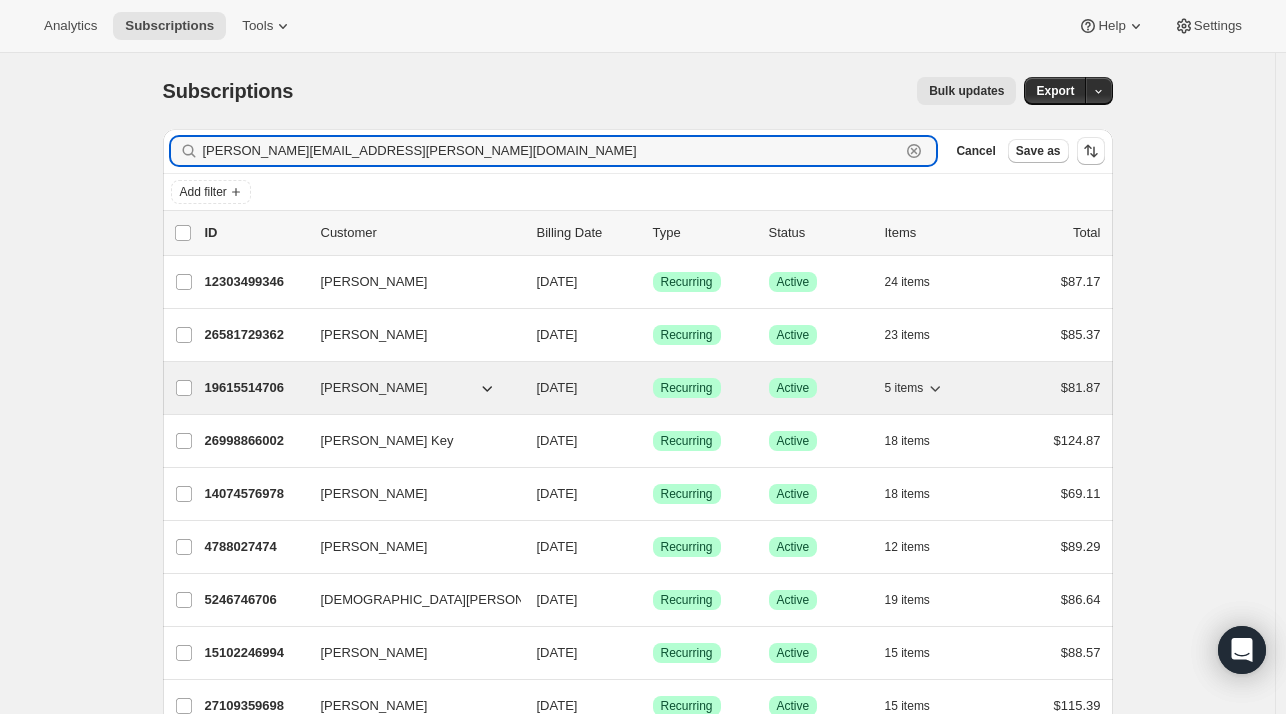 type on "spencer.tresa@gmail.com" 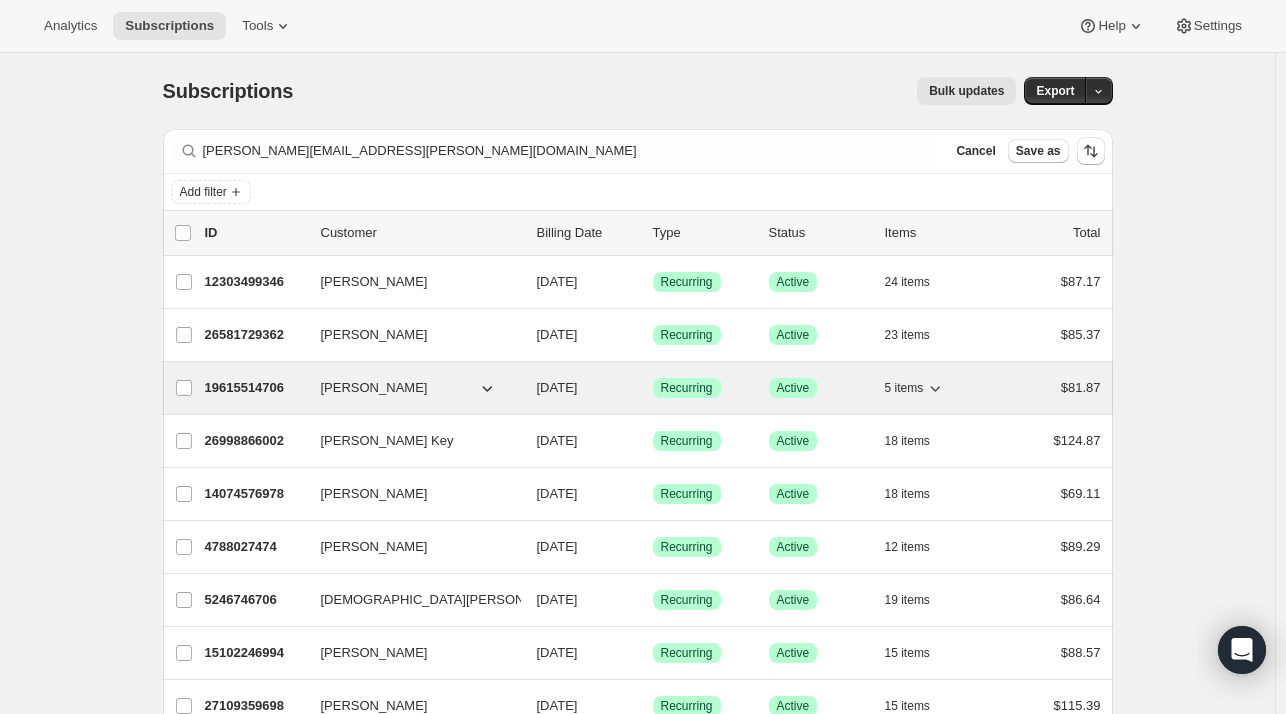 click on "[PERSON_NAME]" at bounding box center (409, 388) 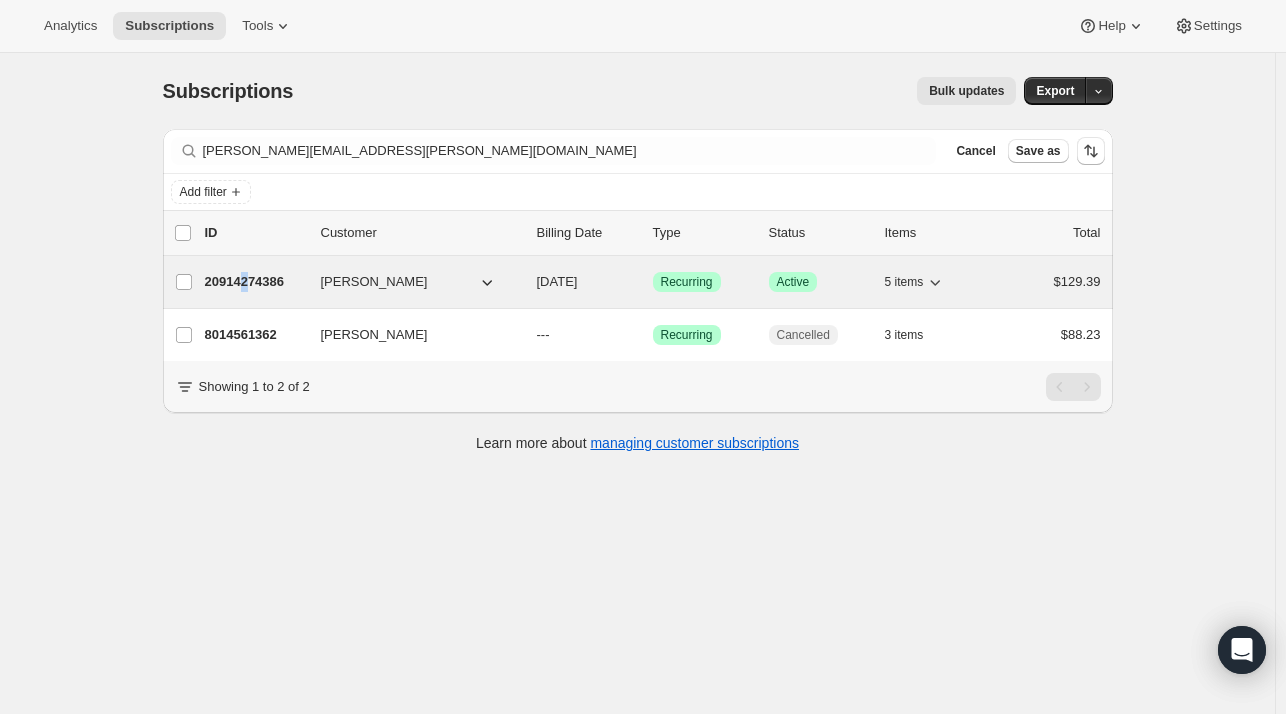 click on "20914274386" at bounding box center [255, 282] 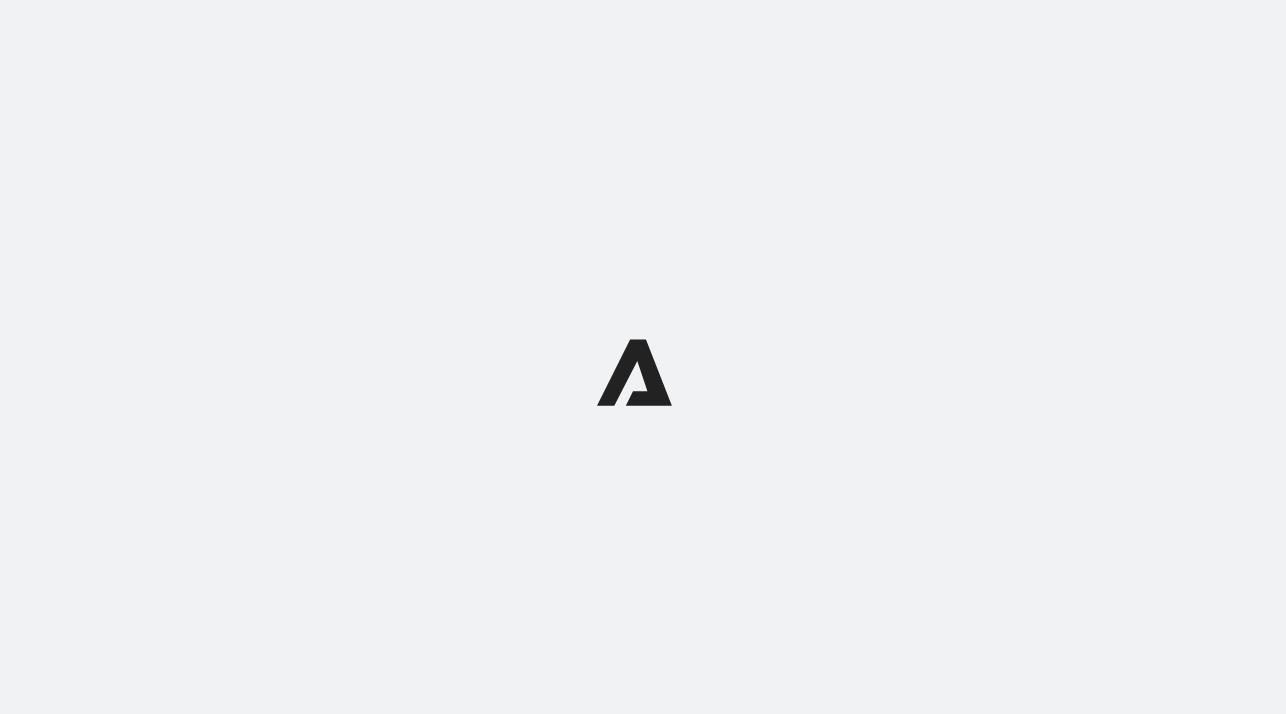 scroll, scrollTop: 0, scrollLeft: 0, axis: both 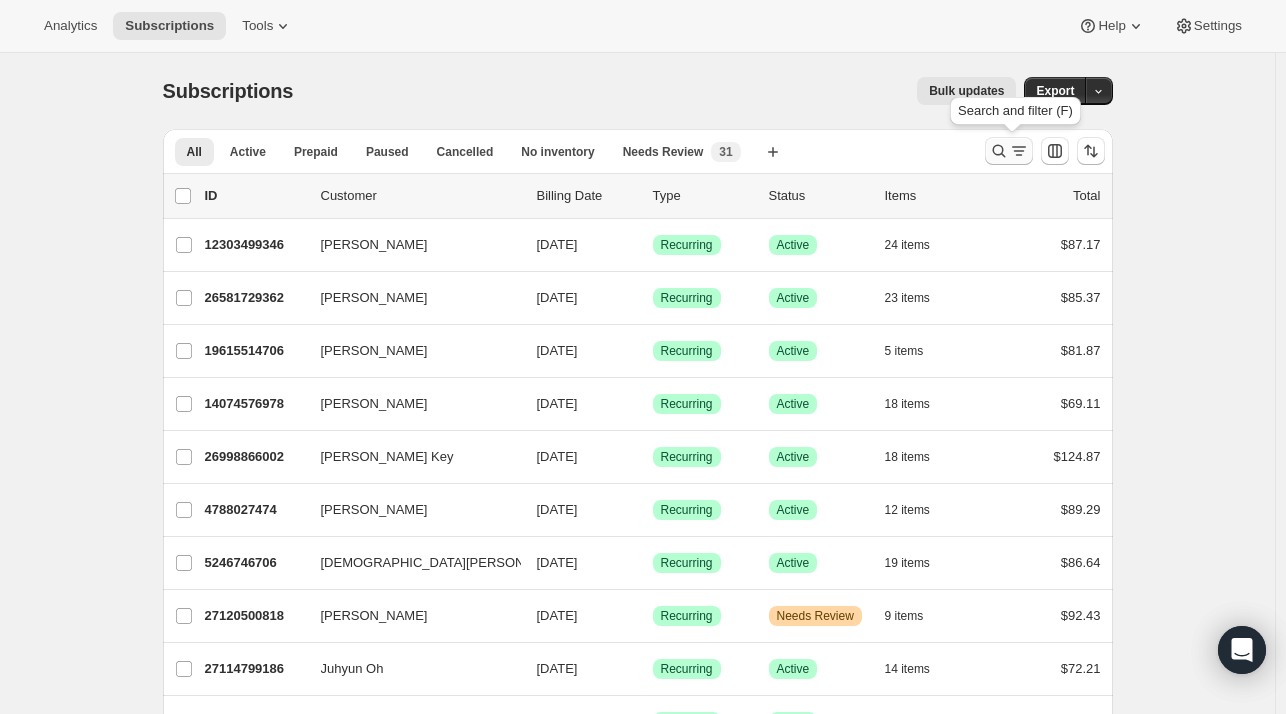 click 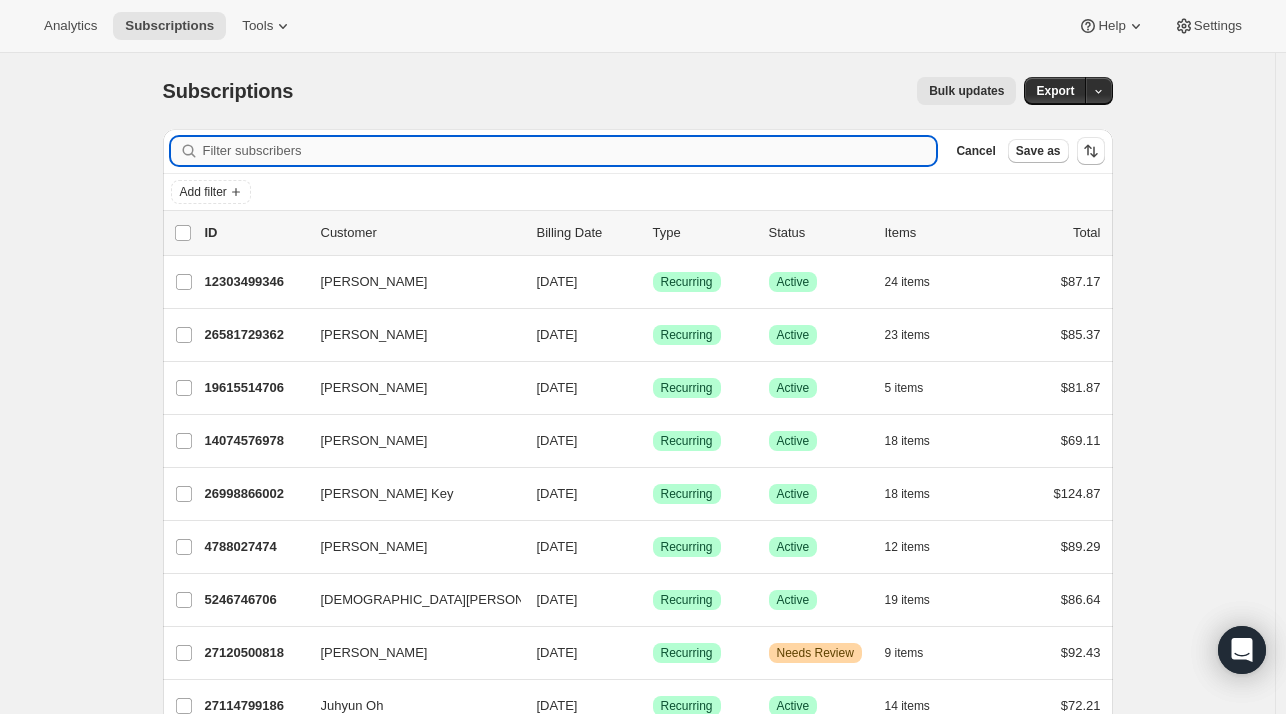 click on "Filter subscribers" at bounding box center (570, 151) 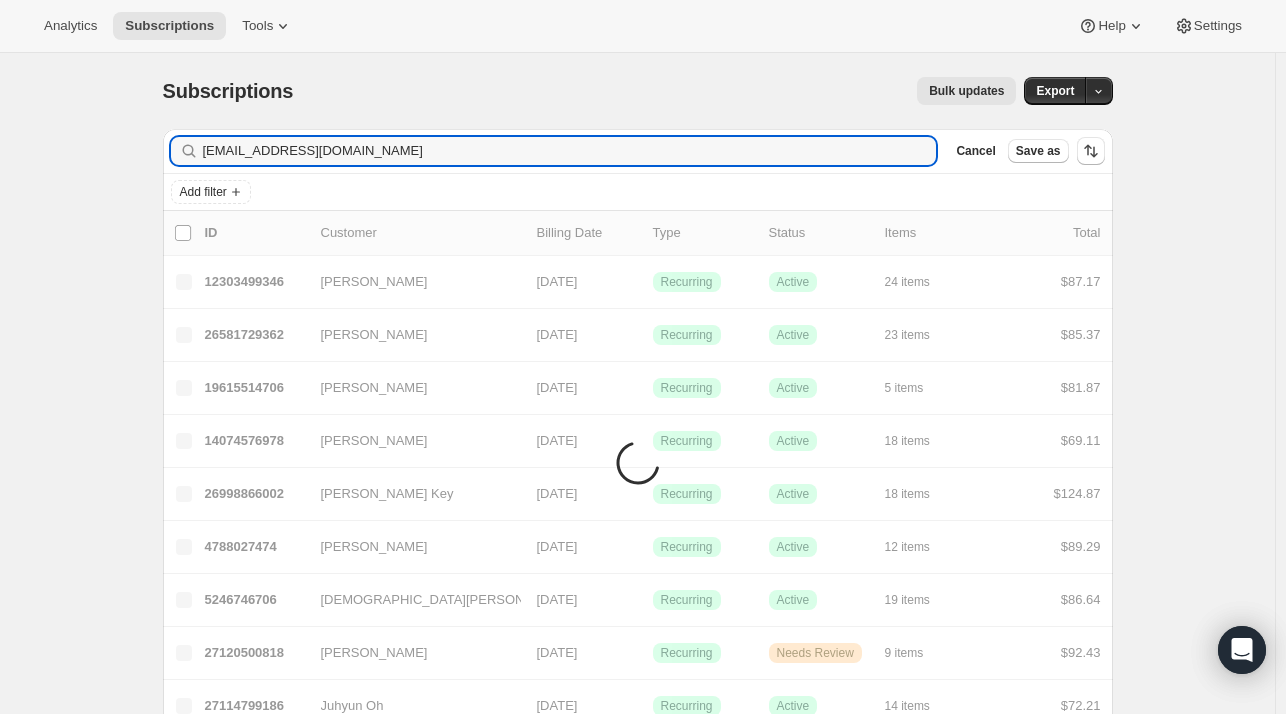 type on "smittters@msn.com" 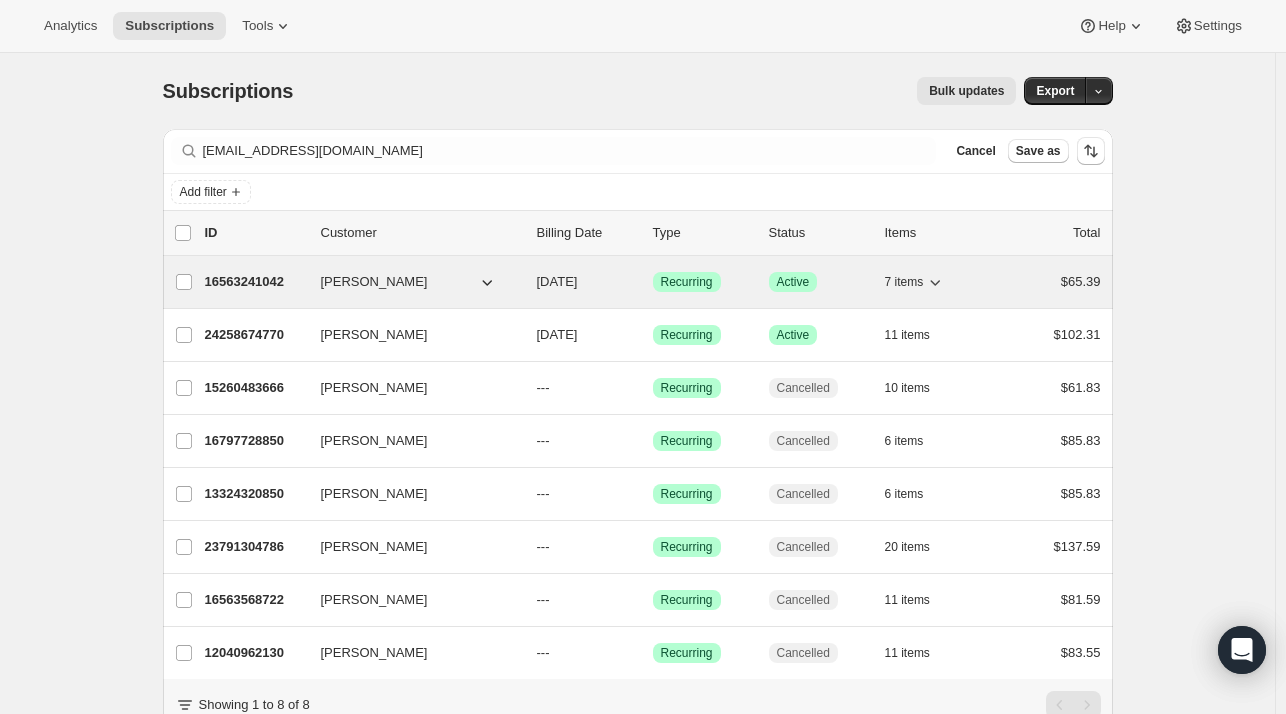 click on "16563241042 Ashley Bialuk 07/31/2025 Success Recurring Success Active 7   items $65.39" at bounding box center [653, 282] 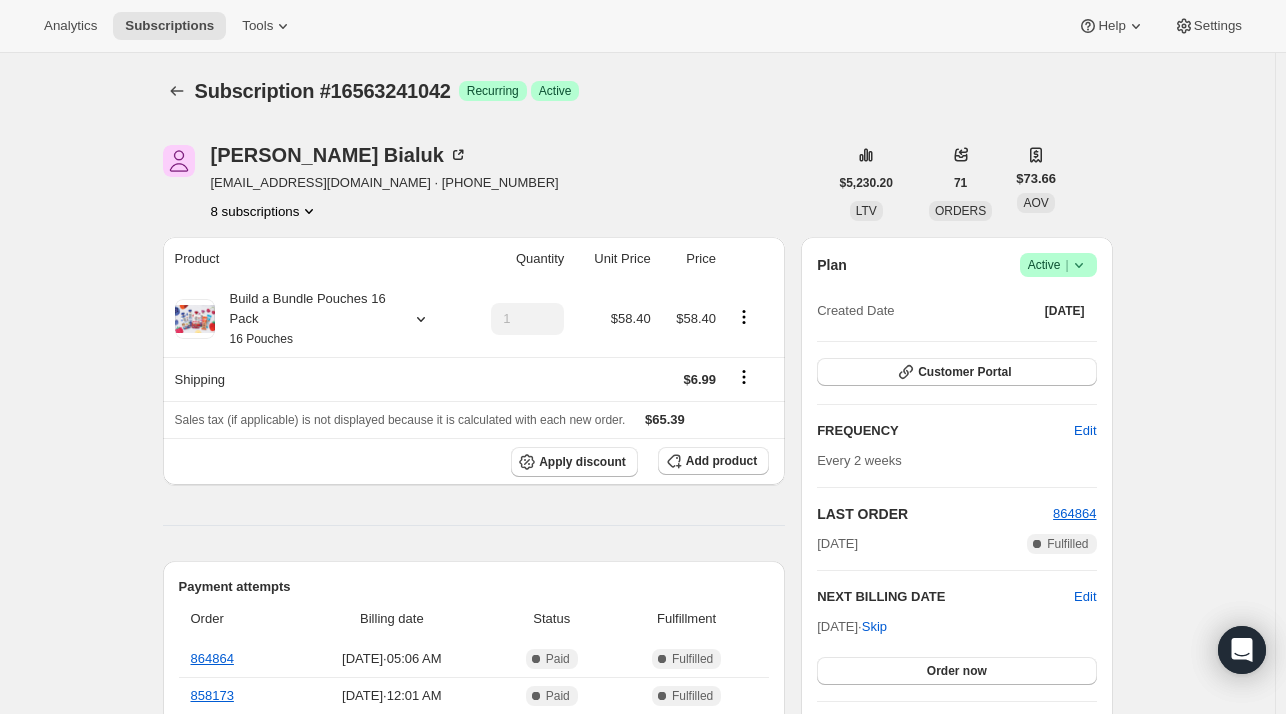 drag, startPoint x: 242, startPoint y: 217, endPoint x: 252, endPoint y: 224, distance: 12.206555 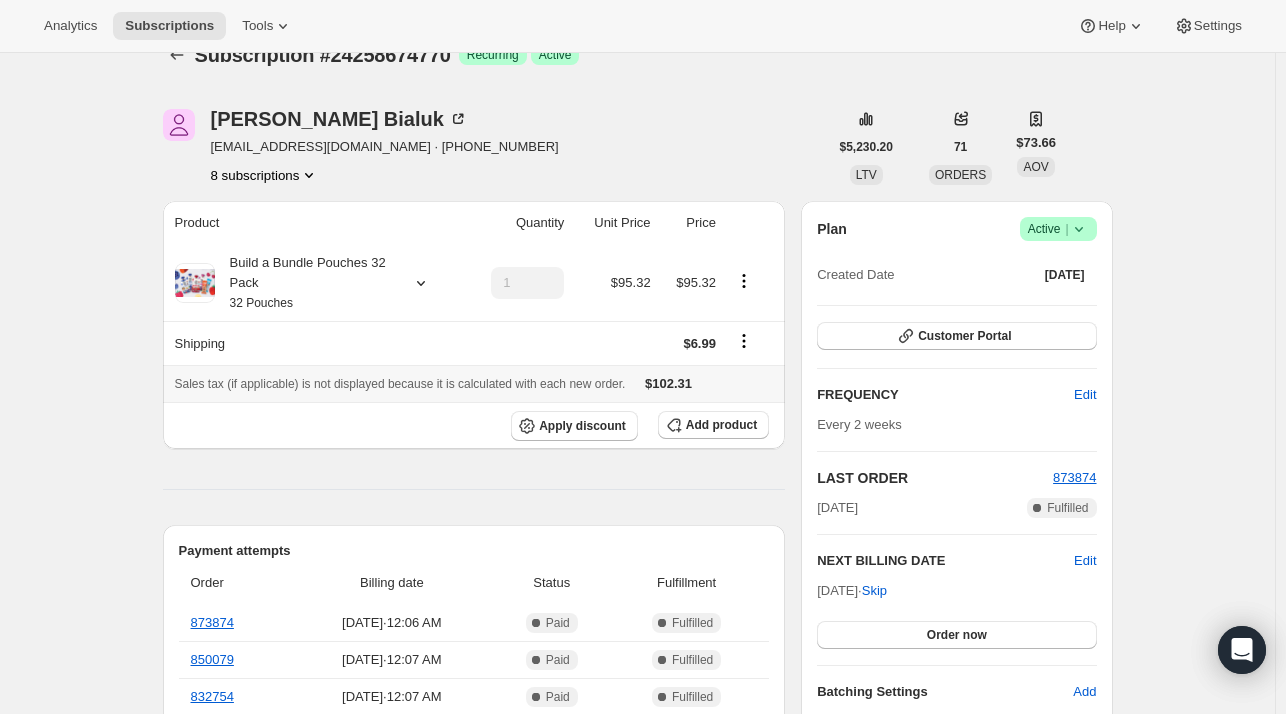 scroll, scrollTop: 0, scrollLeft: 0, axis: both 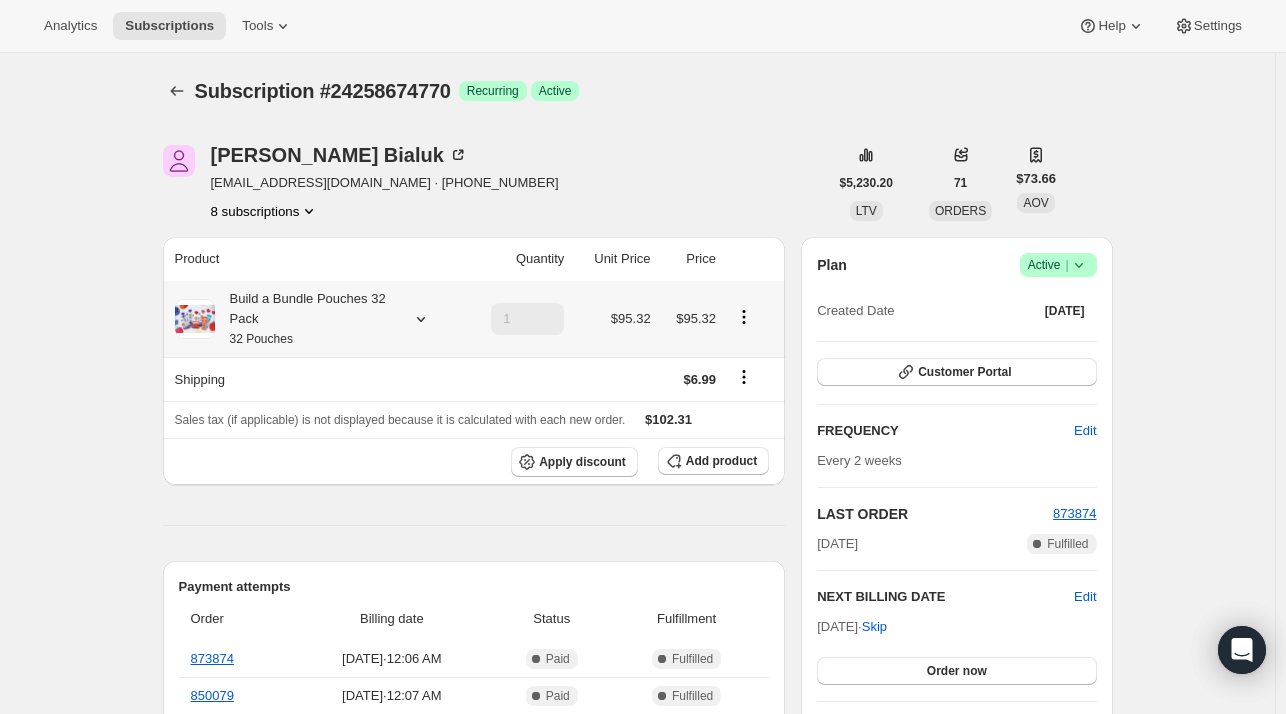 click 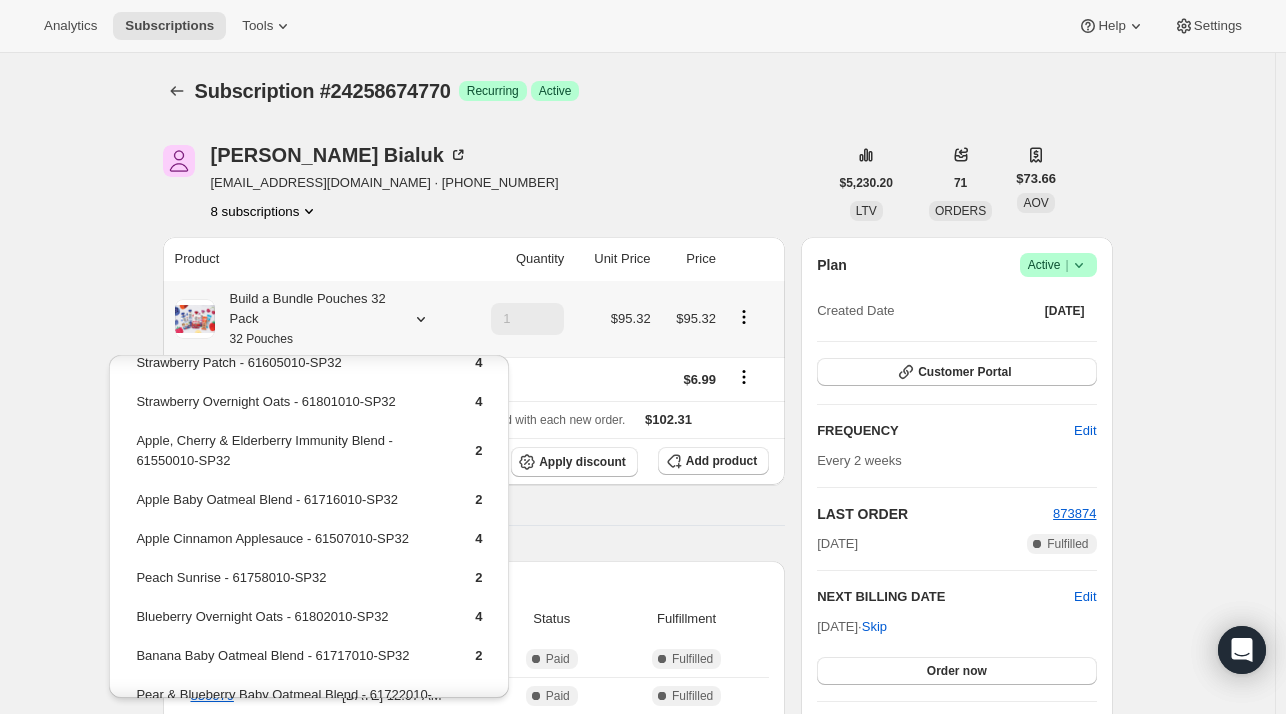 scroll, scrollTop: 0, scrollLeft: 0, axis: both 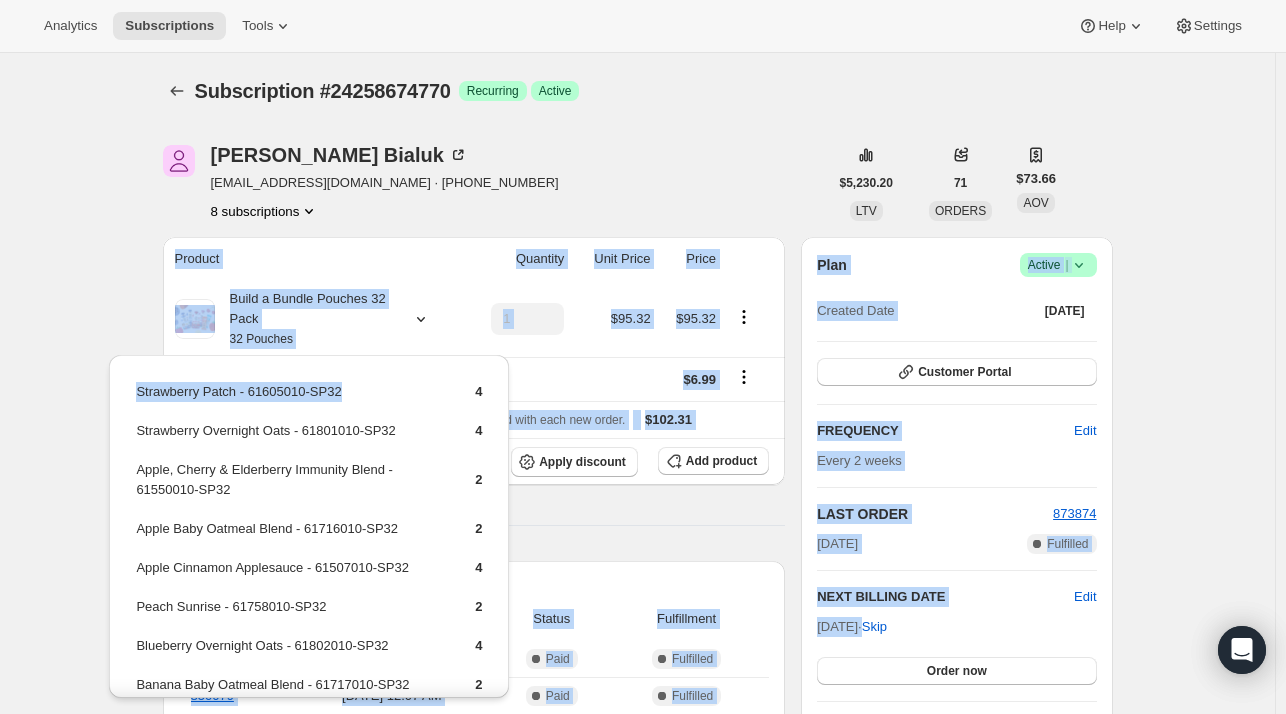 drag, startPoint x: 344, startPoint y: 385, endPoint x: 175, endPoint y: 387, distance: 169.01184 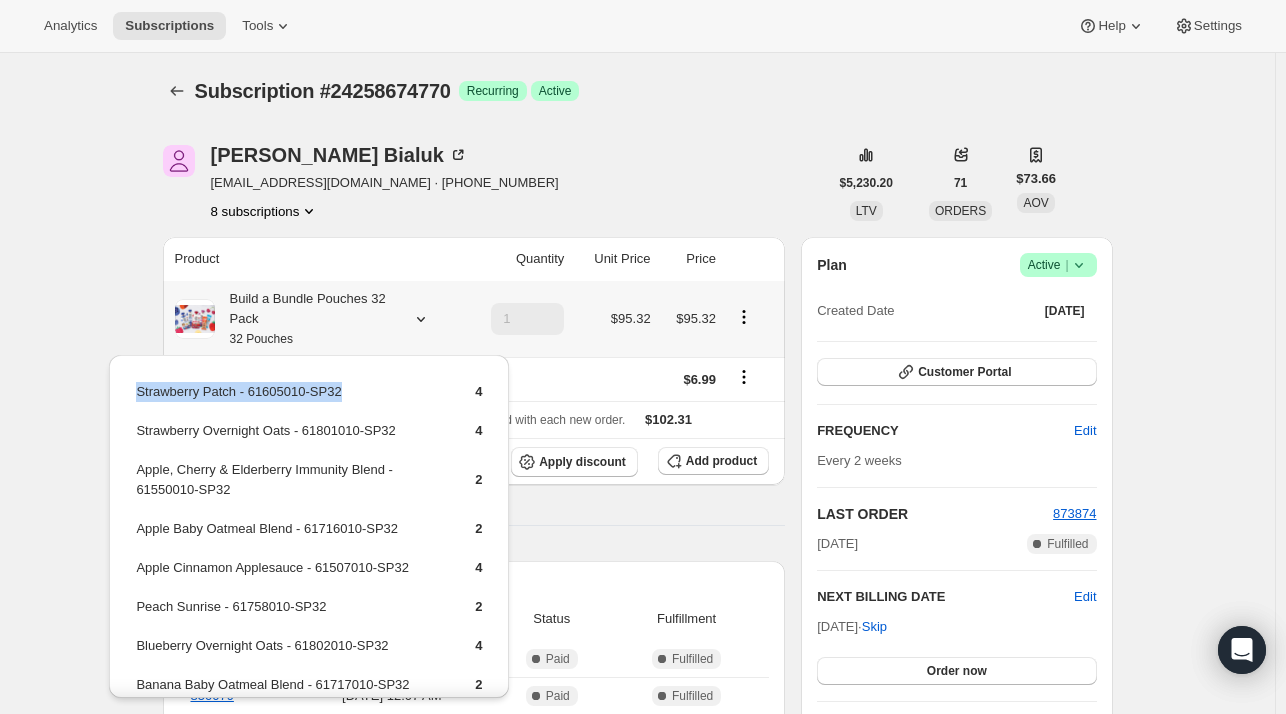 copy on "Strawberry Patch - 61605010-SP32" 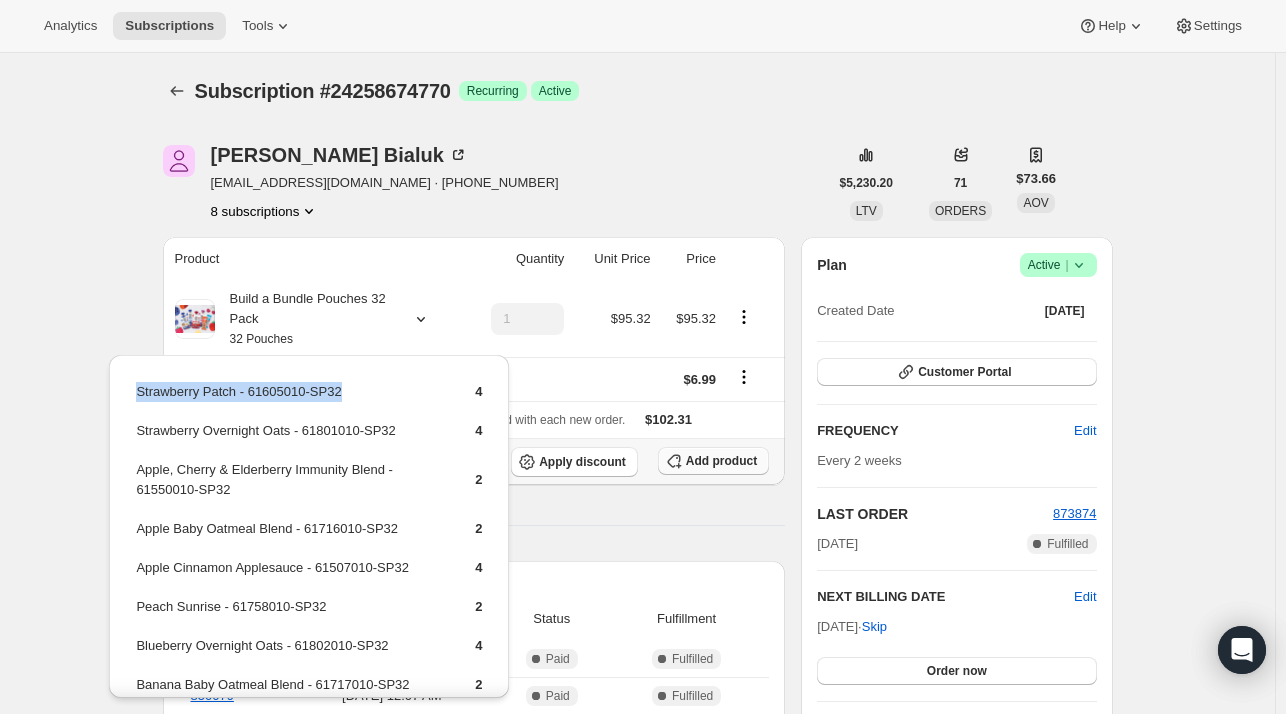 click on "Add product" at bounding box center (713, 461) 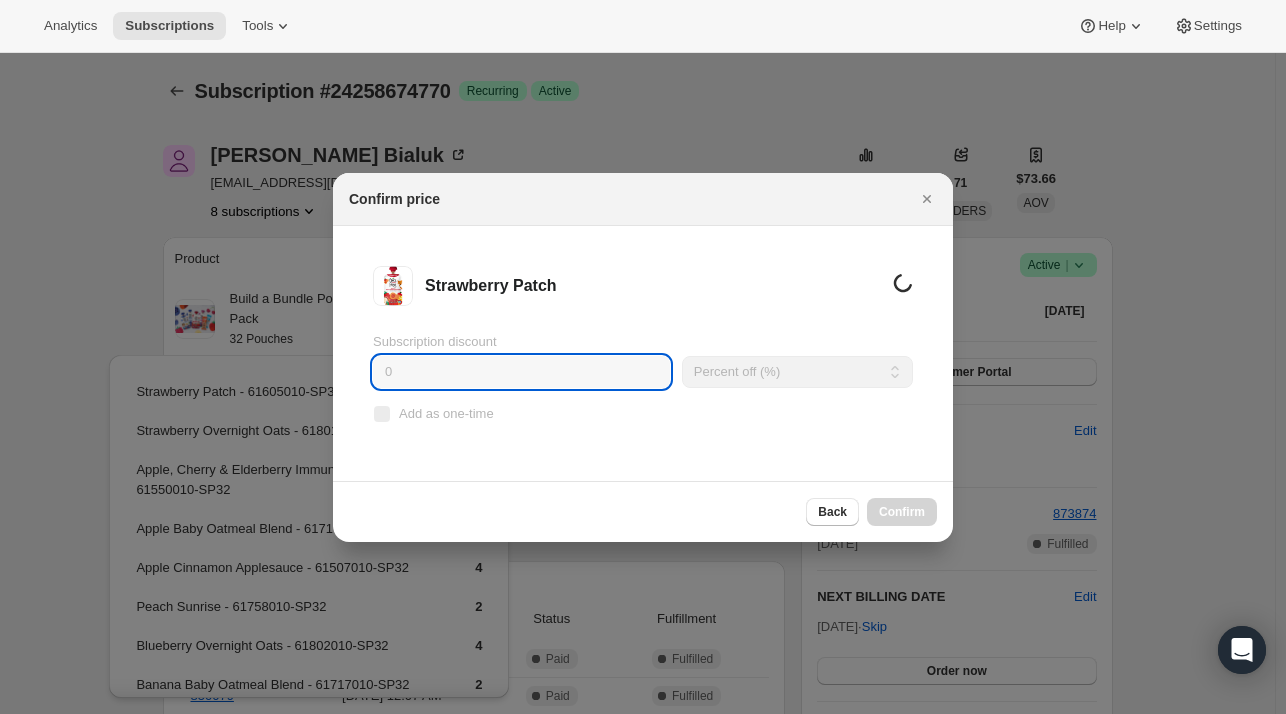 click on "0" at bounding box center [521, 372] 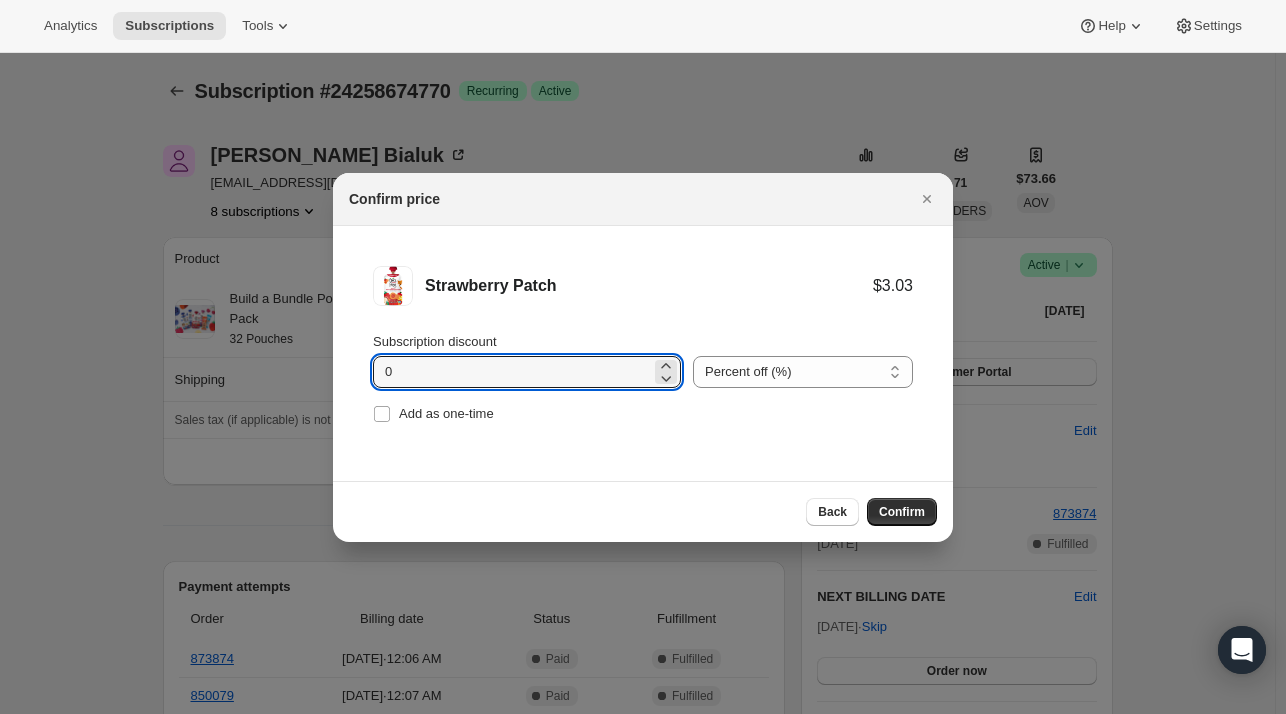 drag, startPoint x: 426, startPoint y: 379, endPoint x: 476, endPoint y: 339, distance: 64.03124 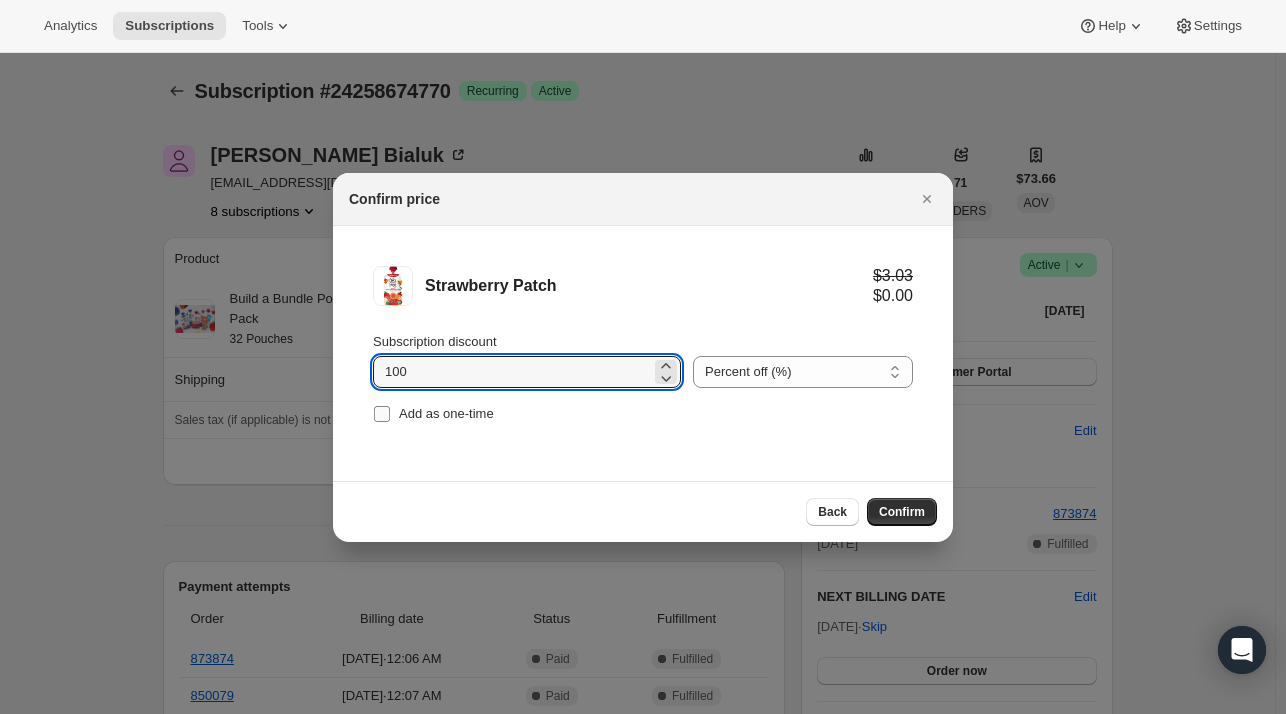 type on "100" 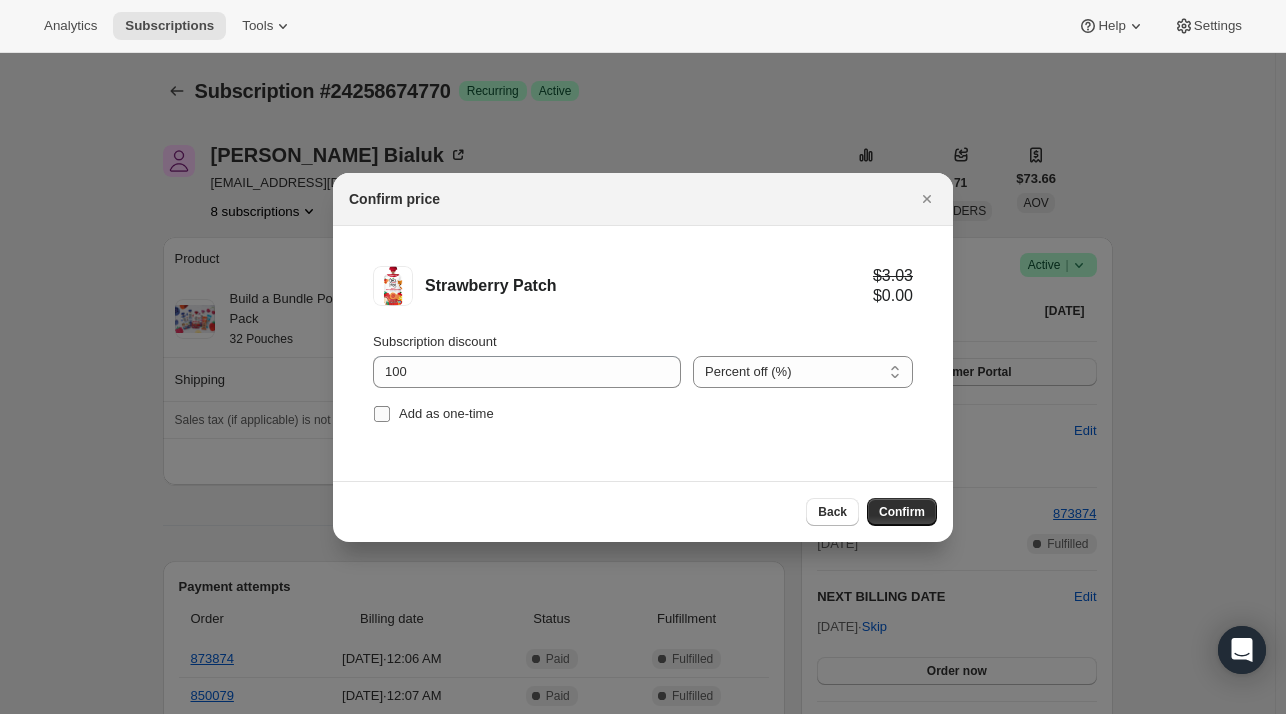 click on "Add as one-time" at bounding box center (433, 414) 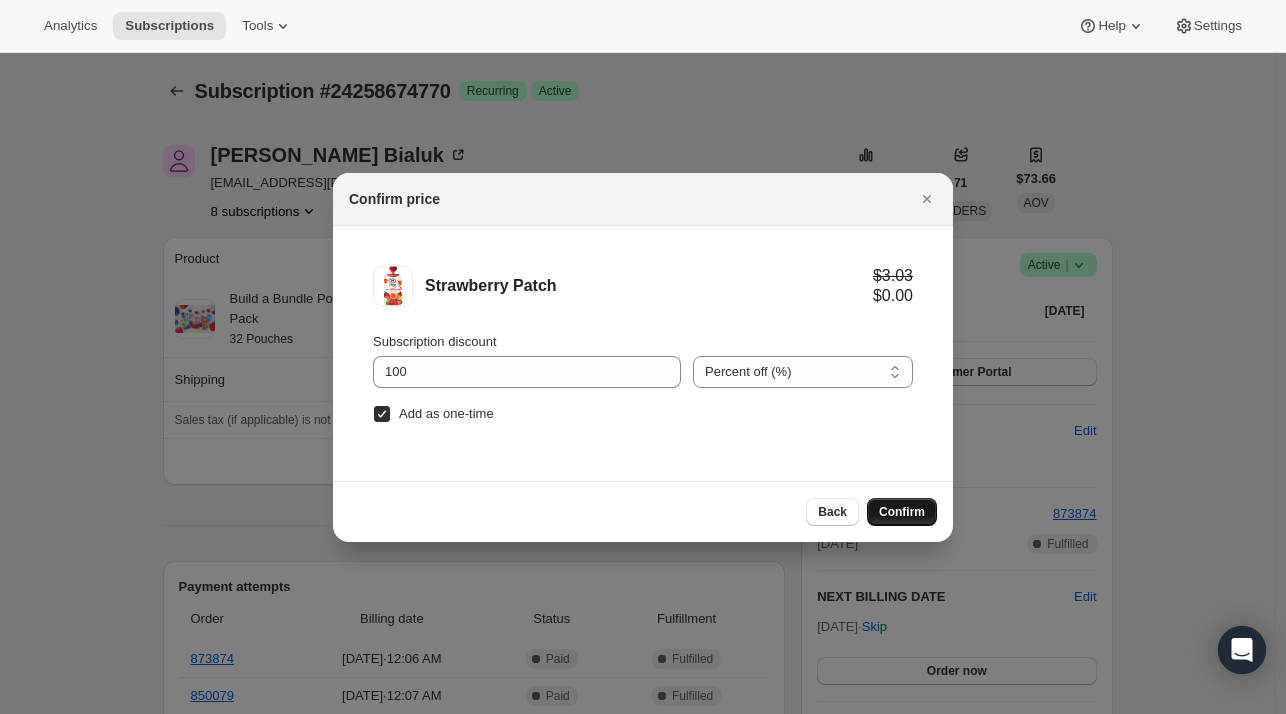 click on "Confirm" at bounding box center (902, 512) 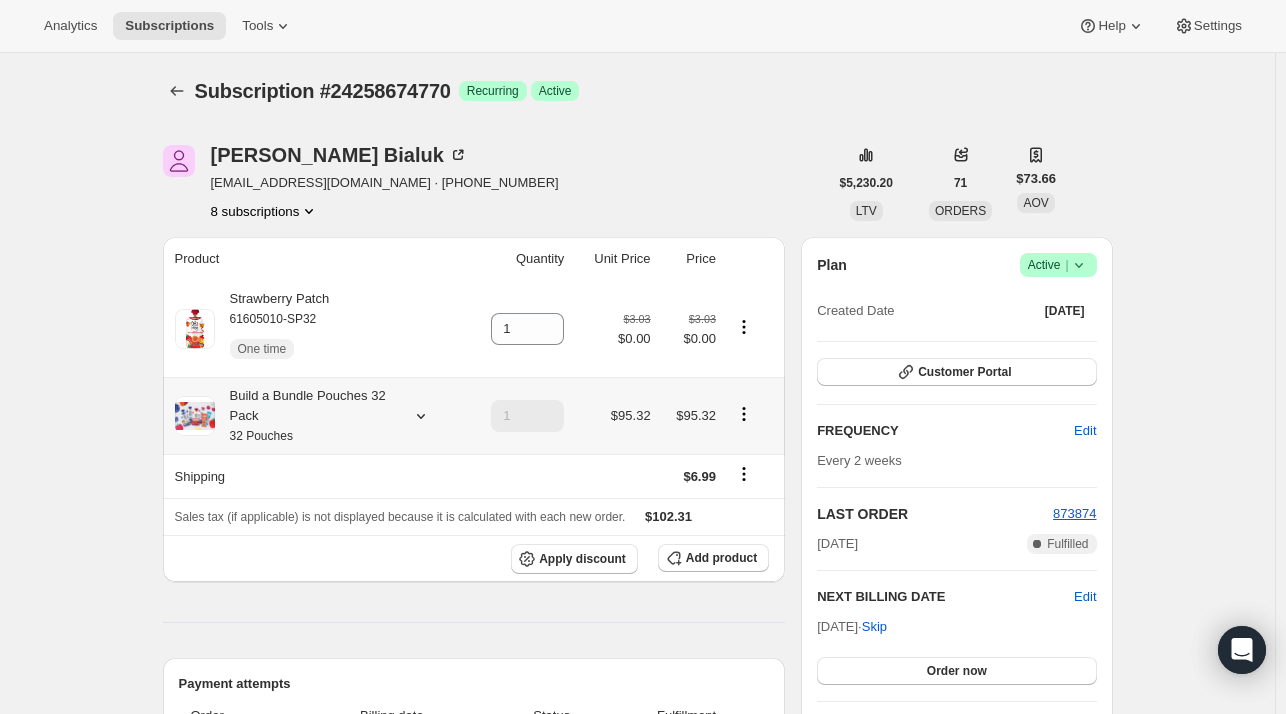 click 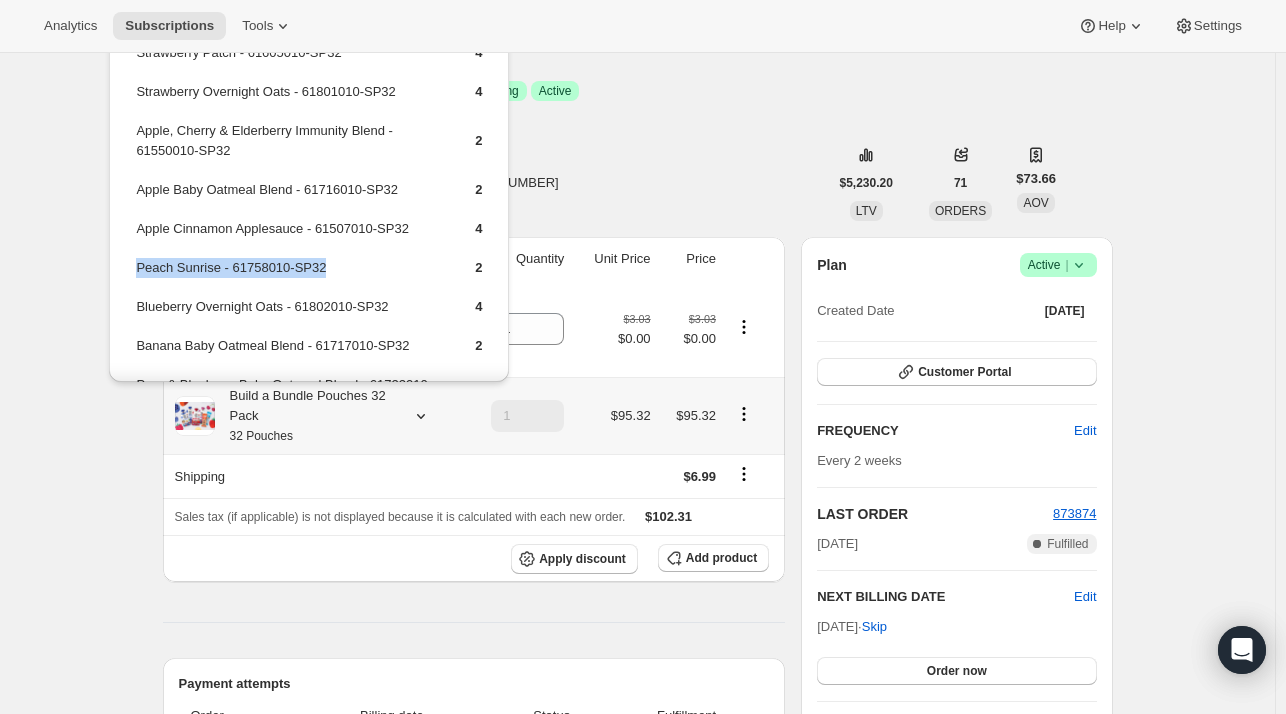drag, startPoint x: 328, startPoint y: 263, endPoint x: 138, endPoint y: 273, distance: 190.26297 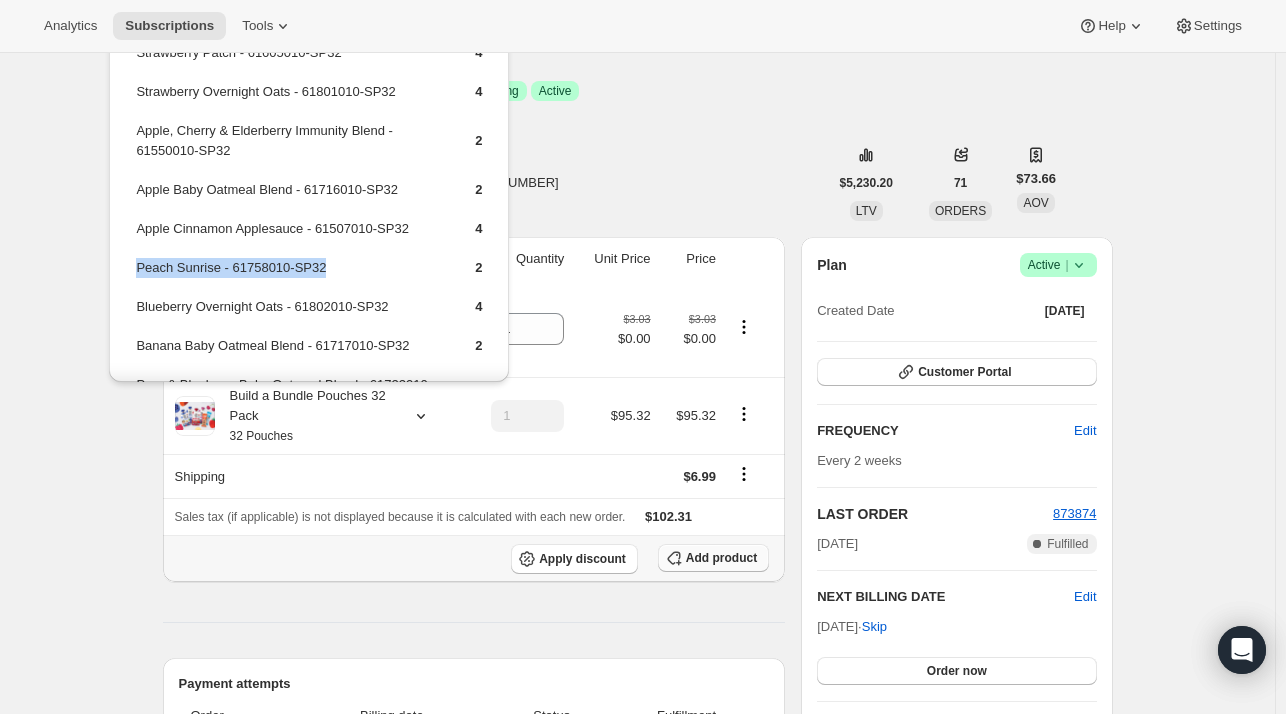 click on "Add product" at bounding box center [721, 558] 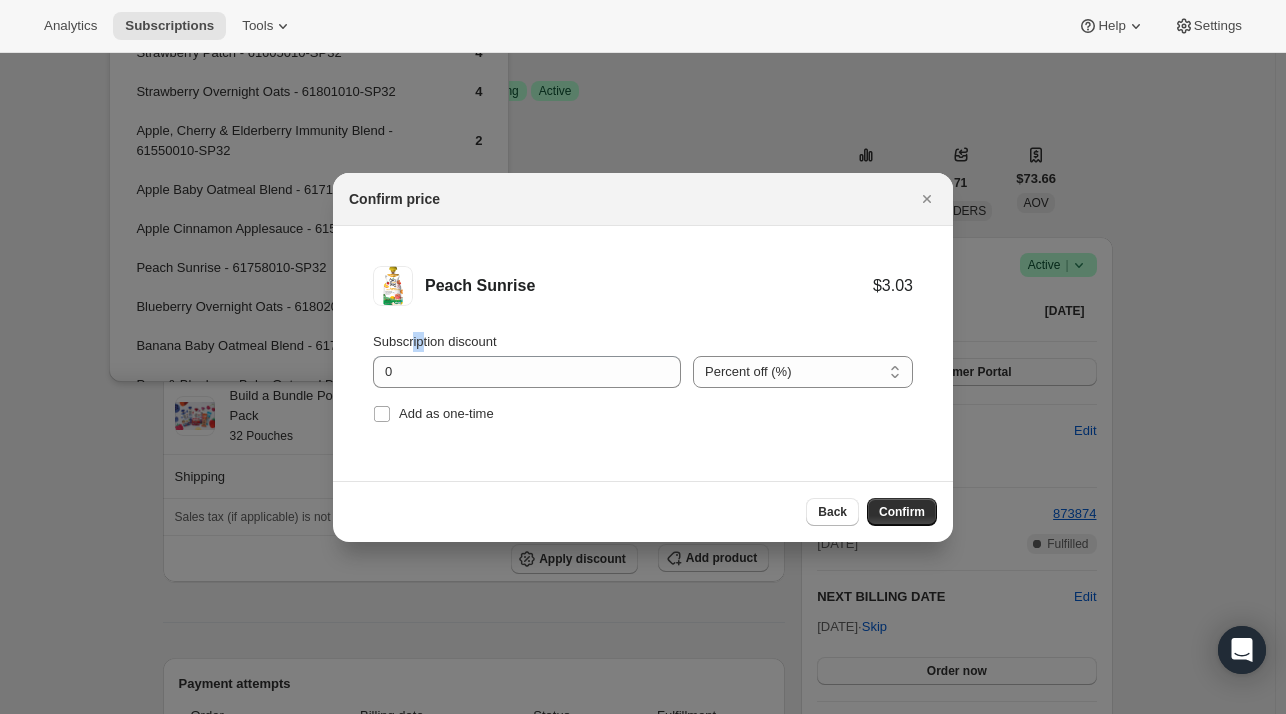 drag, startPoint x: 412, startPoint y: 329, endPoint x: 421, endPoint y: 353, distance: 25.632011 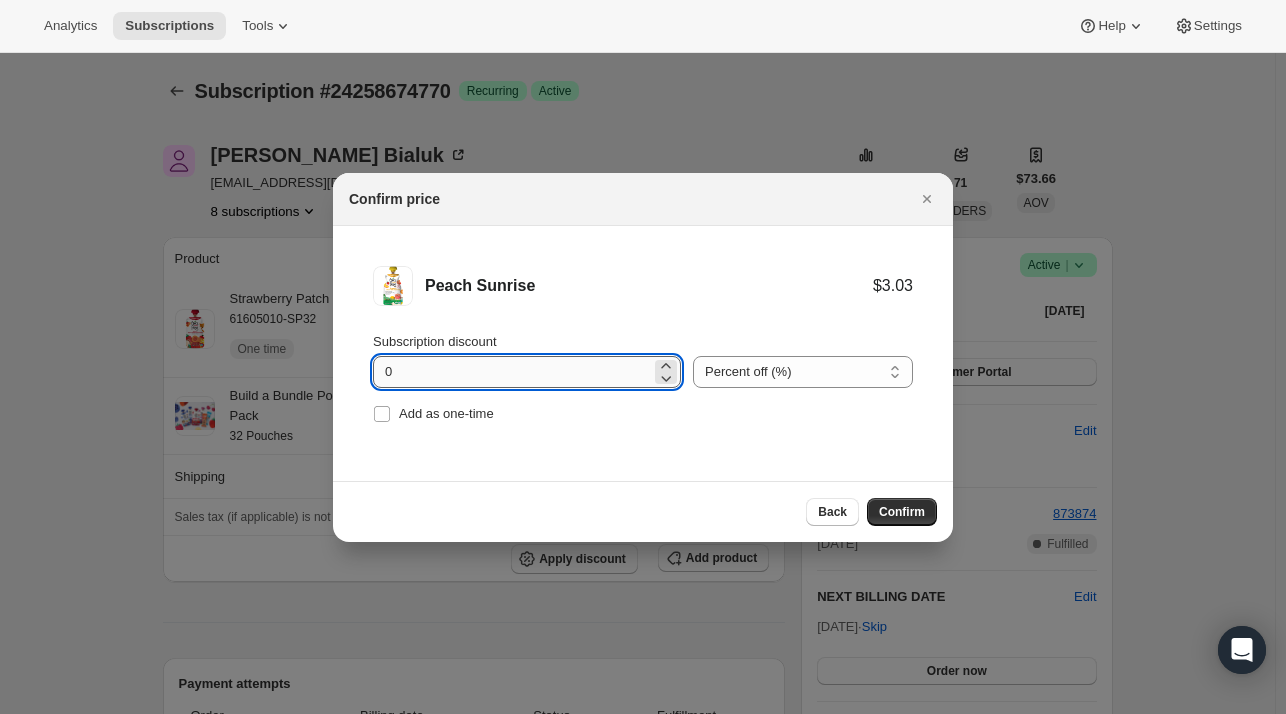 click on "0" at bounding box center [512, 372] 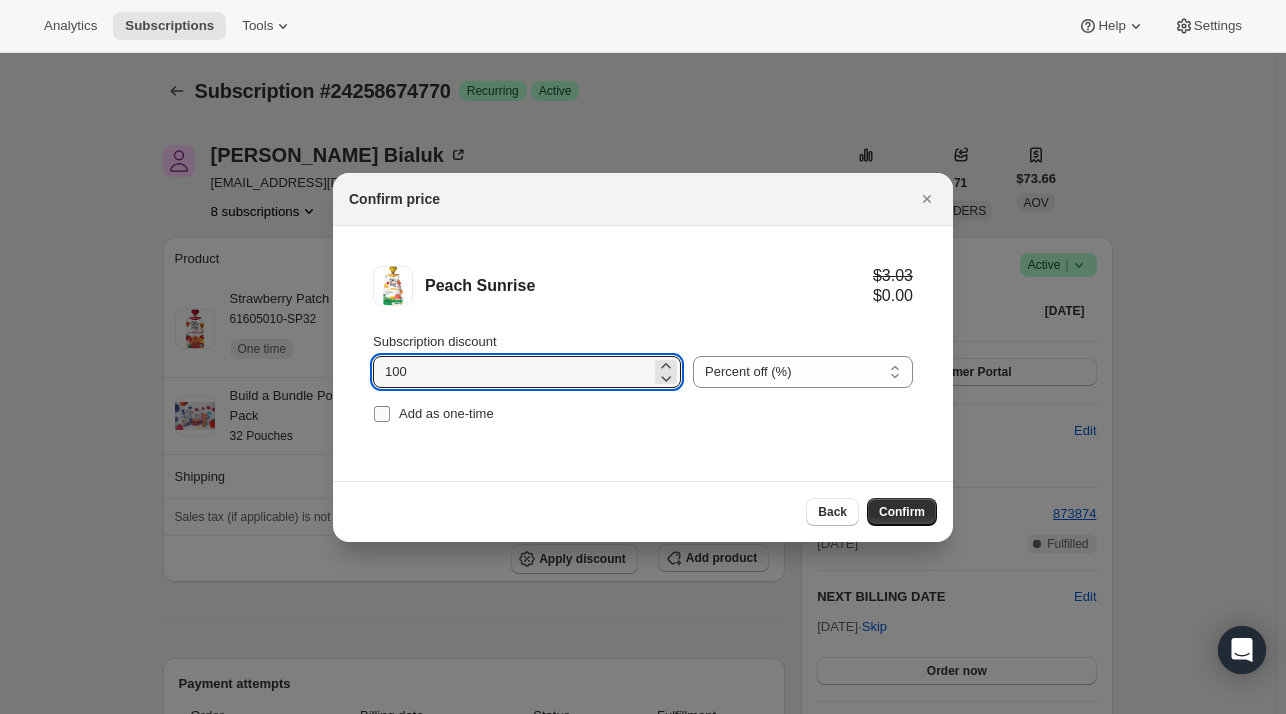 type on "100" 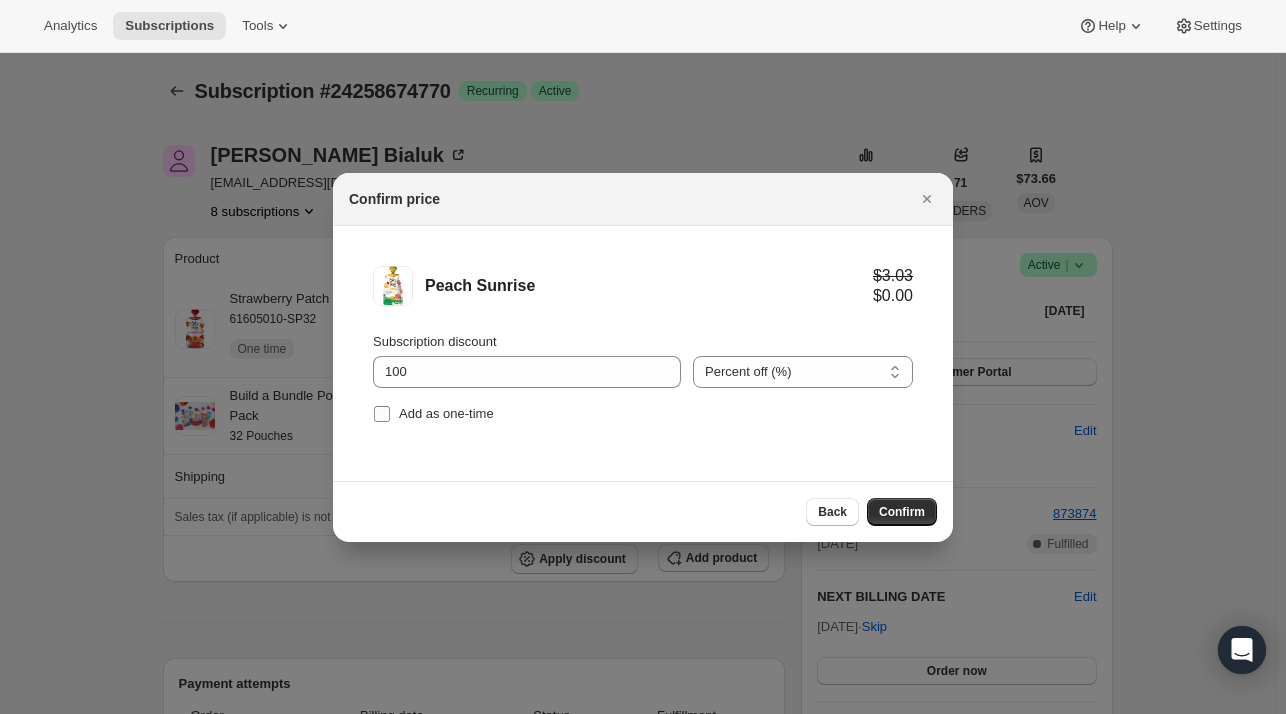 click on "Add as one-time" at bounding box center [433, 414] 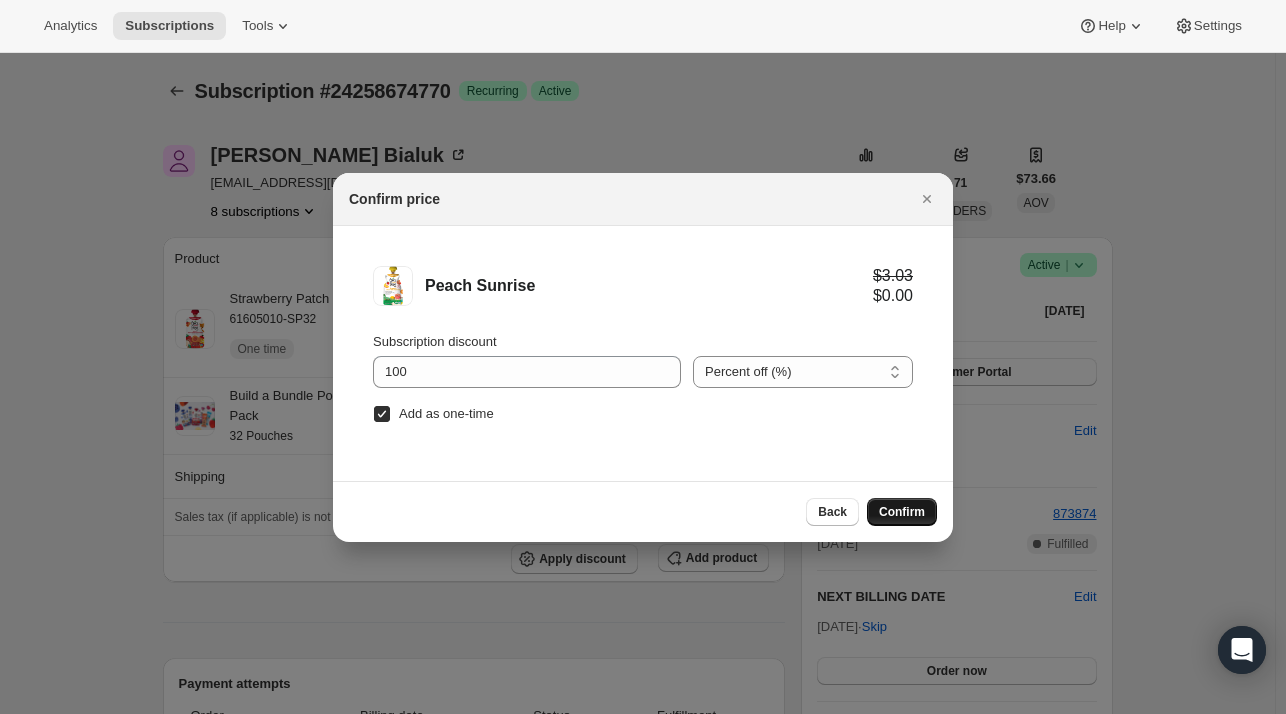 click on "Confirm" at bounding box center (902, 512) 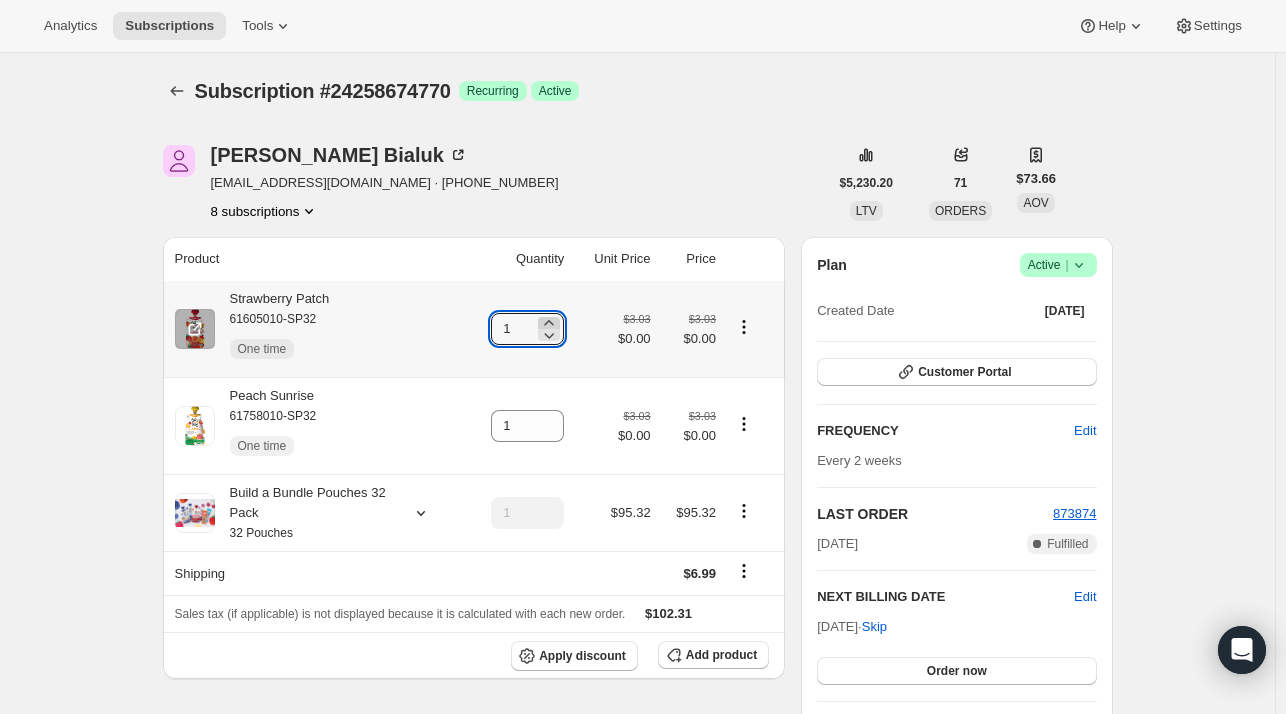 click 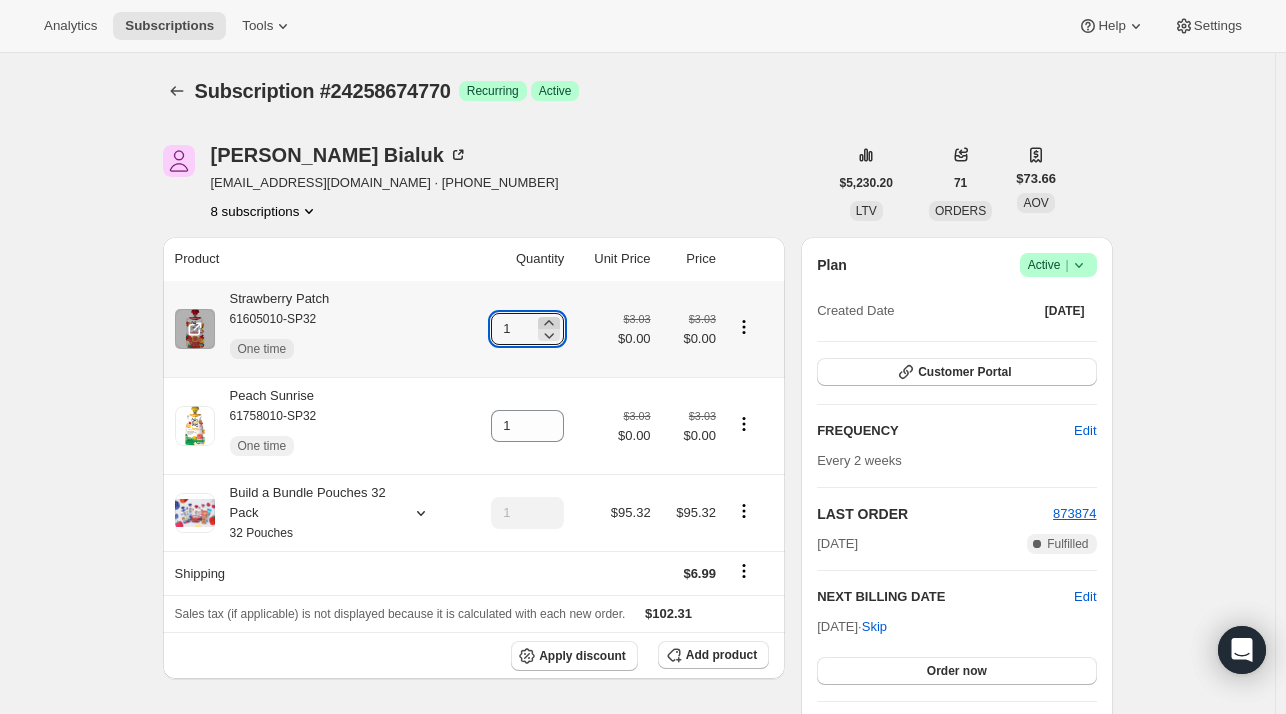 type on "2" 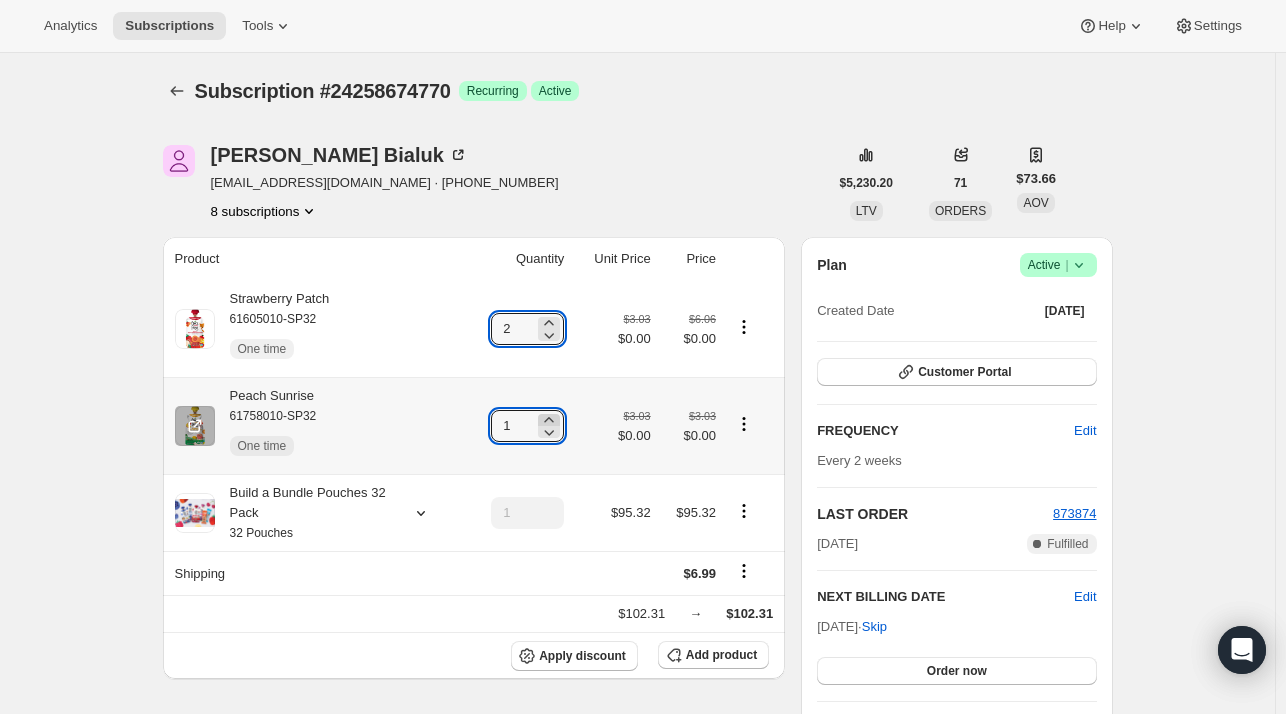 click 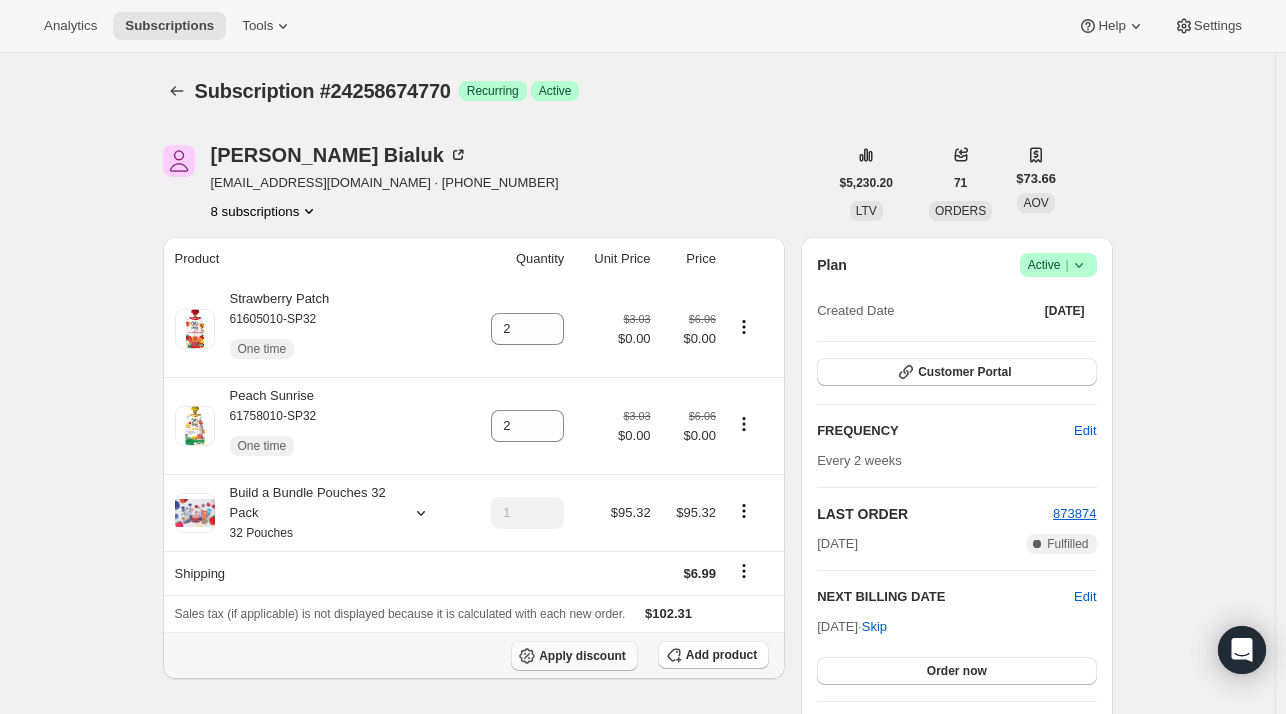 click on "Apply discount" at bounding box center (574, 656) 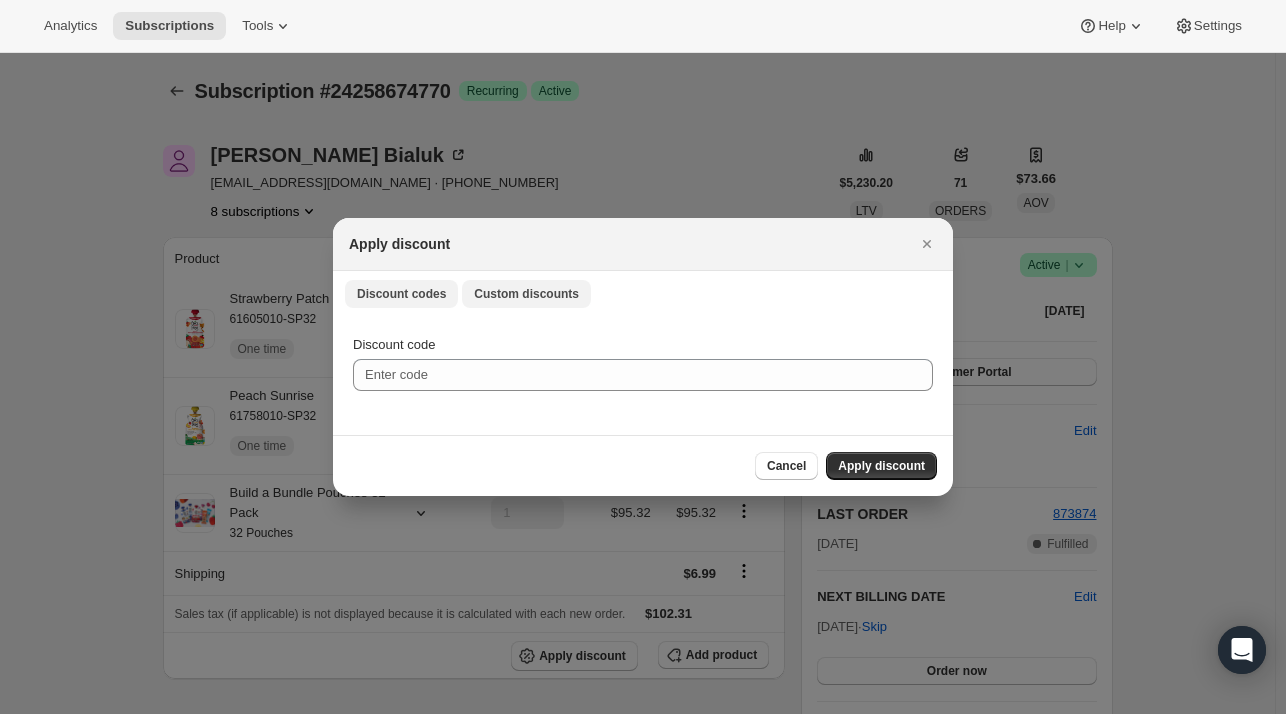 click on "Custom discounts" at bounding box center [526, 294] 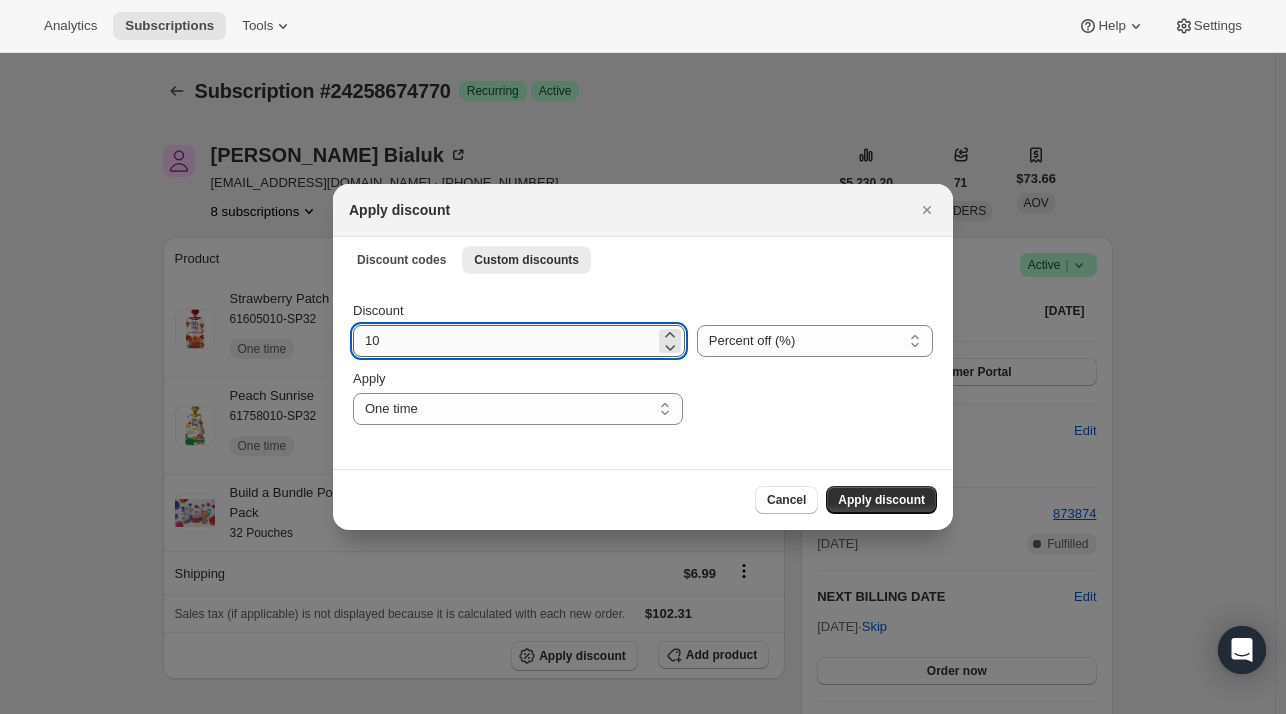 click on "10" at bounding box center (504, 341) 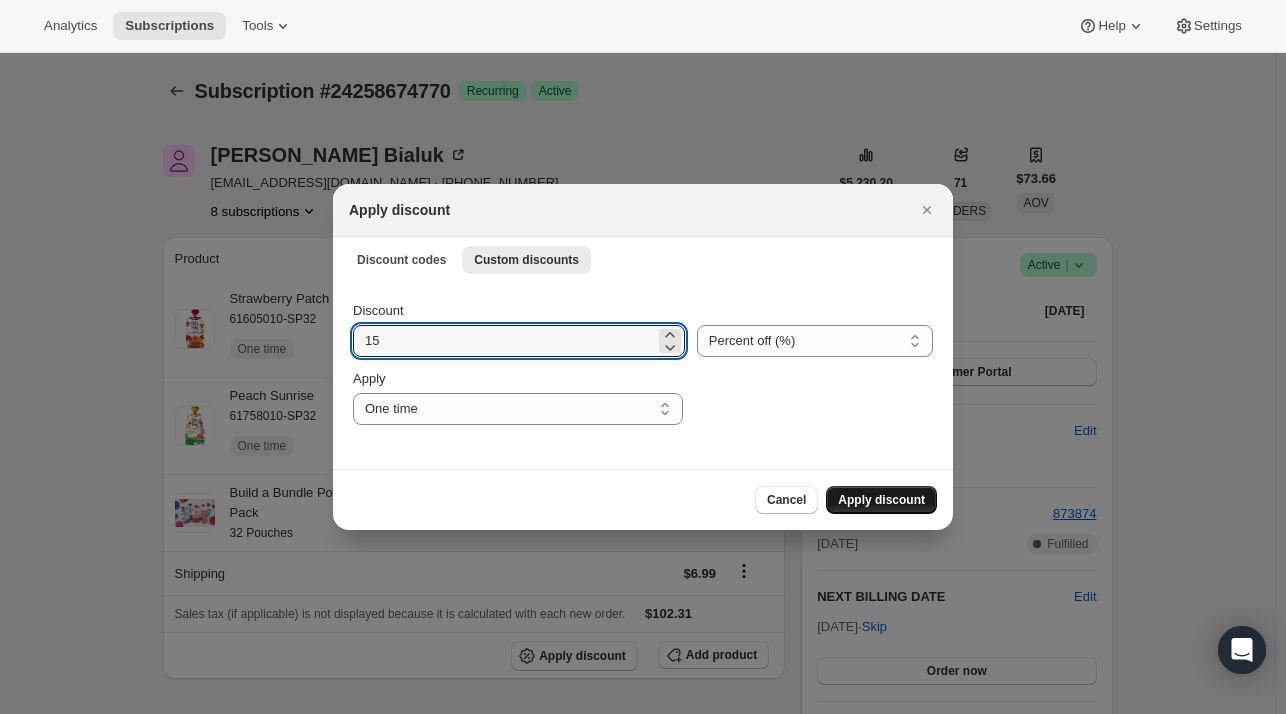 type on "15" 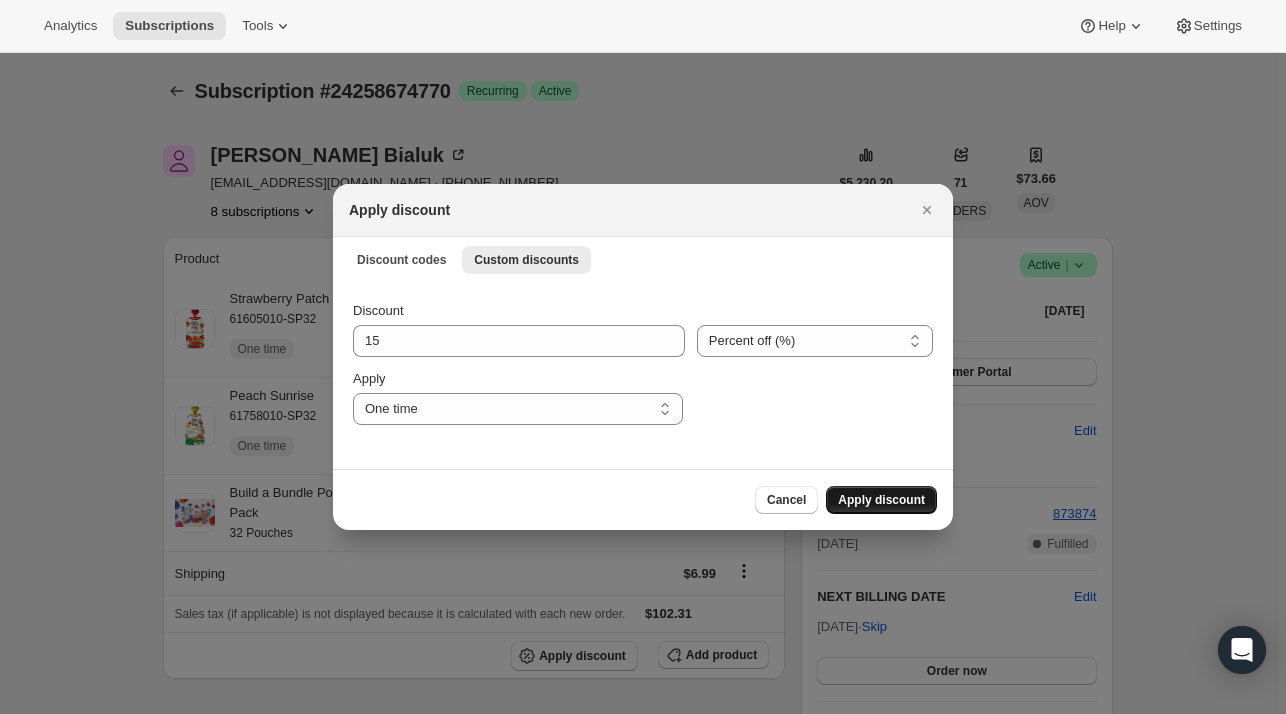 click on "Apply discount" at bounding box center (881, 500) 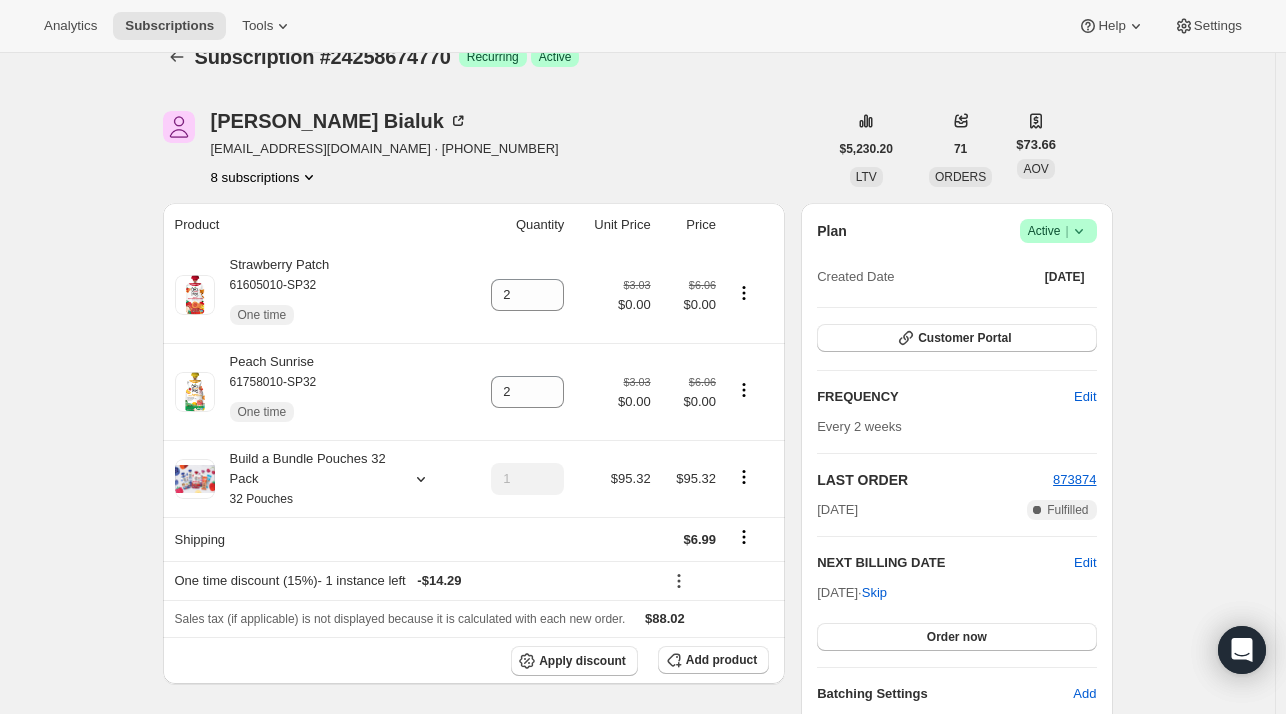 scroll, scrollTop: 0, scrollLeft: 0, axis: both 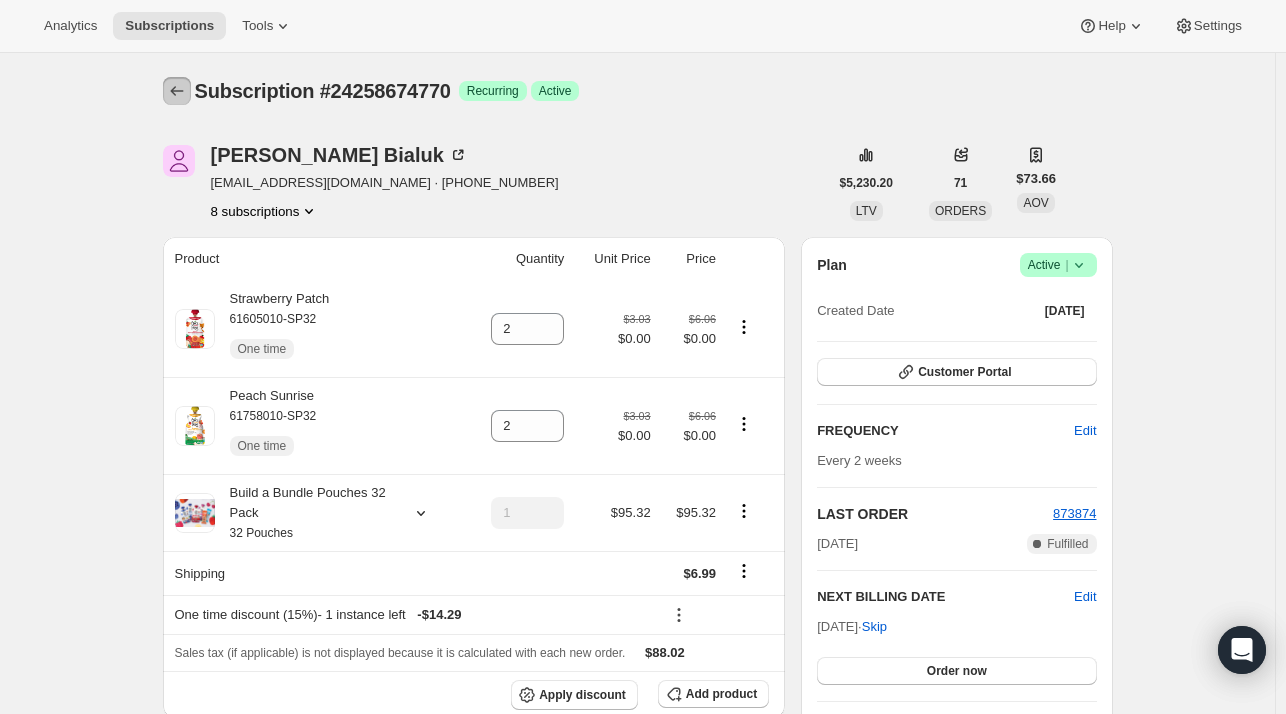 click 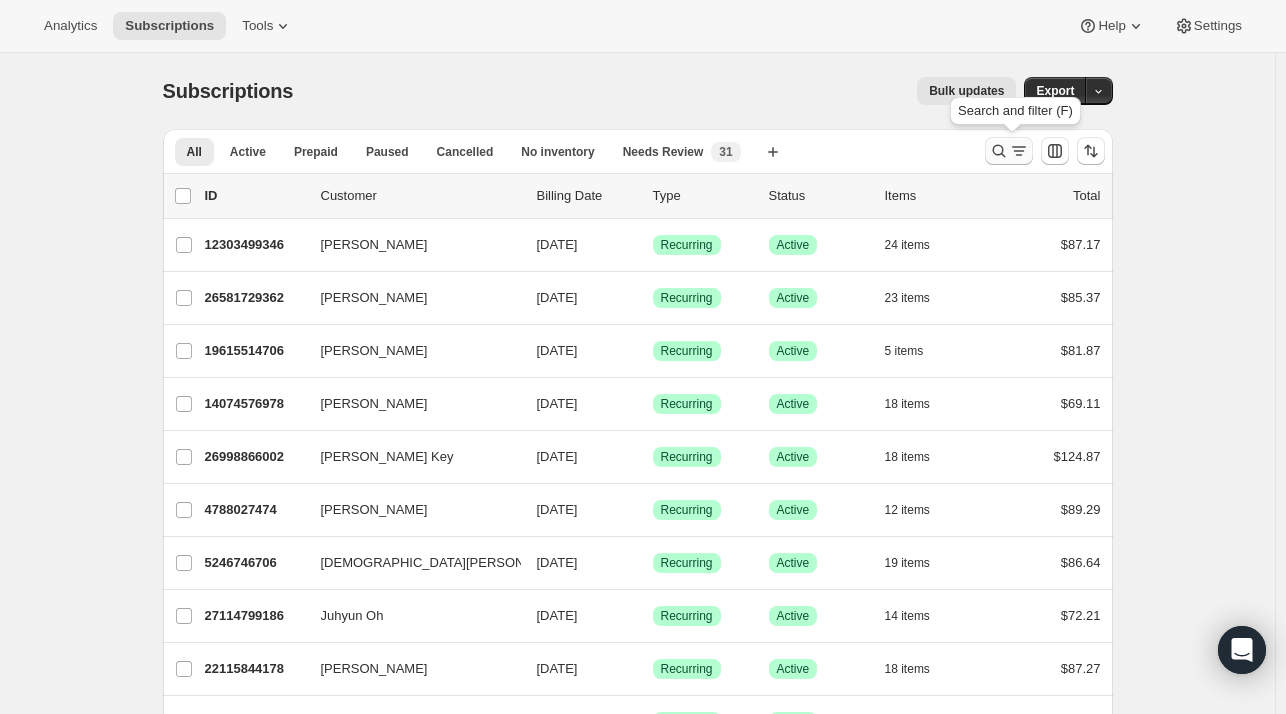 click 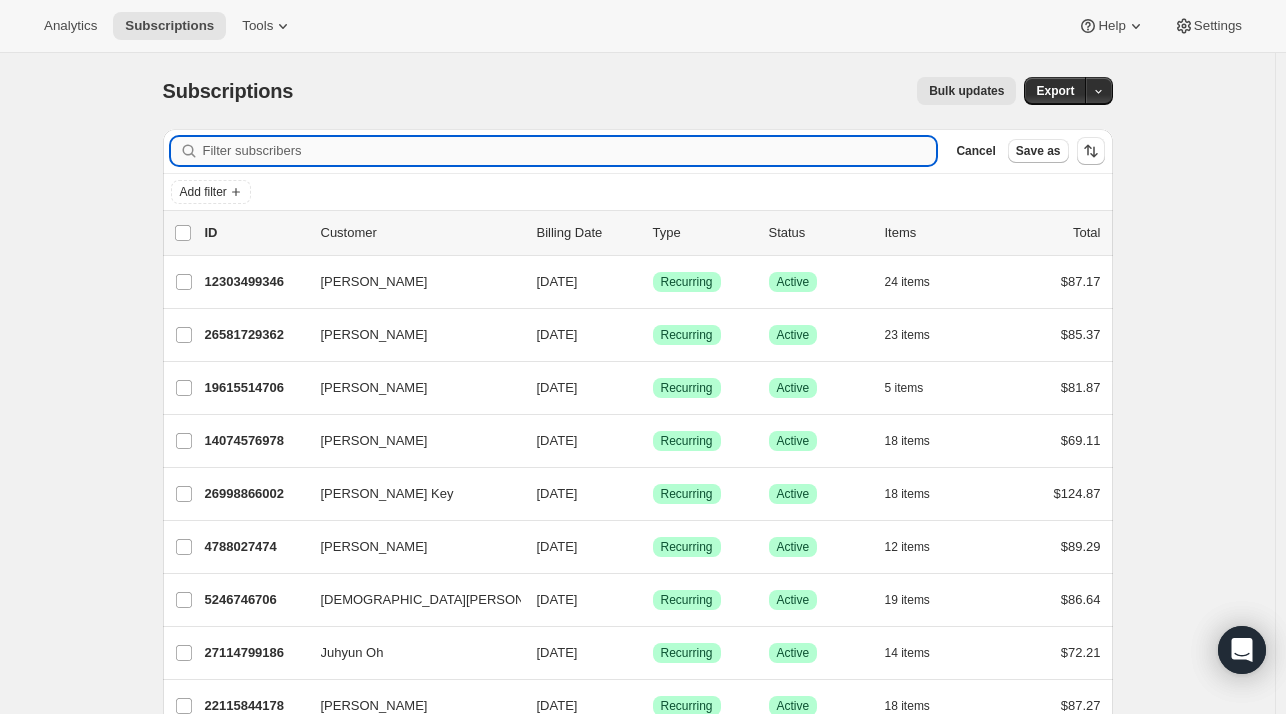 click on "Filter subscribers" at bounding box center (570, 151) 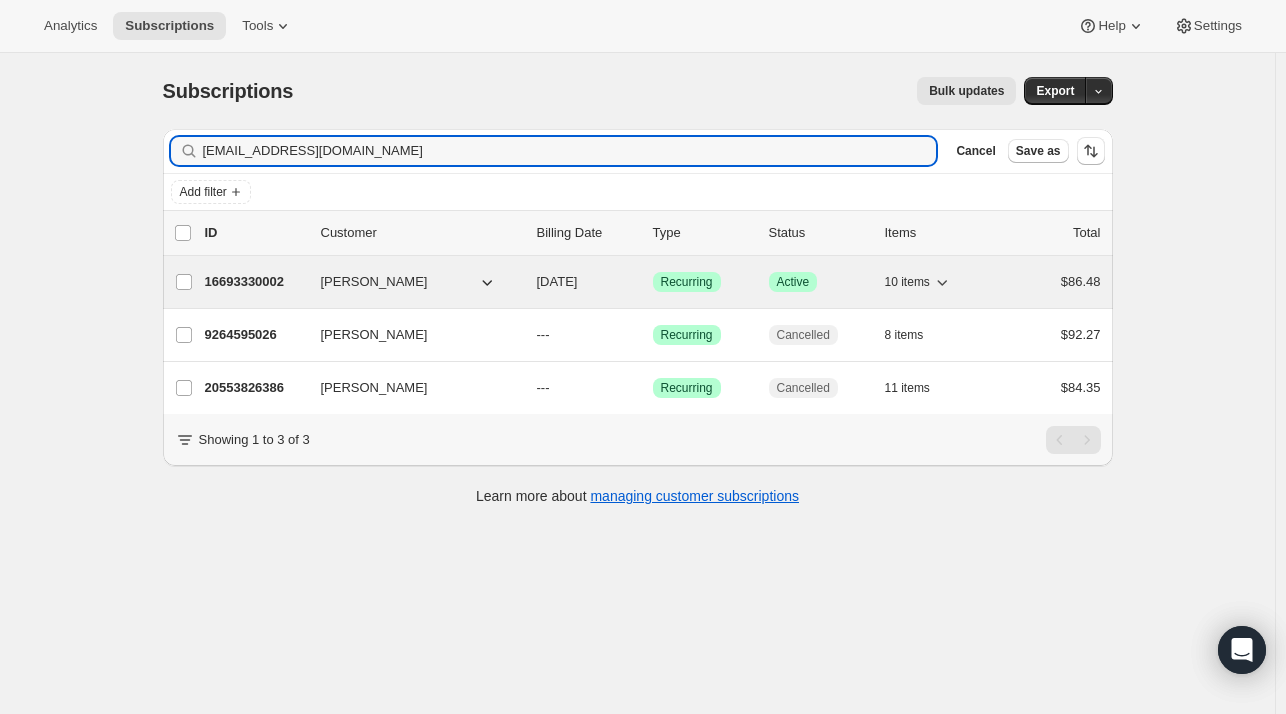 type on "[EMAIL_ADDRESS][DOMAIN_NAME]" 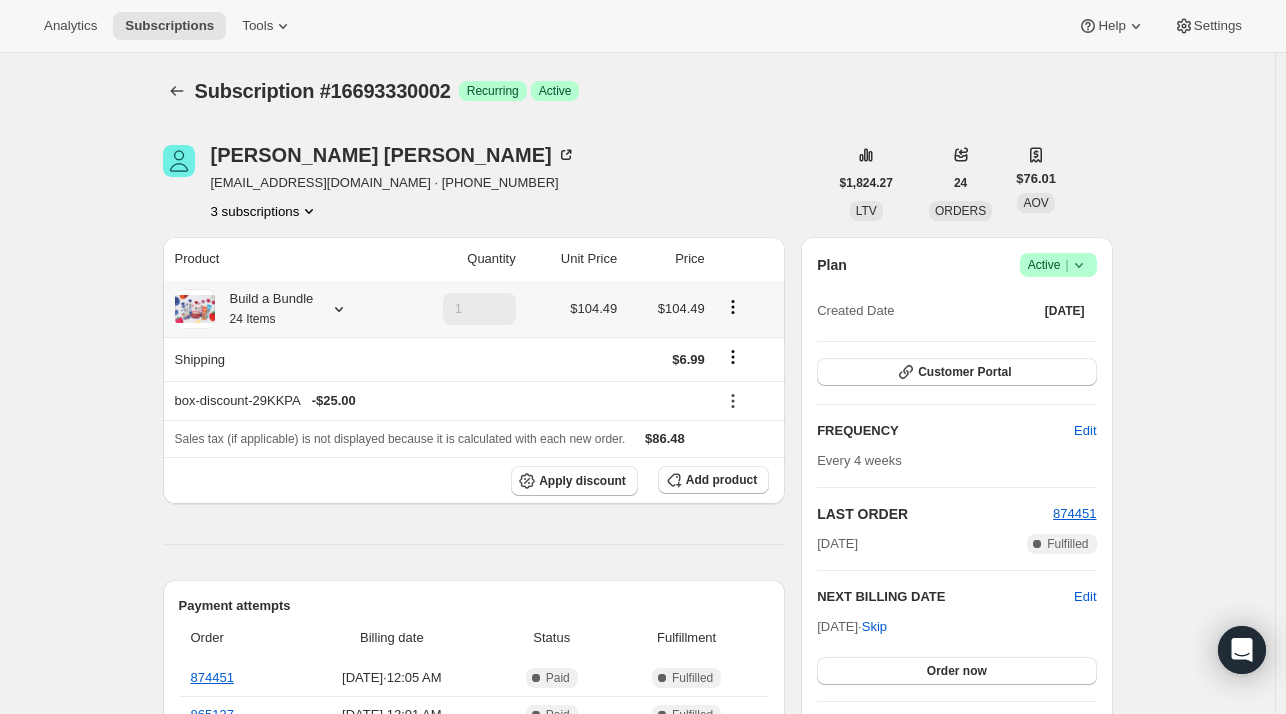 click 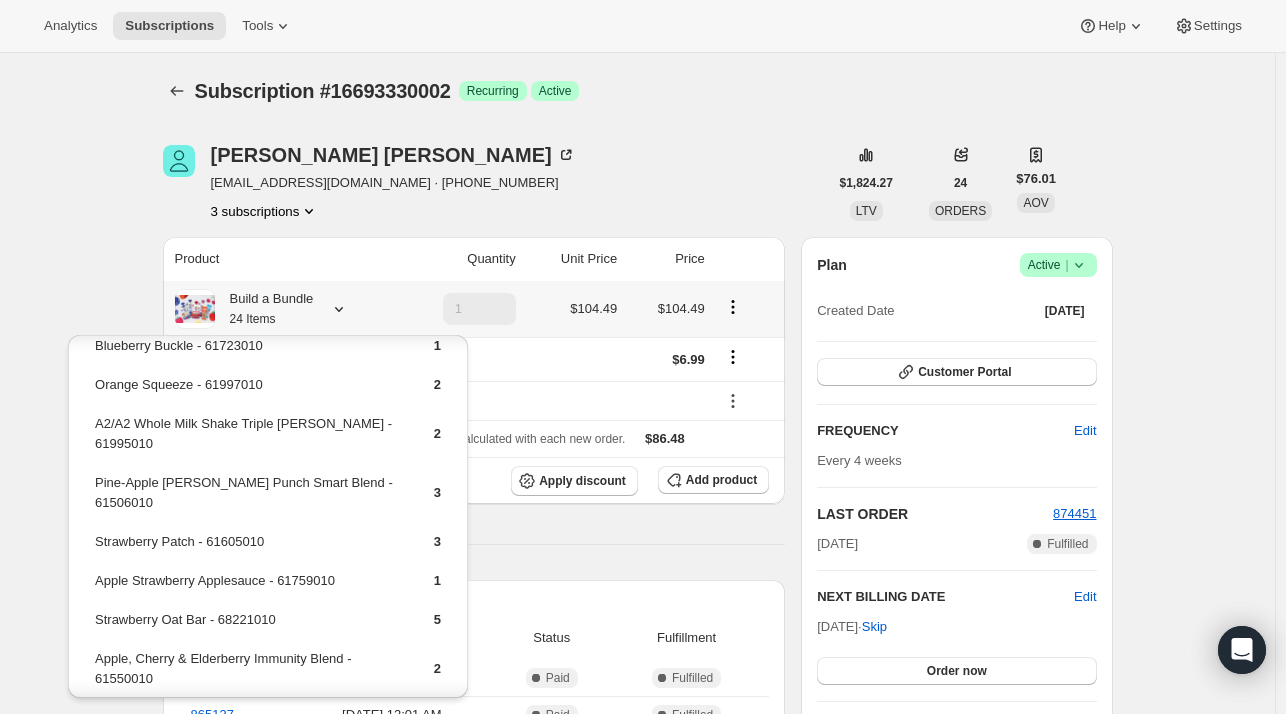 scroll, scrollTop: 31, scrollLeft: 0, axis: vertical 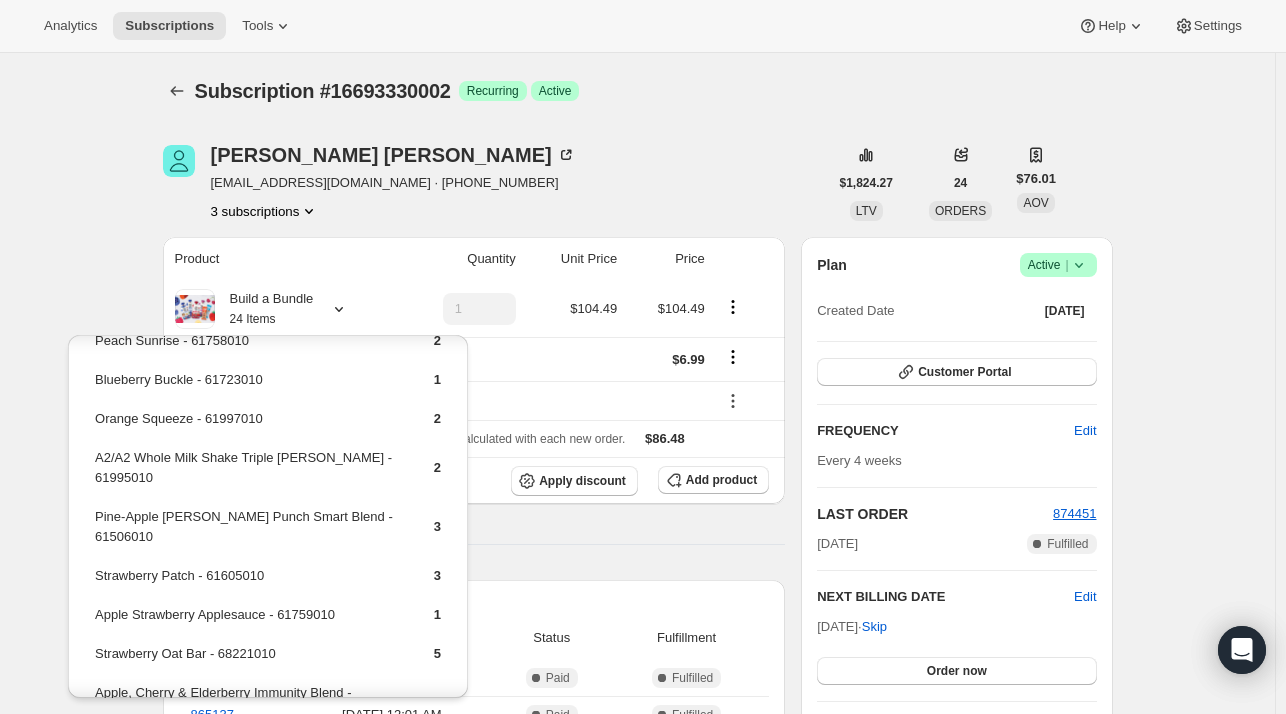 click on "[PERSON_NAME] [EMAIL_ADDRESS][DOMAIN_NAME] · [PHONE_NUMBER] 3 subscriptions" at bounding box center [393, 183] 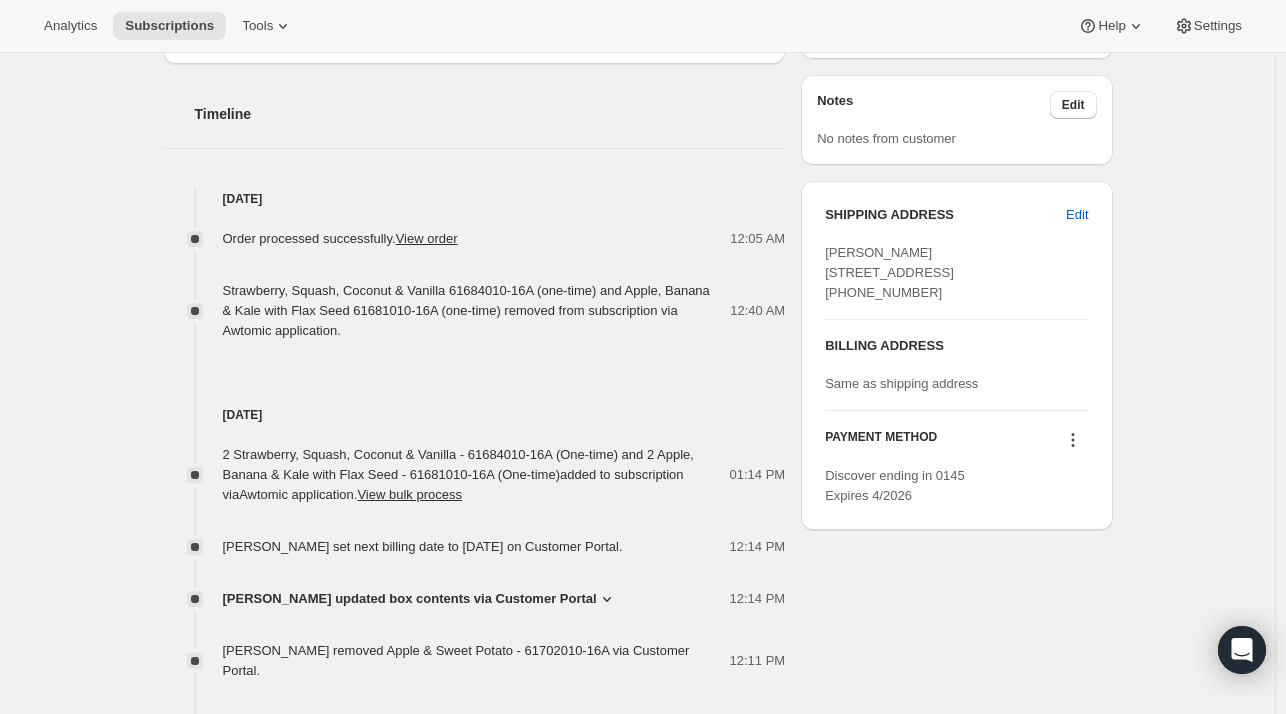 scroll, scrollTop: 800, scrollLeft: 0, axis: vertical 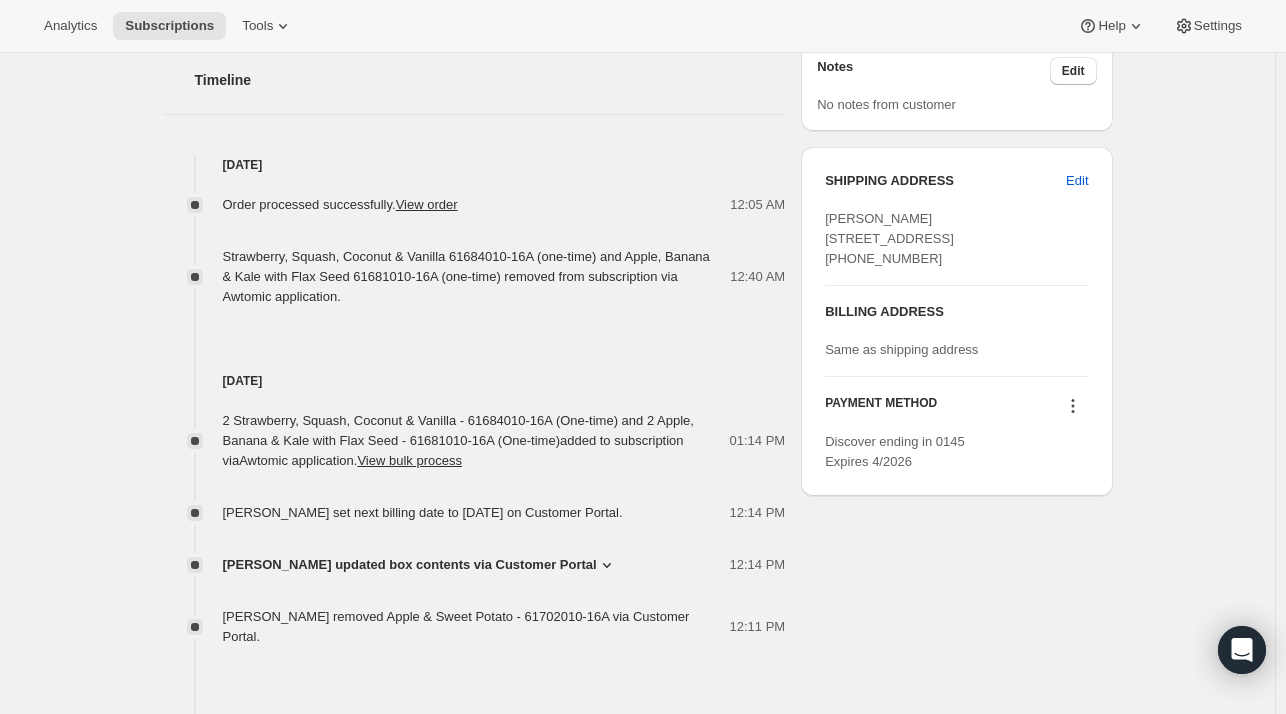 click on "[PERSON_NAME] updated box contents via Customer Portal" at bounding box center (410, 565) 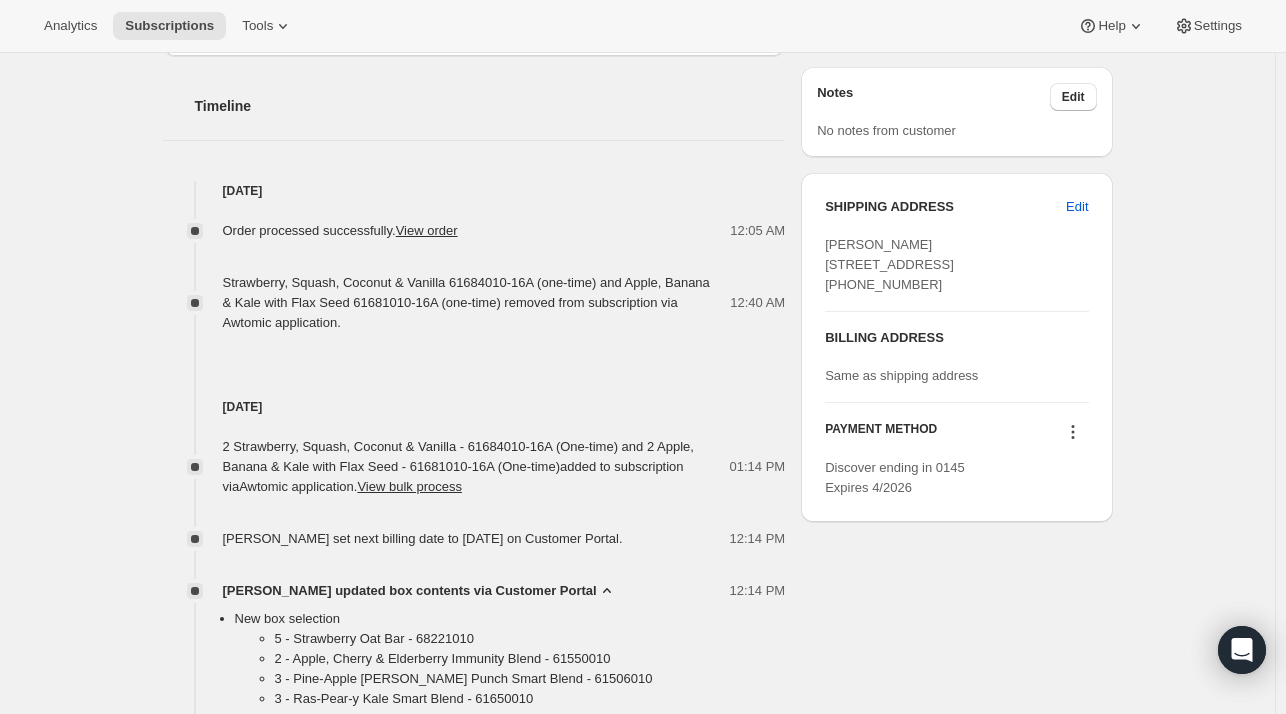 scroll, scrollTop: 700, scrollLeft: 0, axis: vertical 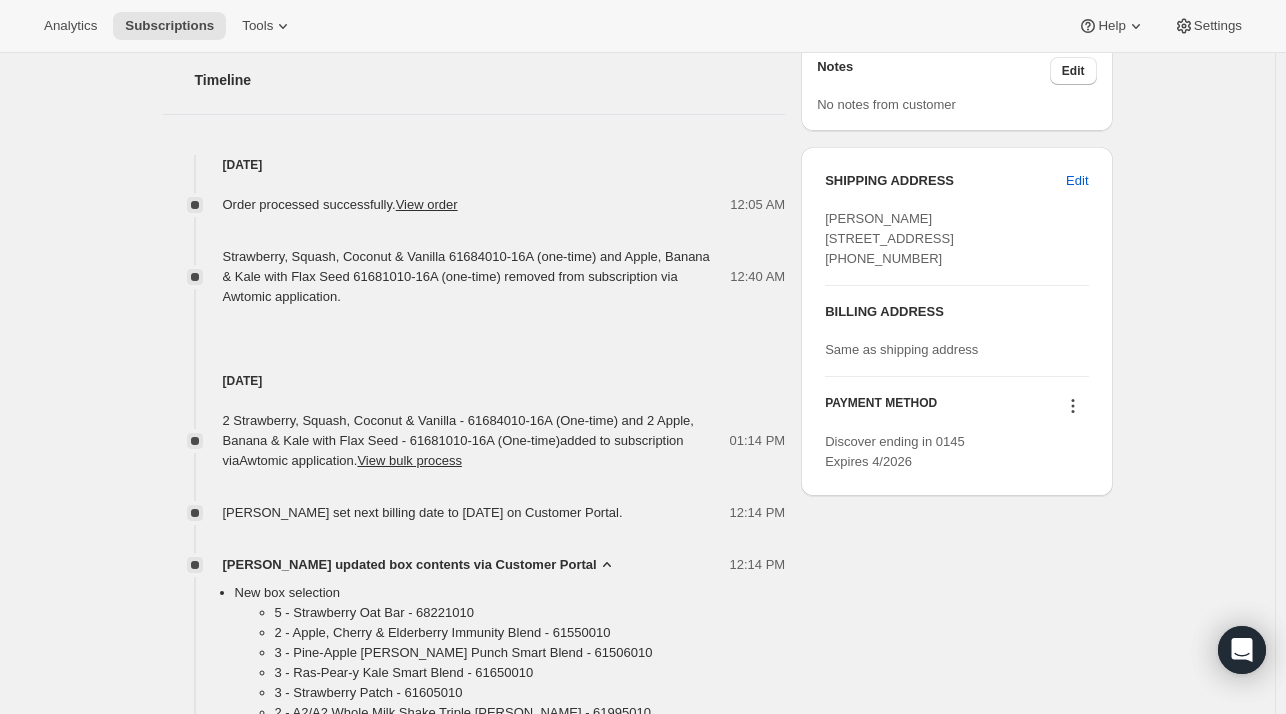 click on "2 Strawberry, Squash, Coconut & Vanilla  - 61684010-16A (One-time) and 2 Apple, Banana & Kale with Flax Seed  - 61681010-16A (One-time)  added to subscription via  Awtomic application .  View bulk process 01:14 PM [PERSON_NAME] set next billing date to [DATE] on Customer Portal.  12:14 PM [PERSON_NAME] updated box contents via Customer Portal 12:14 PM New box selection 5 - Strawberry Oat Bar - 68221010 2 - Apple, Cherry & Elderberry Immunity Blend - 61550010 3 - Pine-Apple [PERSON_NAME] Punch Smart Blend - 61506010 3 - Ras-Pear-y Kale Smart Blend - 61650010 3 - Strawberry Patch - 61605010 2 - A2/A2 Whole Milk Shake Triple [PERSON_NAME] - 61995010 2 - Peach Sunrise - 61758010 1 - Apple Strawberry Applesauce - 61759010 1 - Blueberry Buckle - 61723010 2 - Orange Squeeze - 61997010 Previous box selection 2 - A2/A2 Whole Milk Shake Triple [PERSON_NAME] - 61995010 3 - Pine-Apple [PERSON_NAME] Punch Smart Blend - 61506010 3 - Strawberry Patch - 61605010 10 - Strawberry Oat Bar - 68221010 12:11 PM" at bounding box center (474, 711) 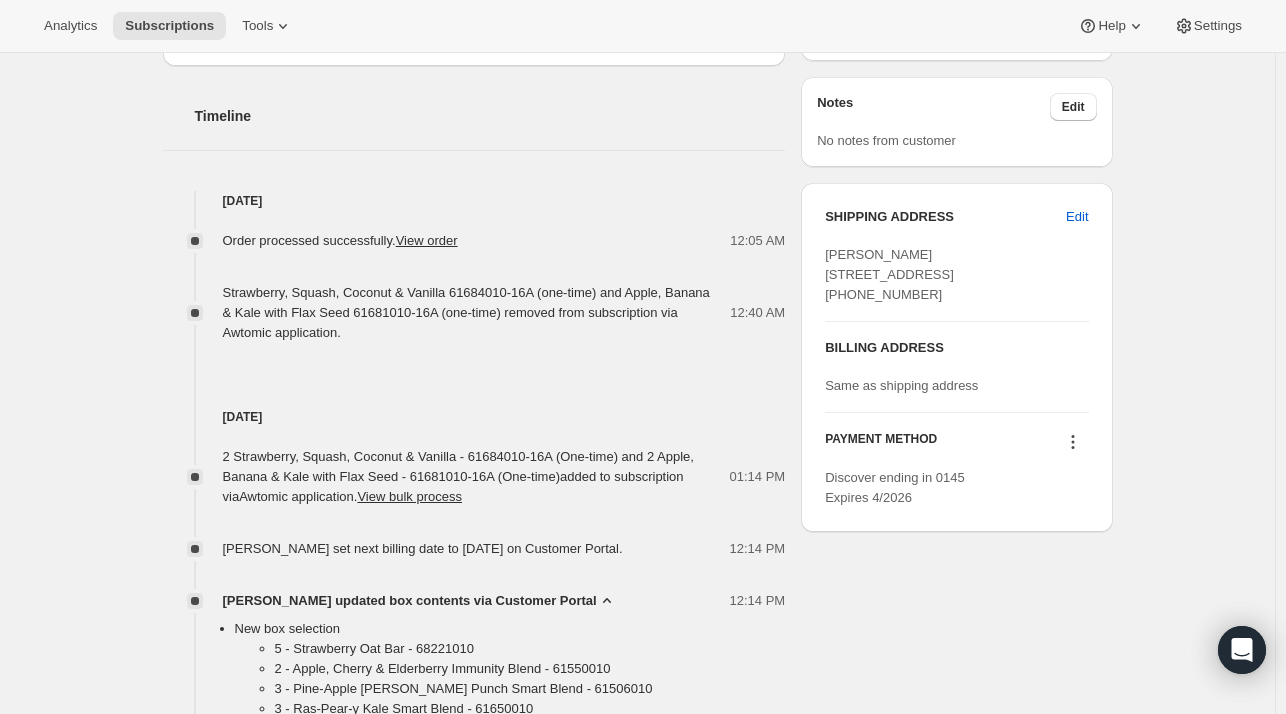 scroll, scrollTop: 800, scrollLeft: 0, axis: vertical 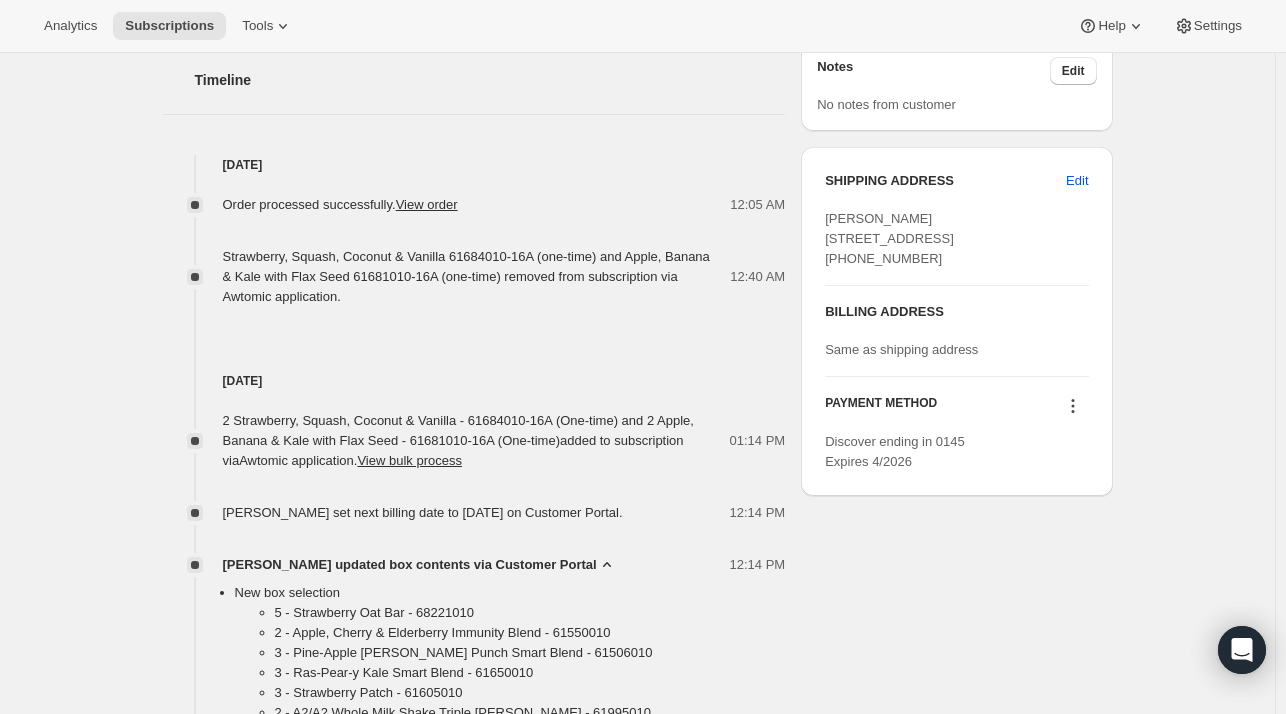click on "[DATE] 2 Strawberry, Squash, Coconut & Vanilla  - 61684010-16A (One-time) and 2 Apple, Banana & Kale with Flax Seed  - 61681010-16A (One-time)  added to subscription via  Awtomic application .  View bulk process 01:14 PM [PERSON_NAME] set next billing date to [DATE] on Customer Portal.  12:14 PM [PERSON_NAME] updated box contents via Customer Portal 12:14 PM New box selection 5 - Strawberry Oat Bar - 68221010 2 - Apple, Cherry & Elderberry Immunity Blend - 61550010 3 - Pine-Apple [PERSON_NAME] Punch Smart Blend - 61506010 3 - Ras-Pear-y Kale Smart Blend - 61650010 3 - Strawberry Patch - 61605010 2 - A2/A2 Whole Milk Shake Triple [PERSON_NAME] - 61995010 2 - Peach Sunrise - 61758010 1 - Apple Strawberry Applesauce - 61759010 1 - Blueberry Buckle - 61723010 2 - Orange Squeeze - 61997010 Previous box selection 2 - A2/A2 Whole Milk Shake Triple [PERSON_NAME] - 61995010 3 - Pine-Apple [PERSON_NAME] Punch Smart Blend - 61506010 3 - Strawberry Patch - 61605010 10 - Strawberry Oat Bar - 68221010 12:11 PM" at bounding box center [474, 669] 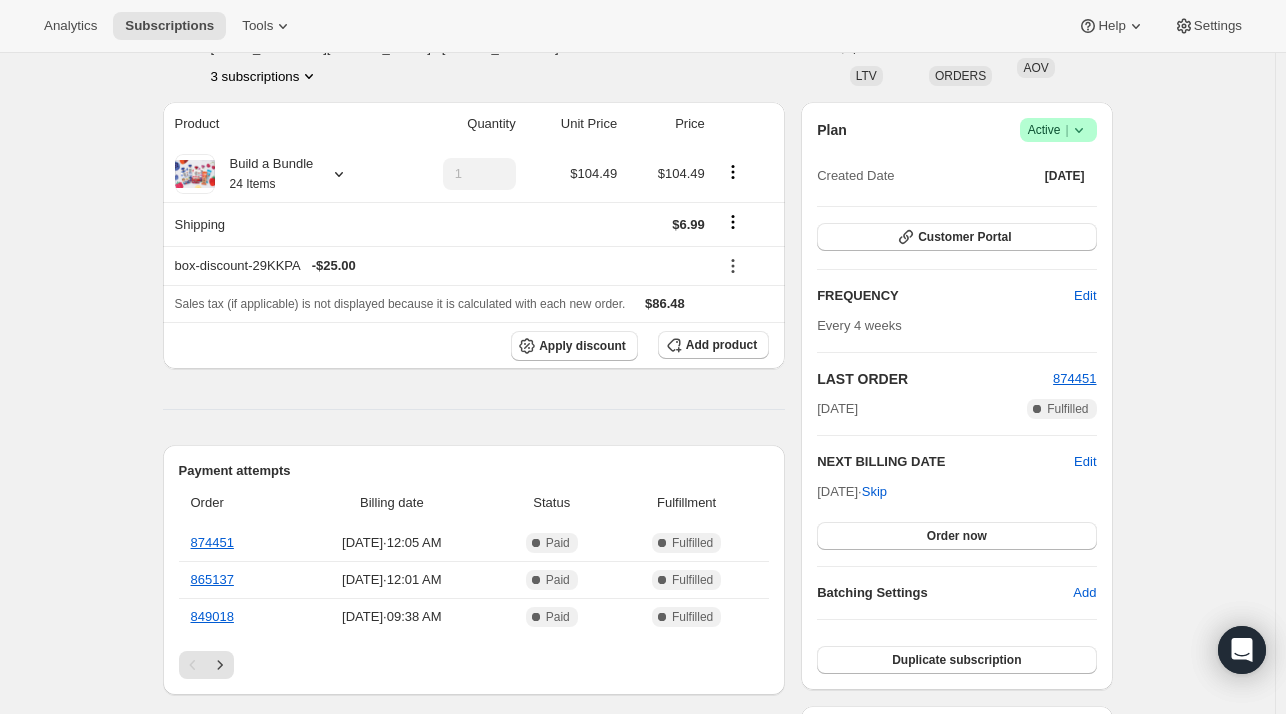 scroll, scrollTop: 100, scrollLeft: 0, axis: vertical 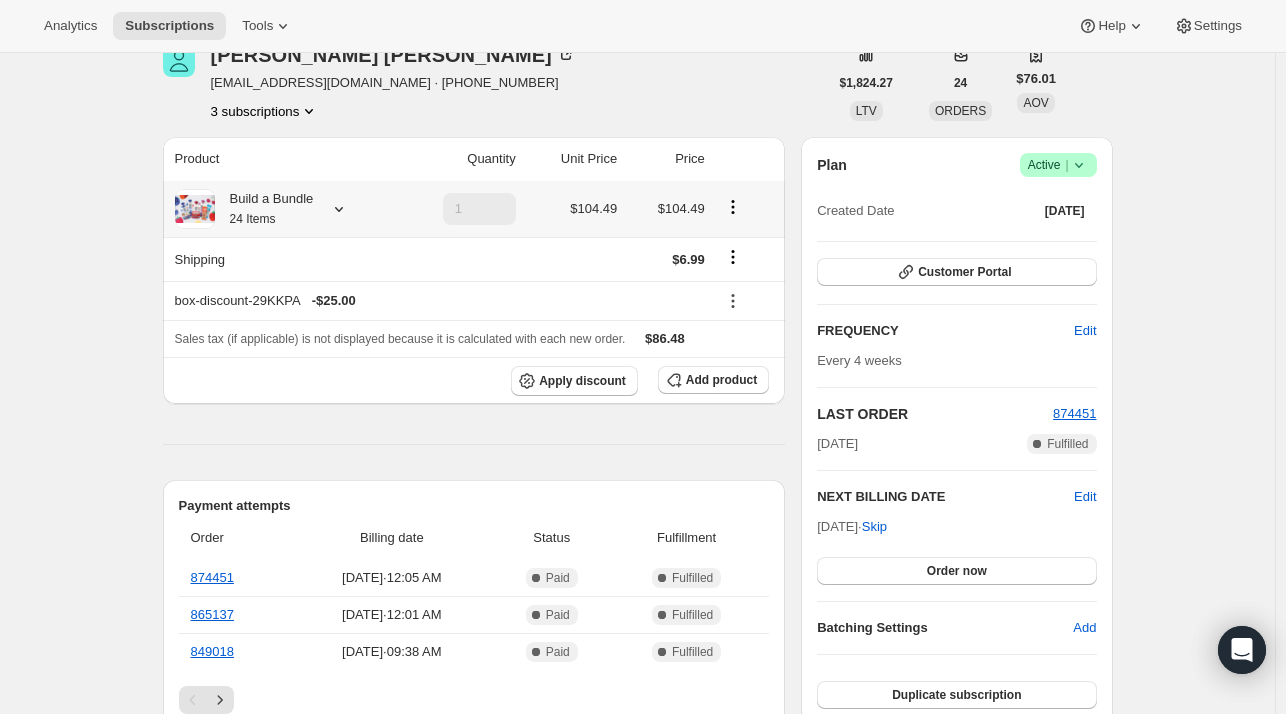 click 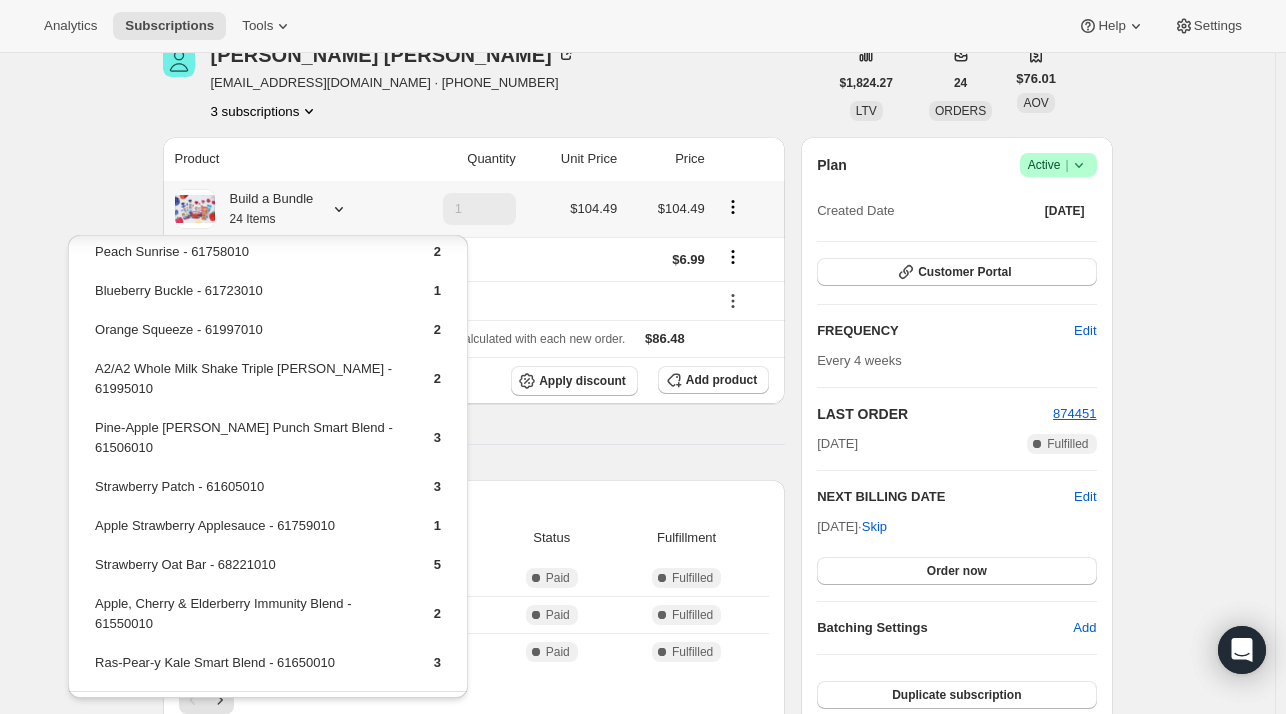 scroll, scrollTop: 30, scrollLeft: 0, axis: vertical 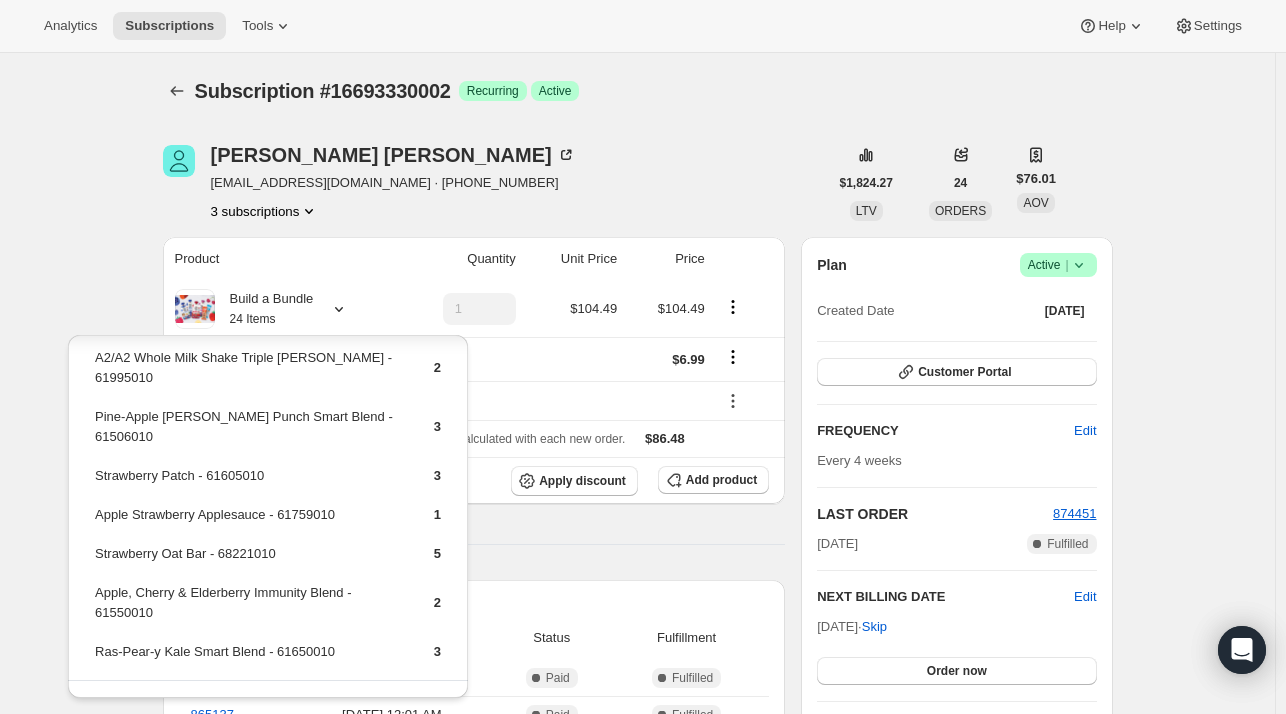 drag, startPoint x: 80, startPoint y: 227, endPoint x: 100, endPoint y: 239, distance: 23.323807 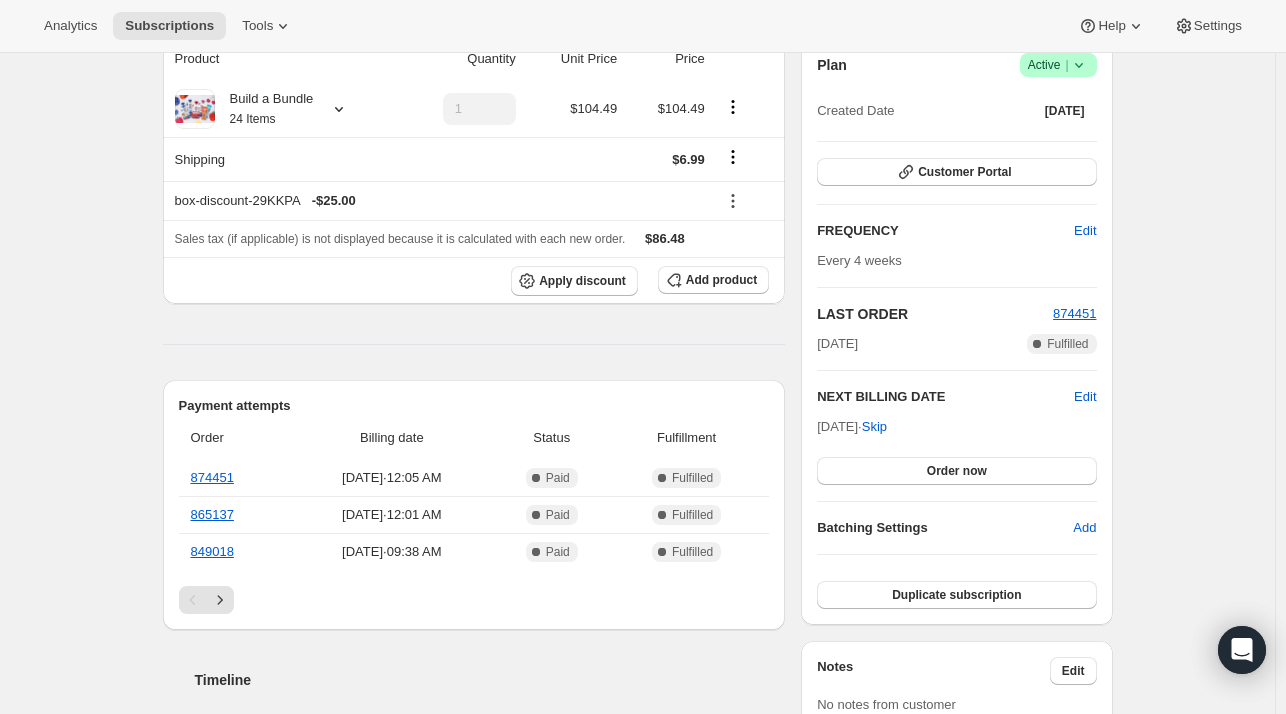 click on "Subscription #16693330002. This page is ready Subscription #16693330002 Success Recurring Success Active [PERSON_NAME] [EMAIL_ADDRESS][DOMAIN_NAME] · [PHONE_NUMBER] 3 subscriptions $1,824.27 LTV 24 ORDERS $76.01 AOV Product Quantity Unit Price Price Build a Bundle 24 Items 1 $104.49 $104.49 Shipping $6.99 box-discount-29KKPA   - $25.00 Sales tax (if applicable) is not displayed because it is calculated with each new order.   $86.48 Apply discount Add product Payment attempts Order Billing date Status Fulfillment 874451 [DATE]  ·  12:05 AM  Complete Paid  Complete Fulfilled 865137 [DATE]  ·  12:01 AM  Complete Paid  Complete Fulfilled 849018 [DATE]  ·  09:38 AM  Complete Paid  Complete Fulfilled Timeline [DATE] Order processed successfully.  View order 12:05 AM Strawberry, Squash, Coconut & Vanilla 61684010-16A (one-time) and Apple, Banana & Kale with Flax Seed 61681010-16A (one-time) removed from subscription via Awtomic application.  12:40 AM [DATE]  added to subscription via  ." at bounding box center [637, 1055] 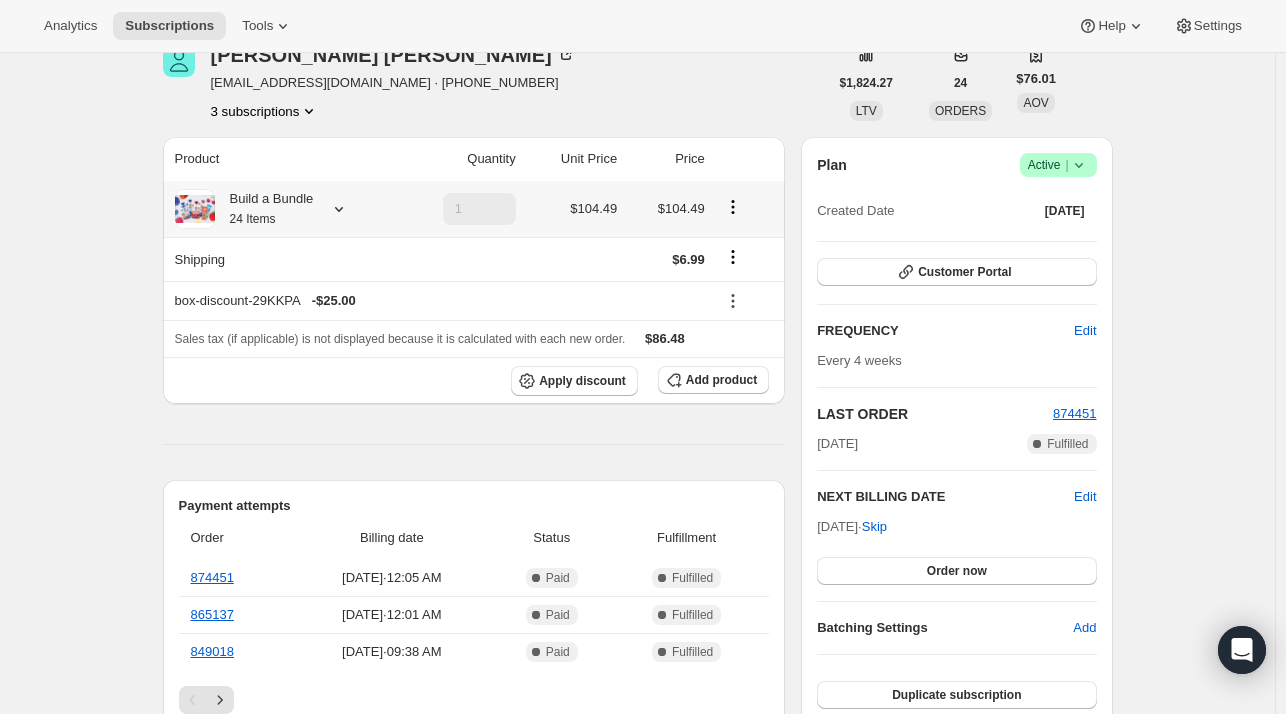 scroll, scrollTop: 0, scrollLeft: 0, axis: both 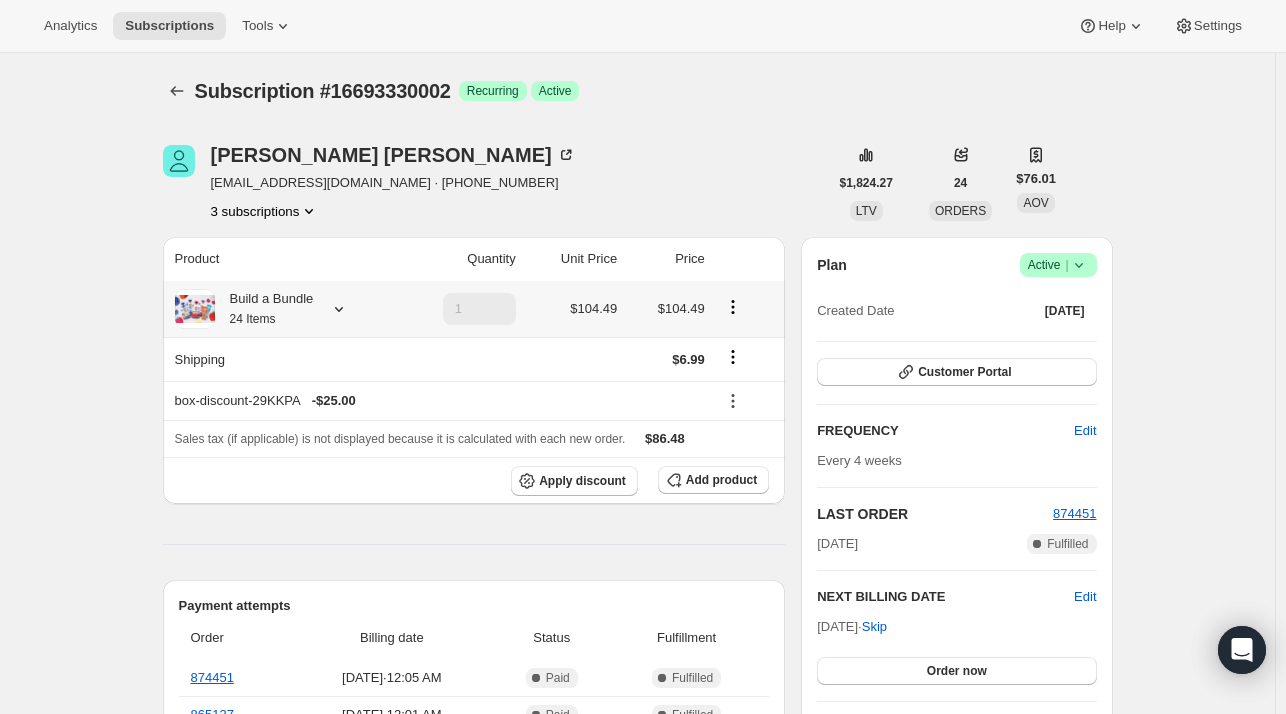 click 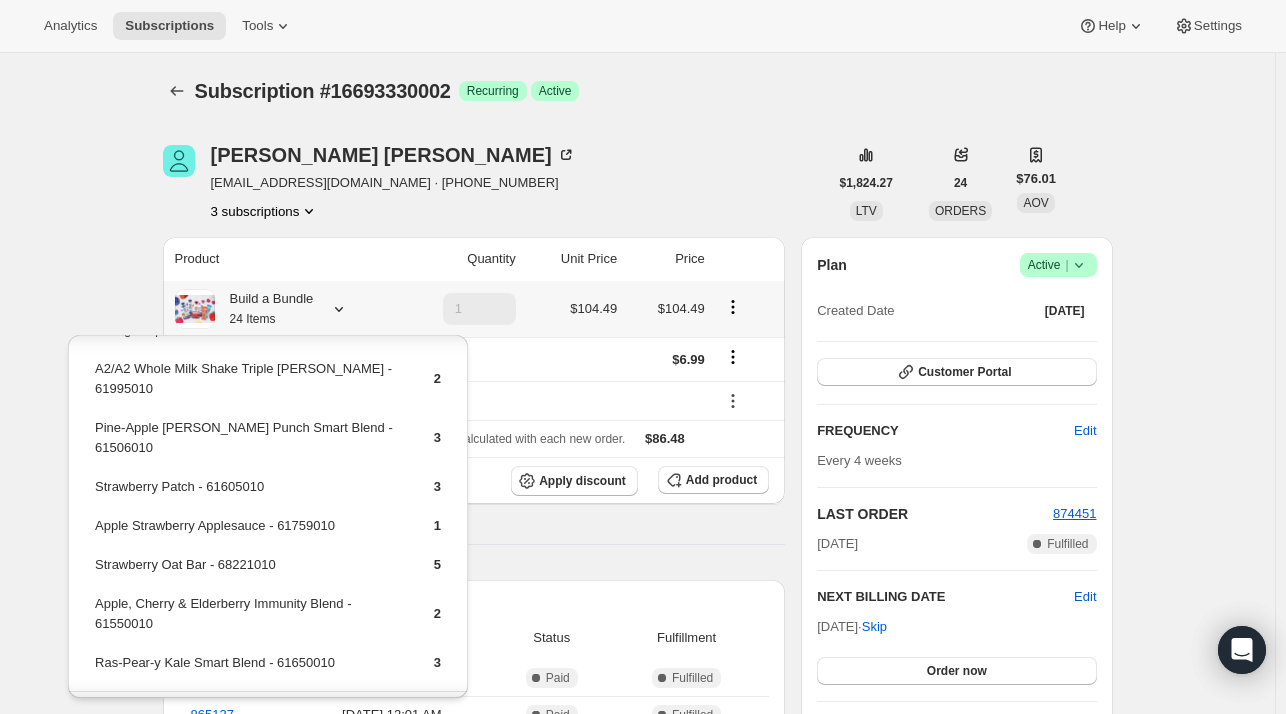 scroll, scrollTop: 131, scrollLeft: 0, axis: vertical 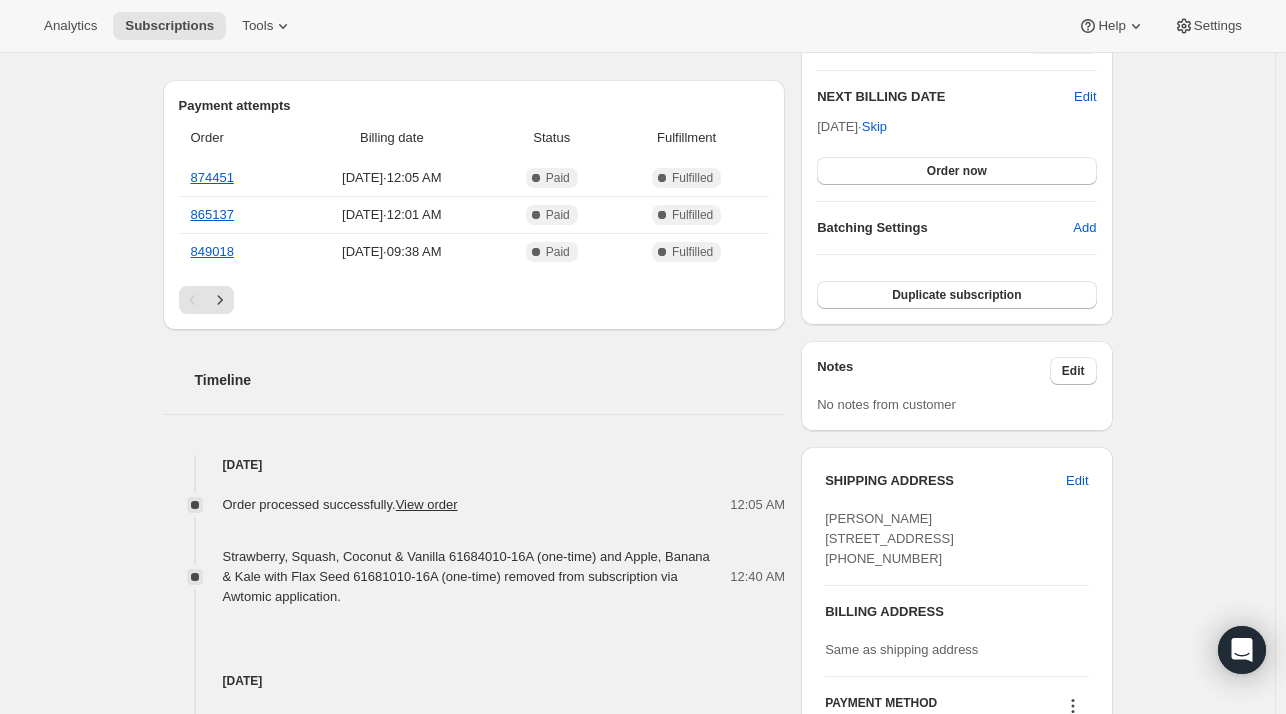 click on "Subscription #16693330002. This page is ready Subscription #16693330002 Success Recurring Success Active [PERSON_NAME] [EMAIL_ADDRESS][DOMAIN_NAME] · [PHONE_NUMBER] 3 subscriptions $1,824.27 LTV 24 ORDERS $76.01 AOV Product Quantity Unit Price Price Build a Bundle 24 Items 1 $104.49 $104.49 Shipping $6.99 box-discount-29KKPA   - $25.00 Sales tax (if applicable) is not displayed because it is calculated with each new order.   $86.48 Apply discount Add product Payment attempts Order Billing date Status Fulfillment 874451 [DATE]  ·  12:05 AM  Complete Paid  Complete Fulfilled 865137 [DATE]  ·  12:01 AM  Complete Paid  Complete Fulfilled 849018 [DATE]  ·  09:38 AM  Complete Paid  Complete Fulfilled Timeline [DATE] Order processed successfully.  View order 12:05 AM Strawberry, Squash, Coconut & Vanilla 61684010-16A (one-time) and Apple, Banana & Kale with Flax Seed 61681010-16A (one-time) removed from subscription via Awtomic application.  12:40 AM [DATE]  added to subscription via  ." at bounding box center [637, 755] 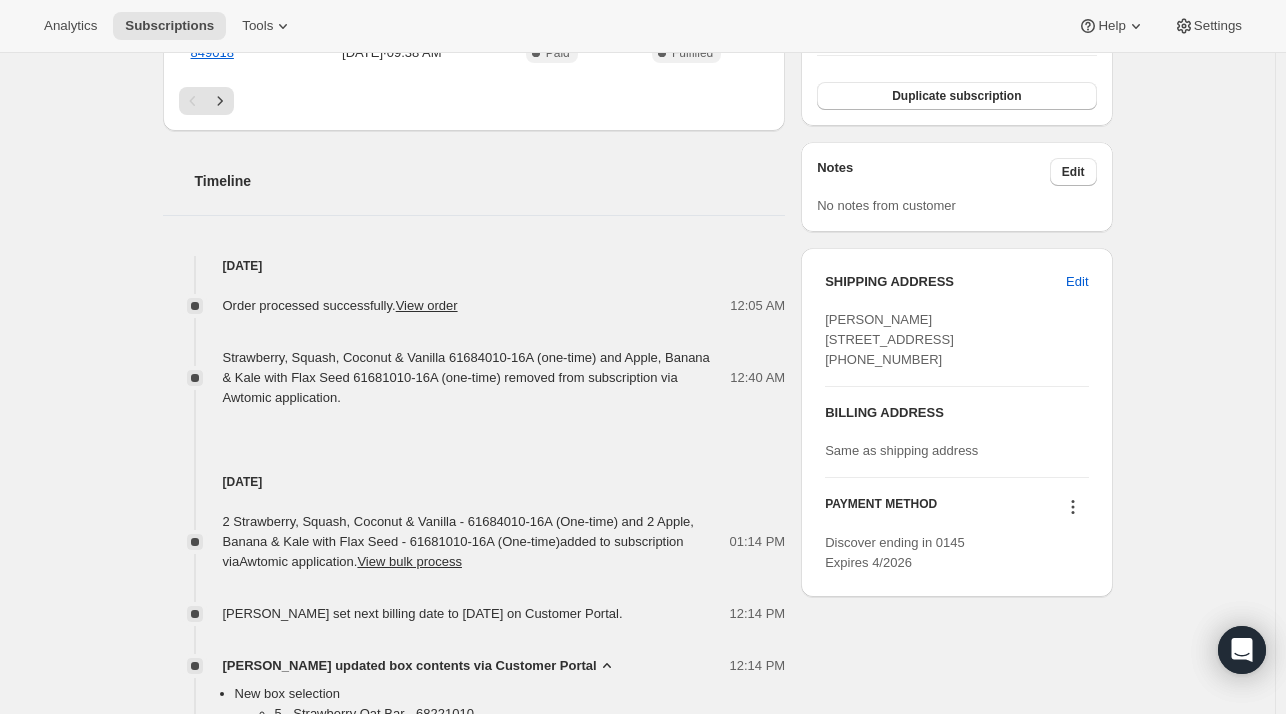 scroll, scrollTop: 700, scrollLeft: 0, axis: vertical 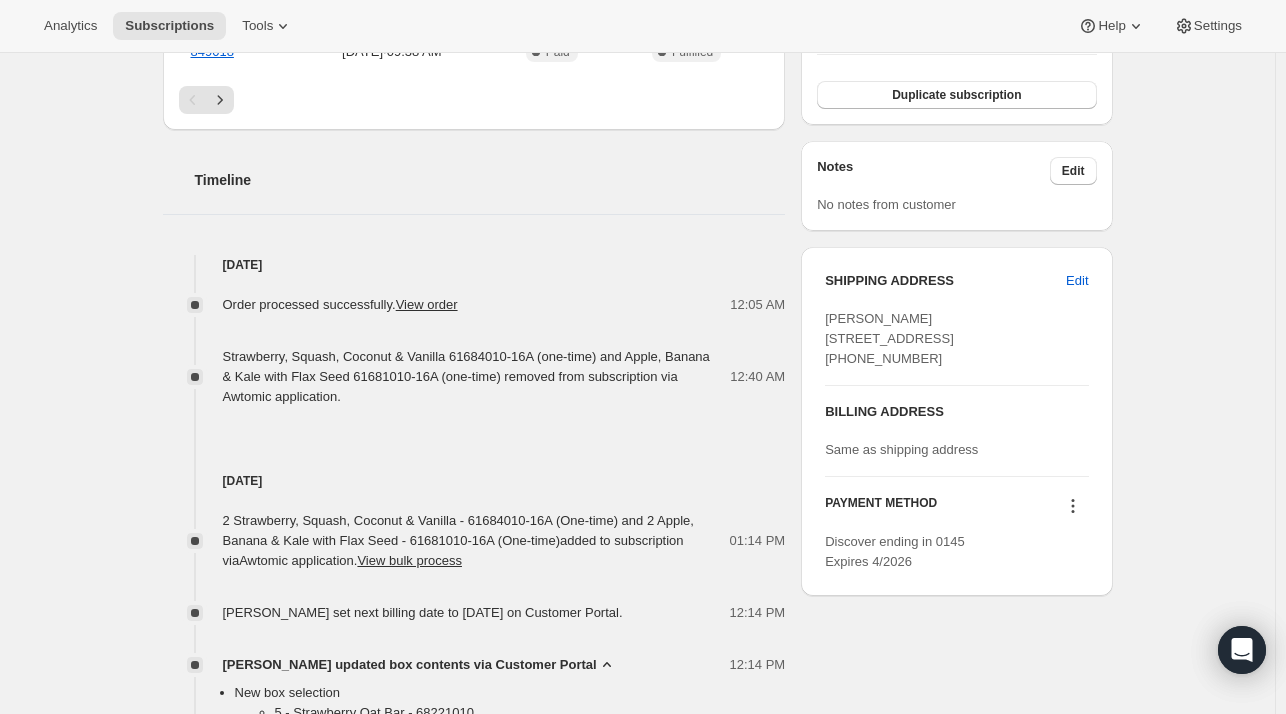 click on "2 Strawberry, Squash, Coconut & Vanilla  - 61684010-16A (One-time) and 2 Apple, Banana & Kale with Flax Seed  - 61681010-16A (One-time)  added to subscription via  Awtomic application .  View bulk process 01:14 PM [PERSON_NAME] set next billing date to [DATE] on Customer Portal.  12:14 PM [PERSON_NAME] updated box contents via Customer Portal 12:14 PM New box selection 5 - Strawberry Oat Bar - 68221010 2 - Apple, Cherry & Elderberry Immunity Blend - 61550010 3 - Pine-Apple [PERSON_NAME] Punch Smart Blend - 61506010 3 - Ras-Pear-y Kale Smart Blend - 61650010 3 - Strawberry Patch - 61605010 2 - A2/A2 Whole Milk Shake Triple [PERSON_NAME] - 61995010 2 - Peach Sunrise - 61758010 1 - Apple Strawberry Applesauce - 61759010 1 - Blueberry Buckle - 61723010 2 - Orange Squeeze - 61997010 Previous box selection 2 - A2/A2 Whole Milk Shake Triple [PERSON_NAME] - 61995010 3 - Pine-Apple [PERSON_NAME] Punch Smart Blend - 61506010 3 - Strawberry Patch - 61605010 10 - Strawberry Oat Bar - 68221010 12:11 PM" at bounding box center [474, 811] 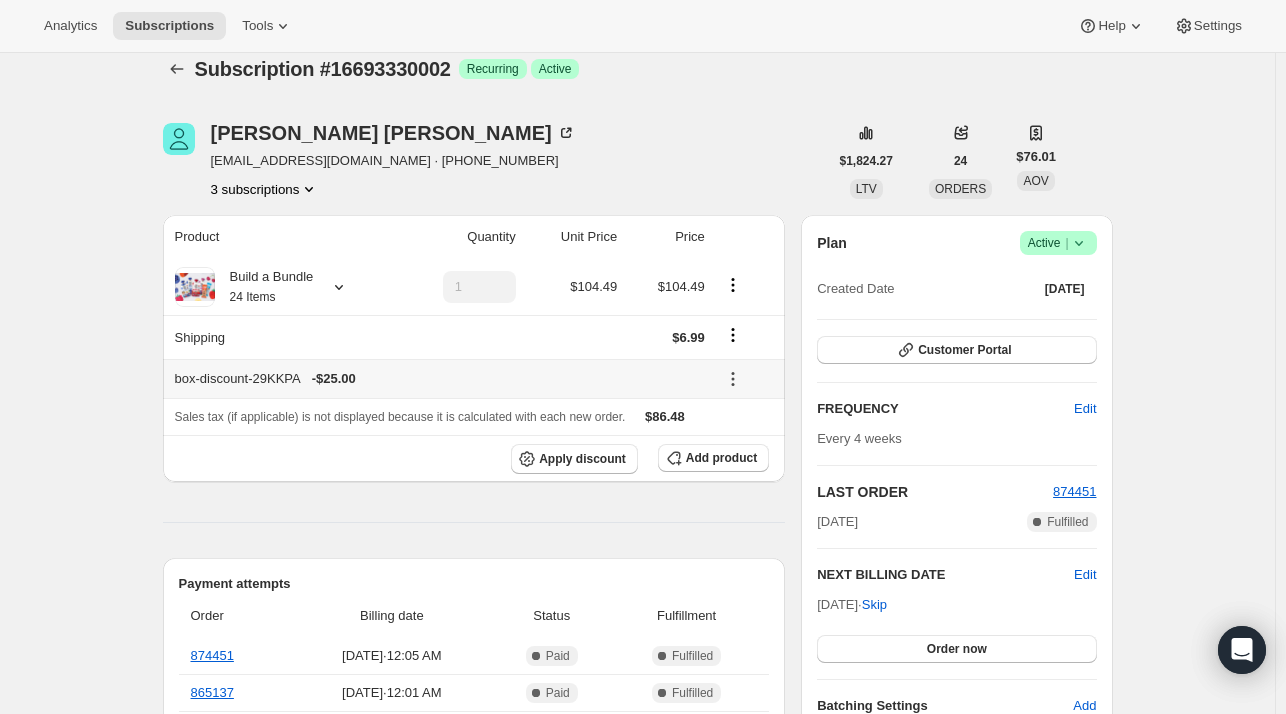 scroll, scrollTop: 0, scrollLeft: 0, axis: both 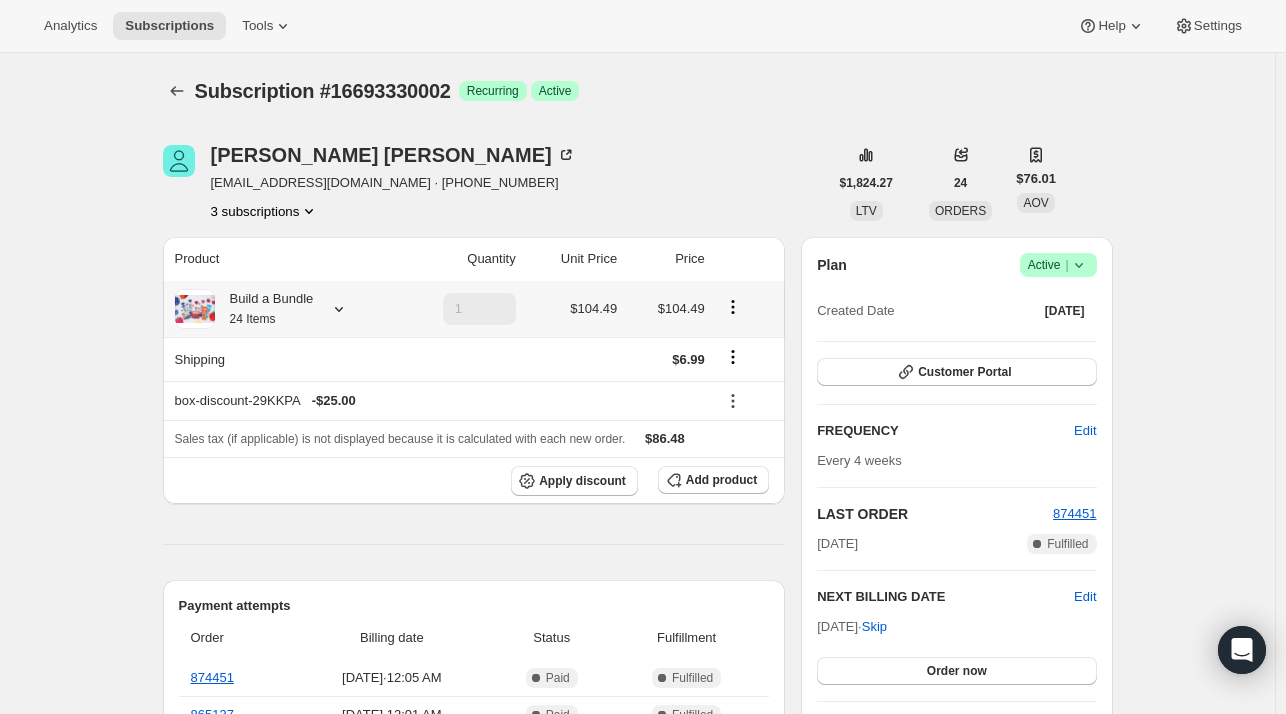 click 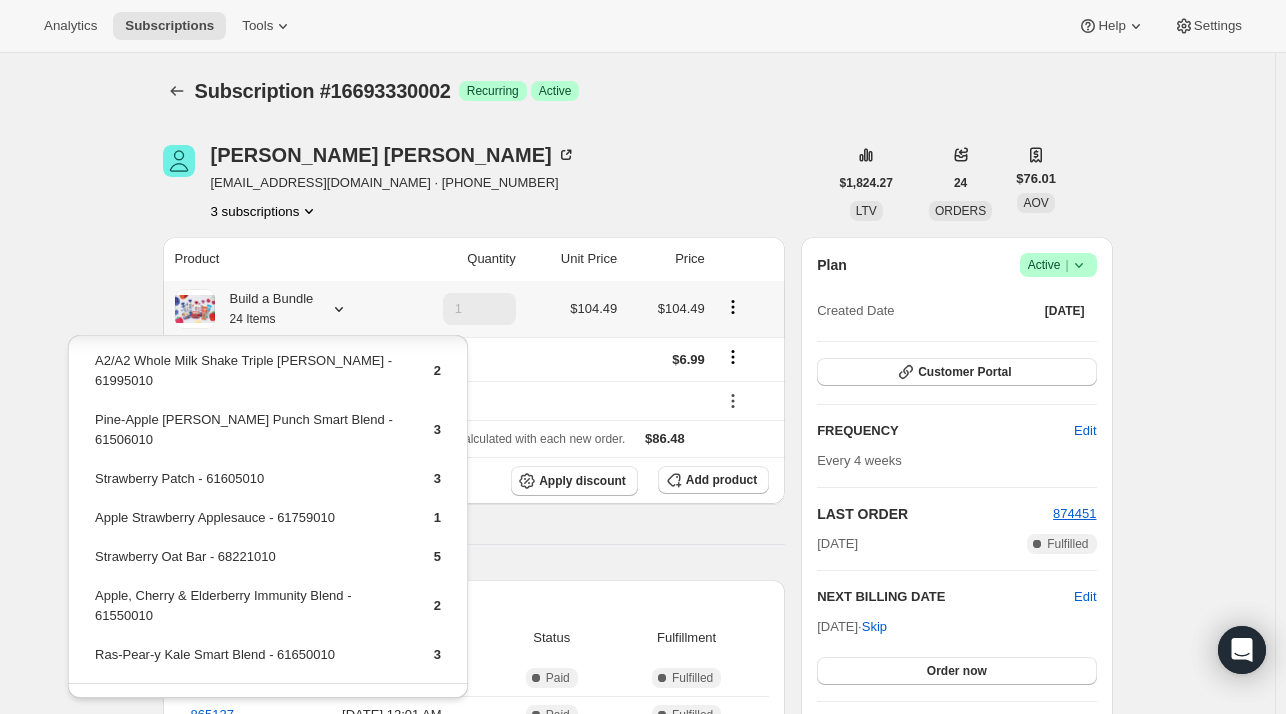 scroll, scrollTop: 131, scrollLeft: 0, axis: vertical 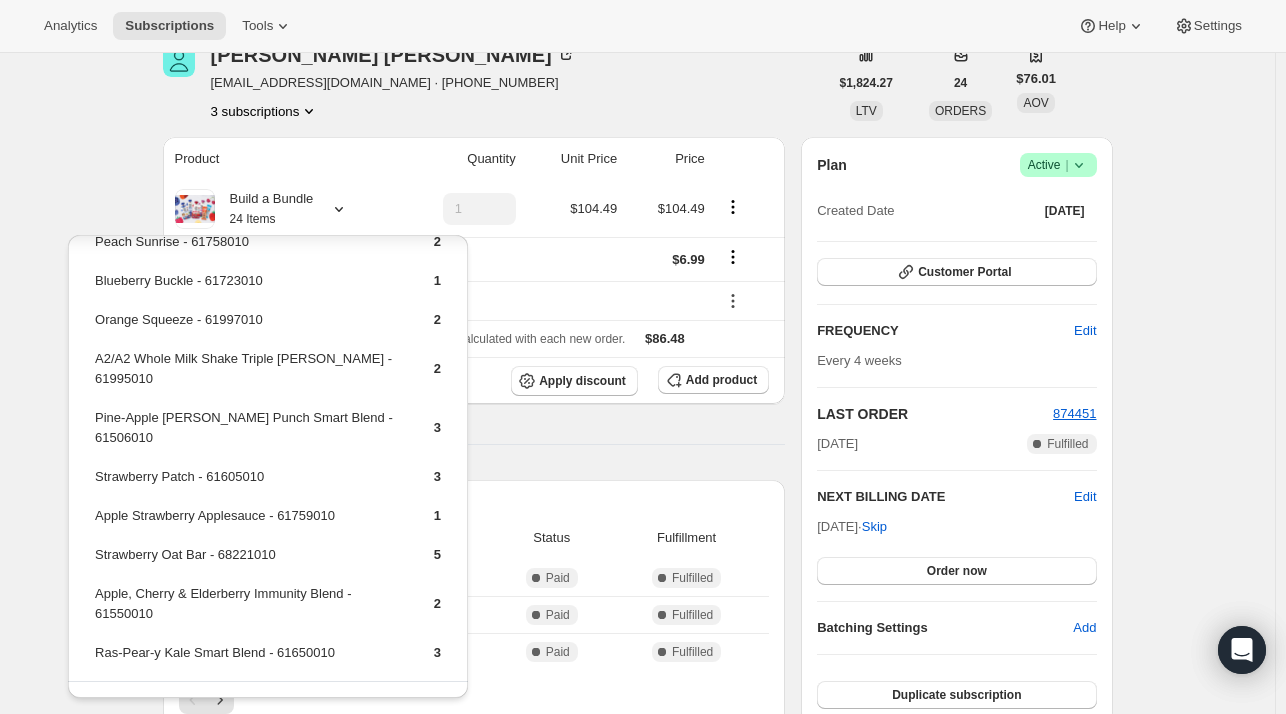 click on "Product Quantity Unit Price Price Build a Bundle 24 Items 1 $104.49 $104.49 Shipping $6.99 box-discount-29KKPA   - $25.00 Sales tax (if applicable) is not displayed because it is calculated with each new order.   $86.48 Apply discount Add product Payment attempts Order Billing date Status Fulfillment 874451 [DATE]  ·  12:05 AM  Complete Paid  Complete Fulfilled 865137 [DATE]  ·  12:01 AM  Complete Paid  Complete Fulfilled 849018 [DATE]  ·  09:38 AM  Complete Paid  Complete Fulfilled Timeline [DATE] Order processed successfully.  View order 12:05 AM Strawberry, Squash, Coconut & Vanilla 61684010-16A (one-time) and Apple, Banana & Kale with Flax Seed 61681010-16A (one-time) removed from subscription via Awtomic application.  12:40 AM [DATE] 2 Strawberry, Squash, Coconut & Vanilla  - 61684010-16A (One-time) and 2 Apple, Banana & Kale with Flax Seed  - 61681010-16A (One-time)  added to subscription via  Awtomic application .  View bulk process 01:14 PM 12:14 PM 12:14 PM 12:11 PM" at bounding box center [474, 1217] 